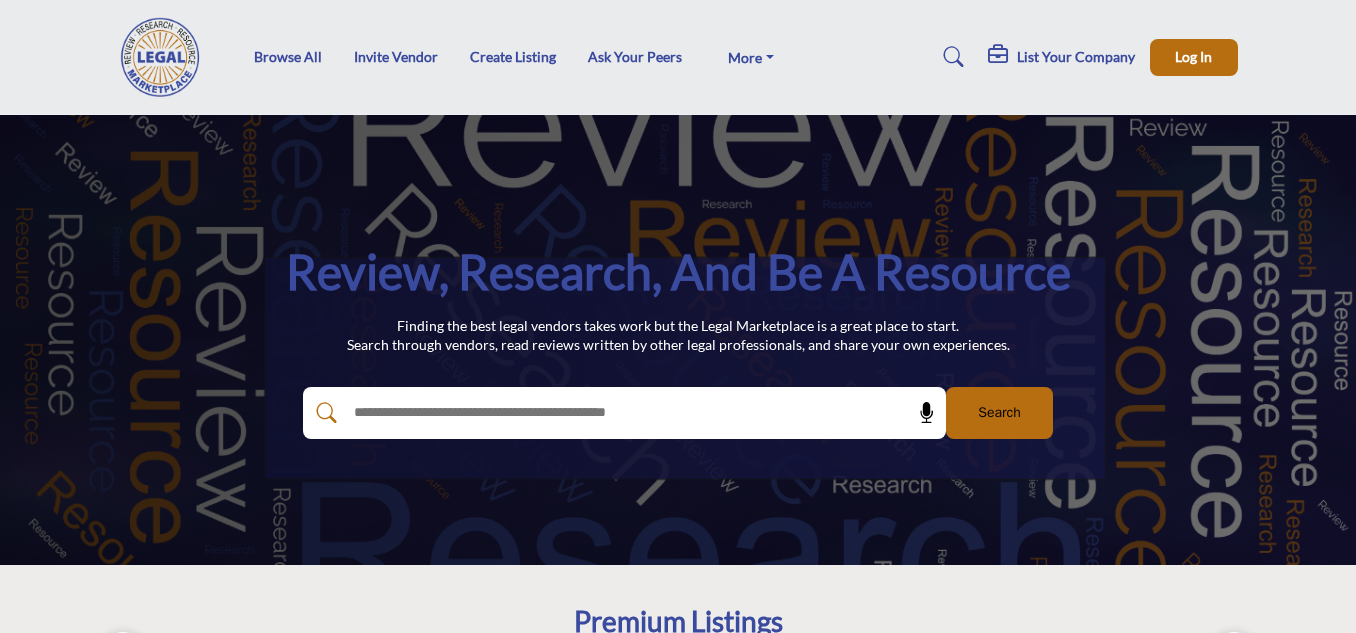 scroll, scrollTop: 0, scrollLeft: 0, axis: both 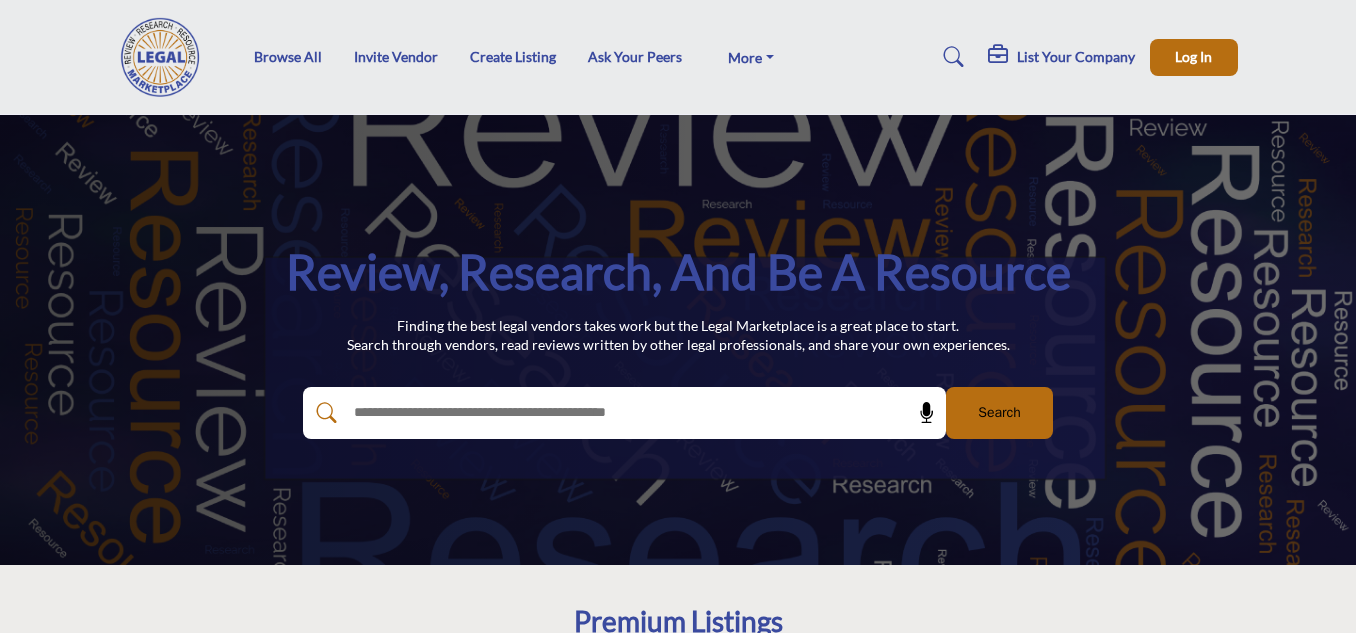 click on "List Your Company" at bounding box center (1076, 57) 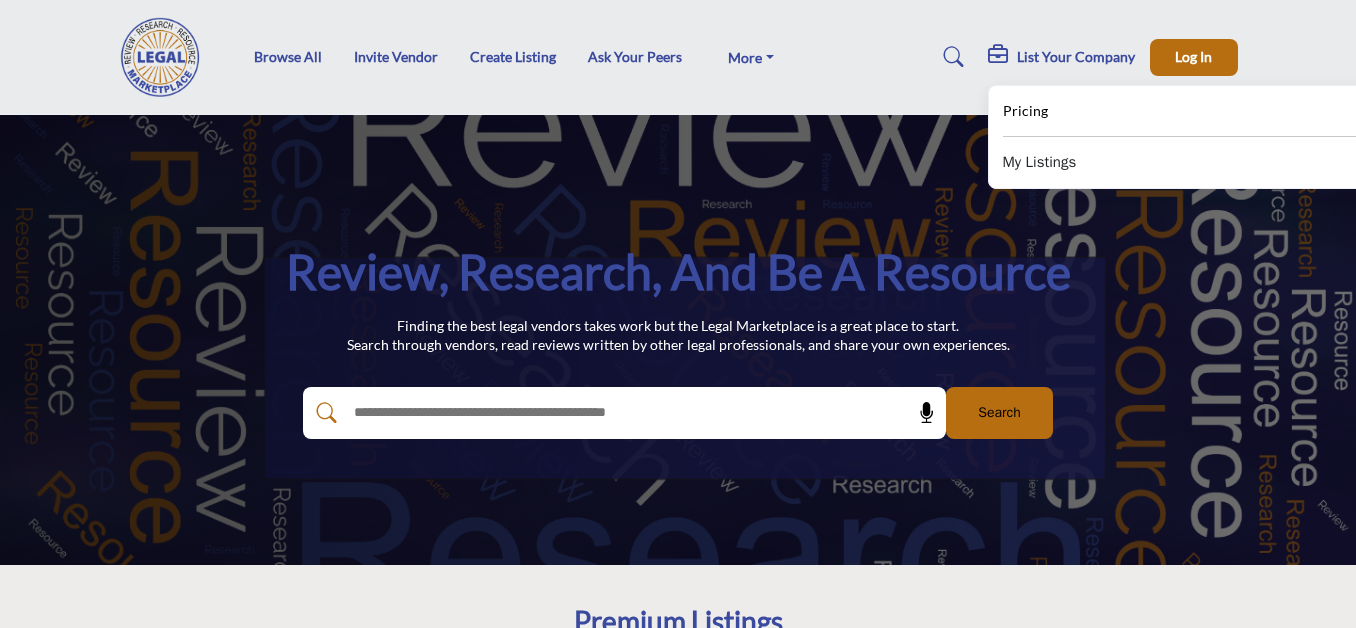 click on "My Listings" at bounding box center [1040, 162] 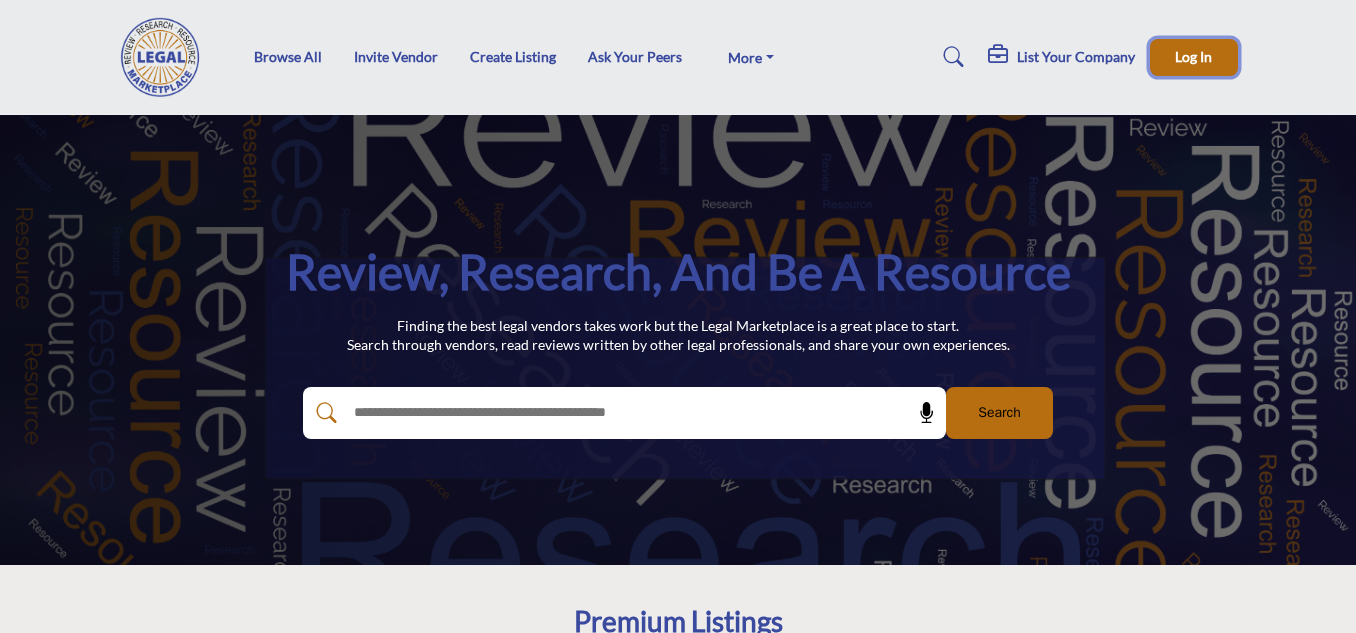 click on "Log In" at bounding box center (1193, 56) 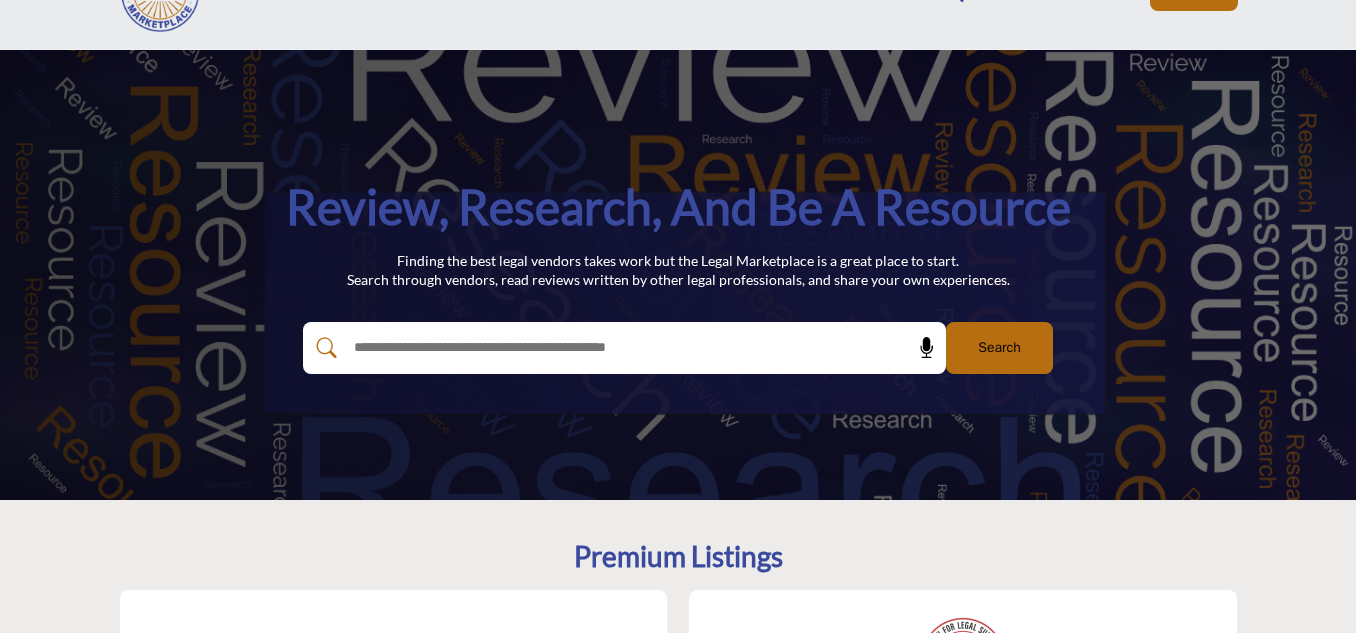 scroll, scrollTop: 100, scrollLeft: 0, axis: vertical 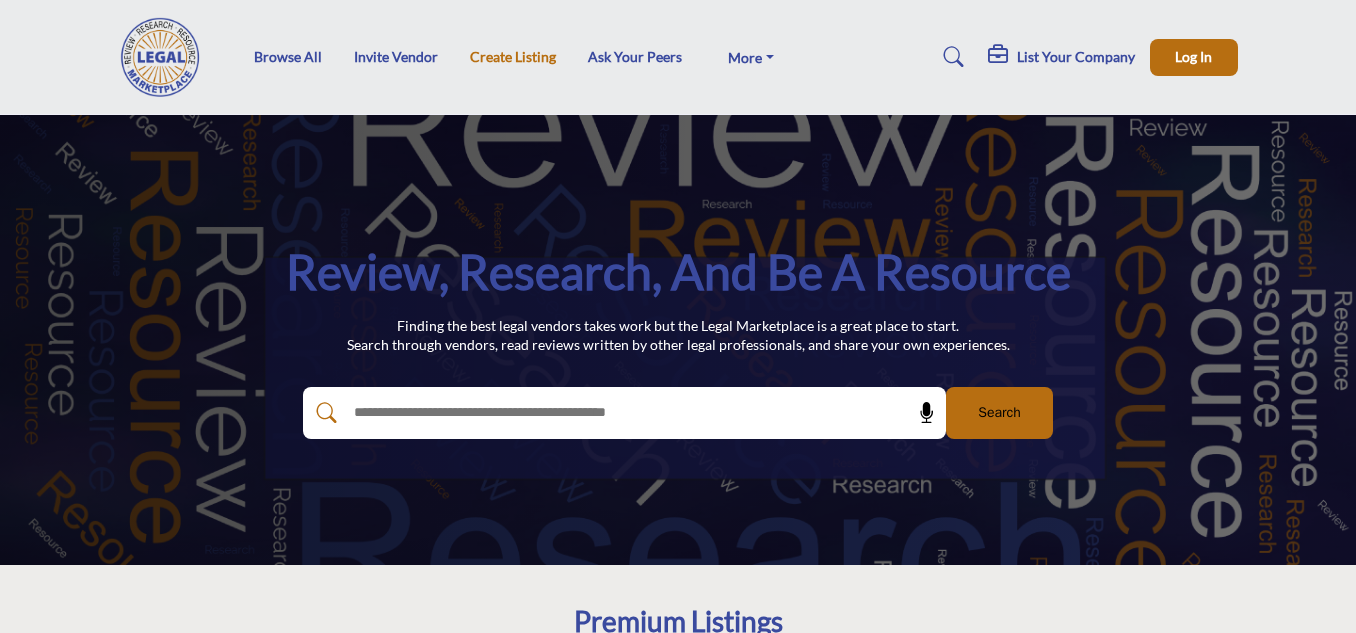 click on "Create Listing" at bounding box center (513, 56) 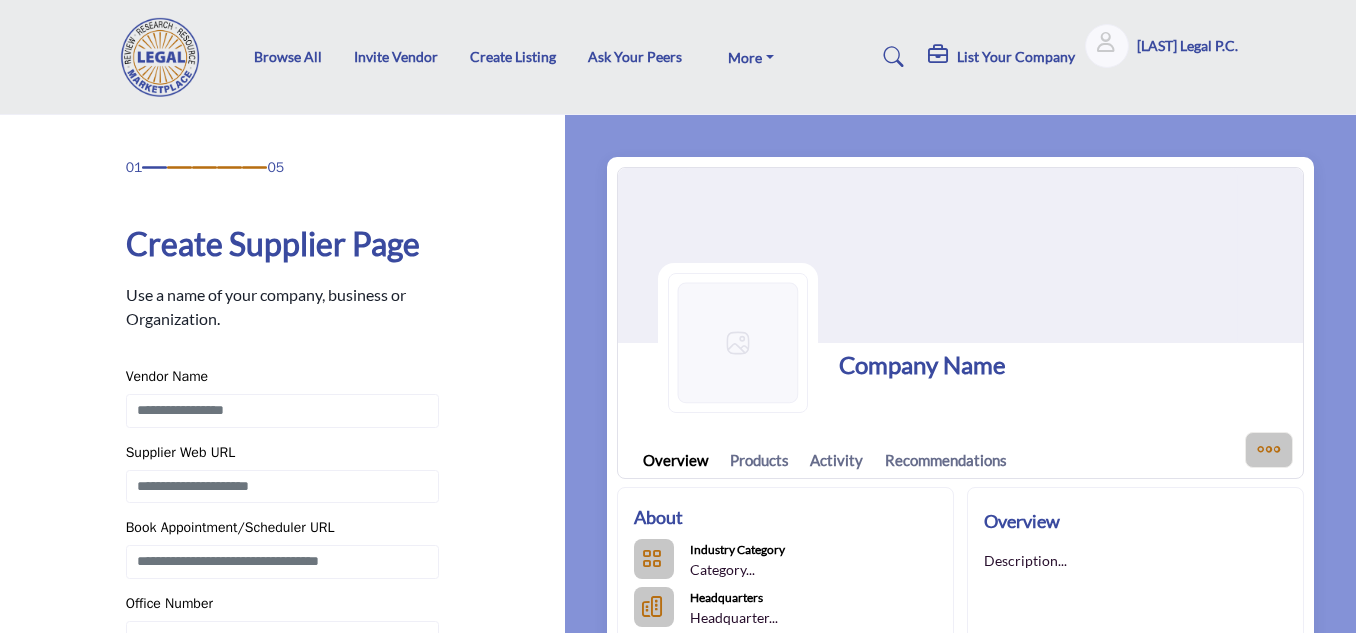 scroll, scrollTop: 0, scrollLeft: 0, axis: both 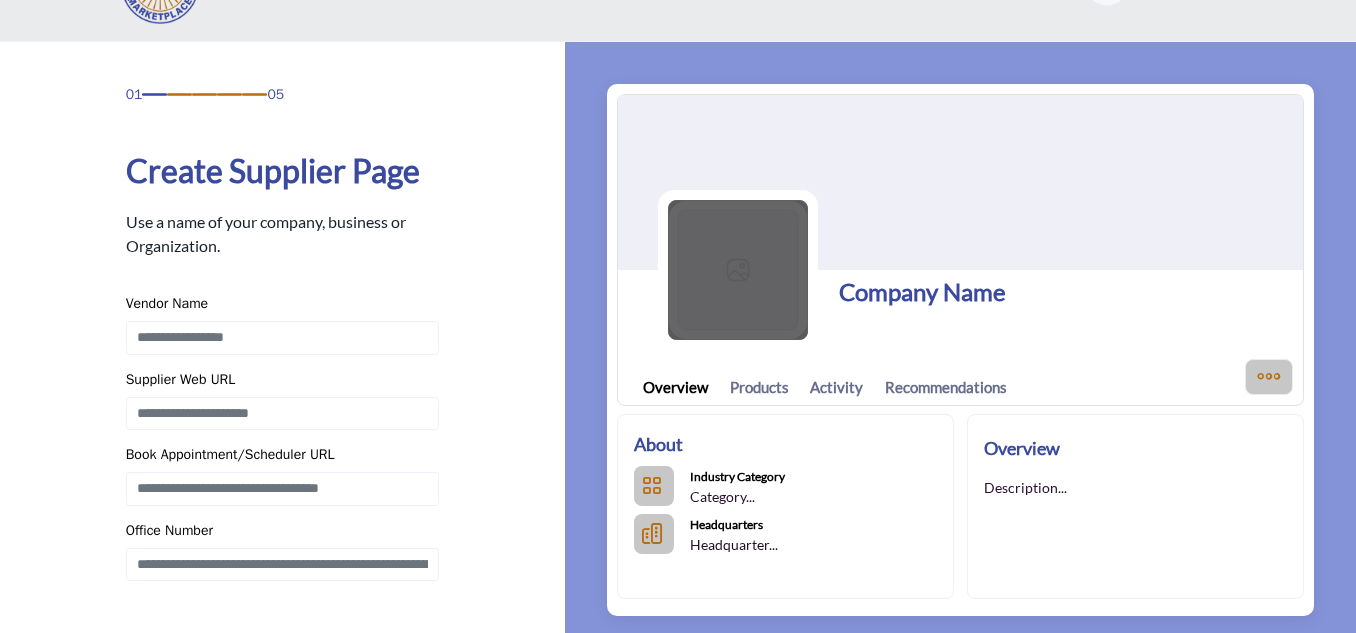 click at bounding box center (738, 270) 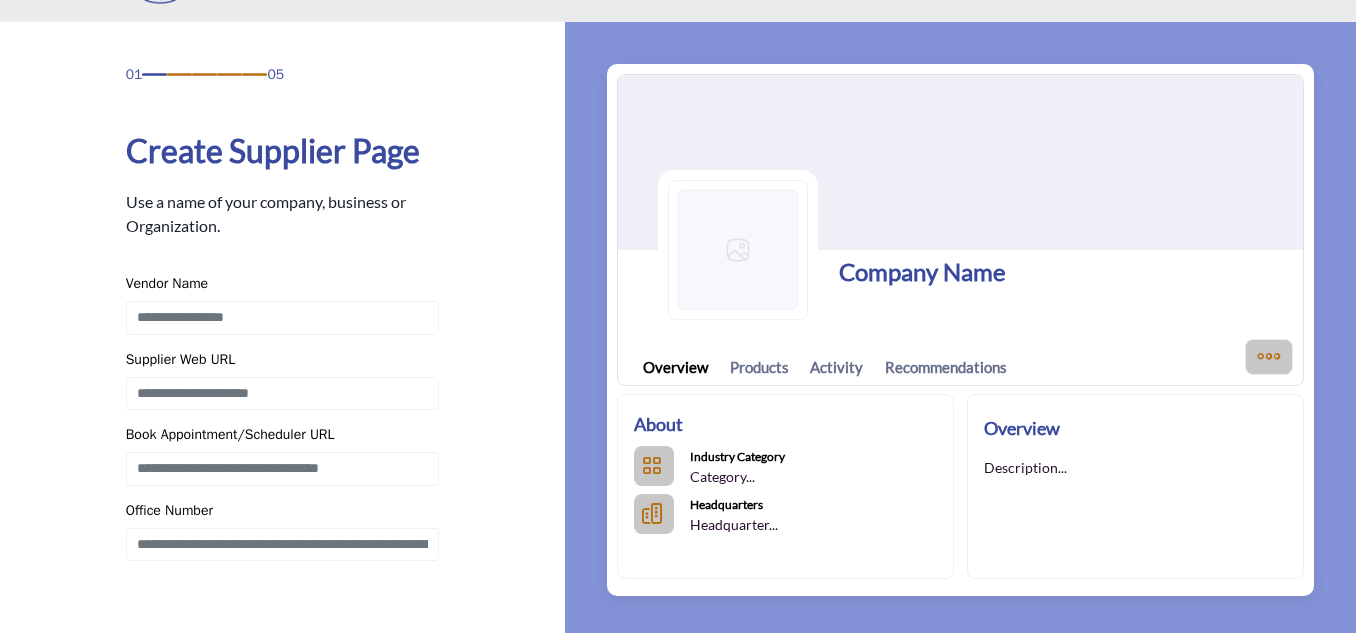scroll, scrollTop: 89, scrollLeft: 0, axis: vertical 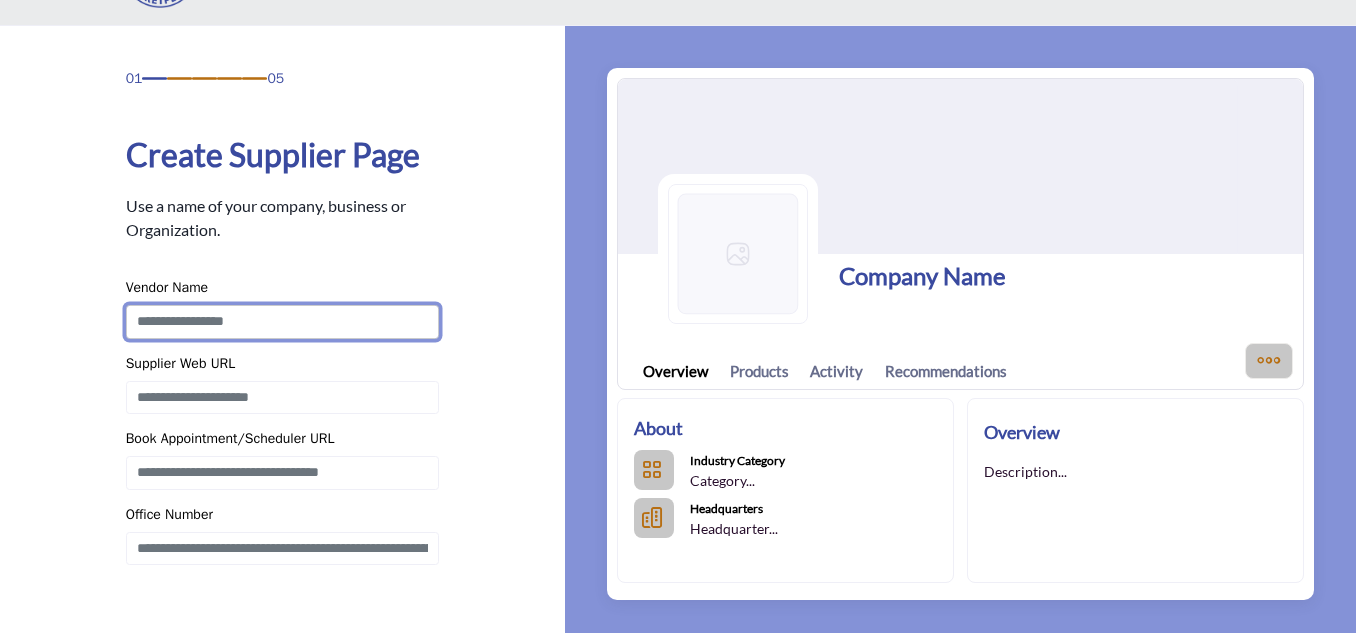 click at bounding box center [283, 322] 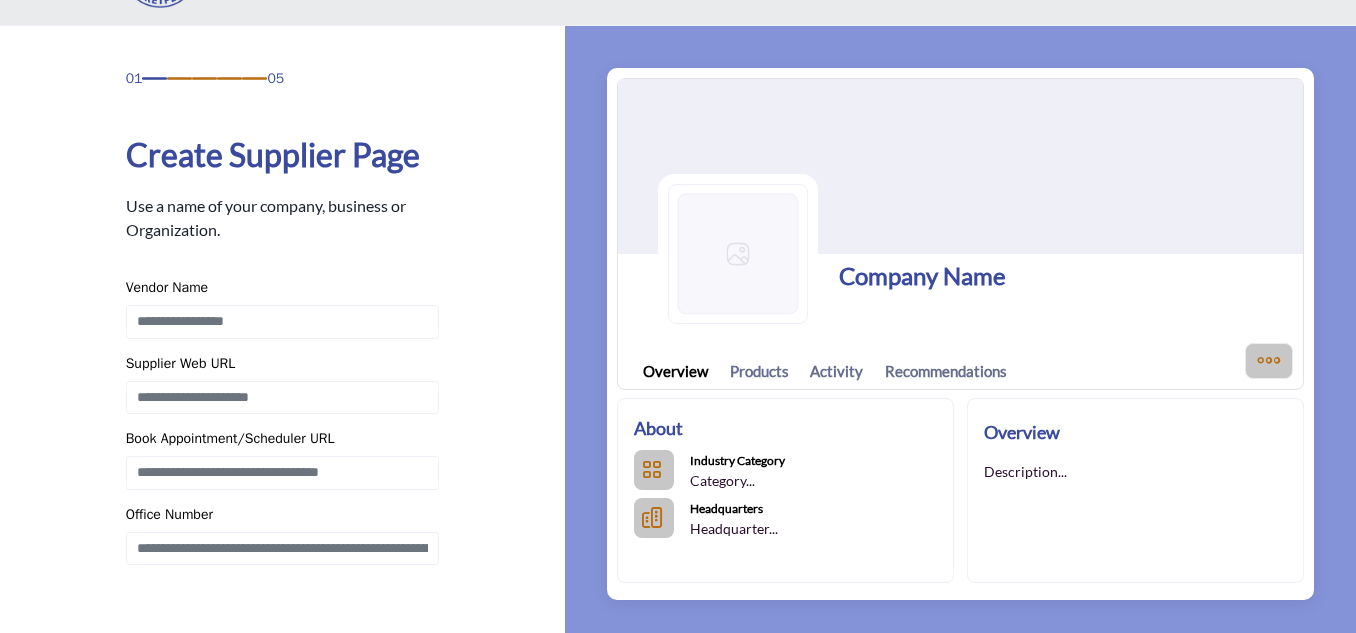 click on "Create Supplier Page
Use a name of your company, business or Organization.
Vendor Name
Supplier Web URL" at bounding box center (282, 348) 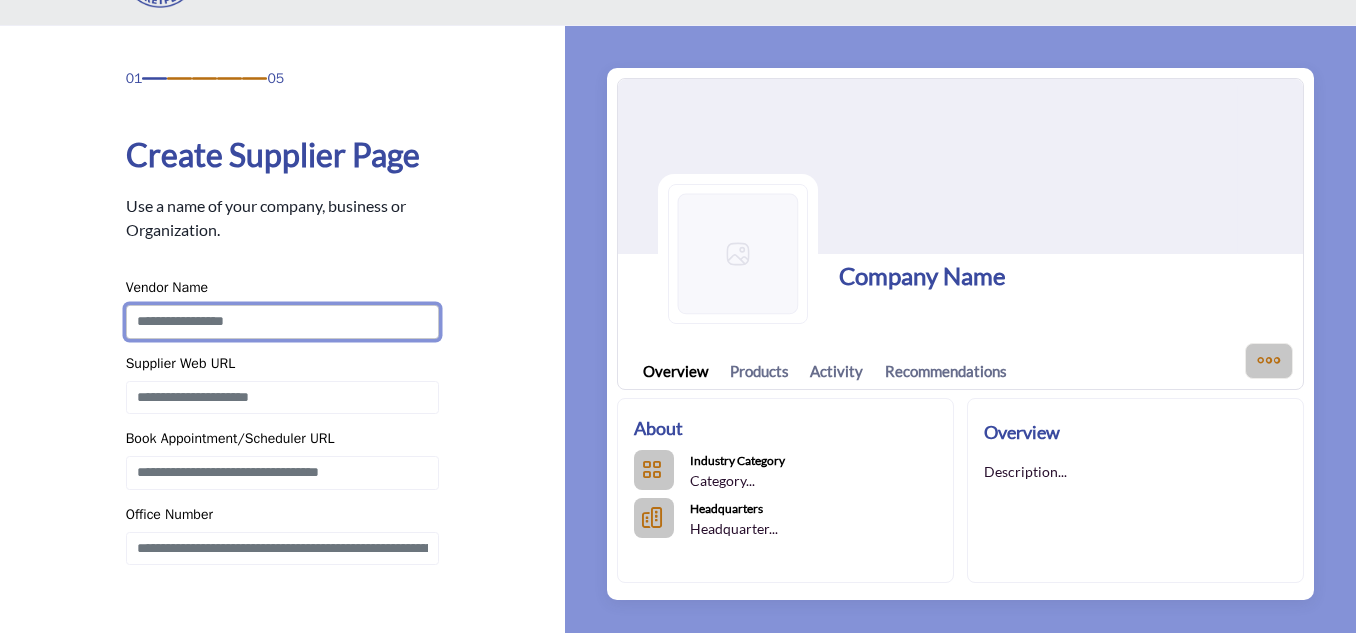 click at bounding box center (283, 322) 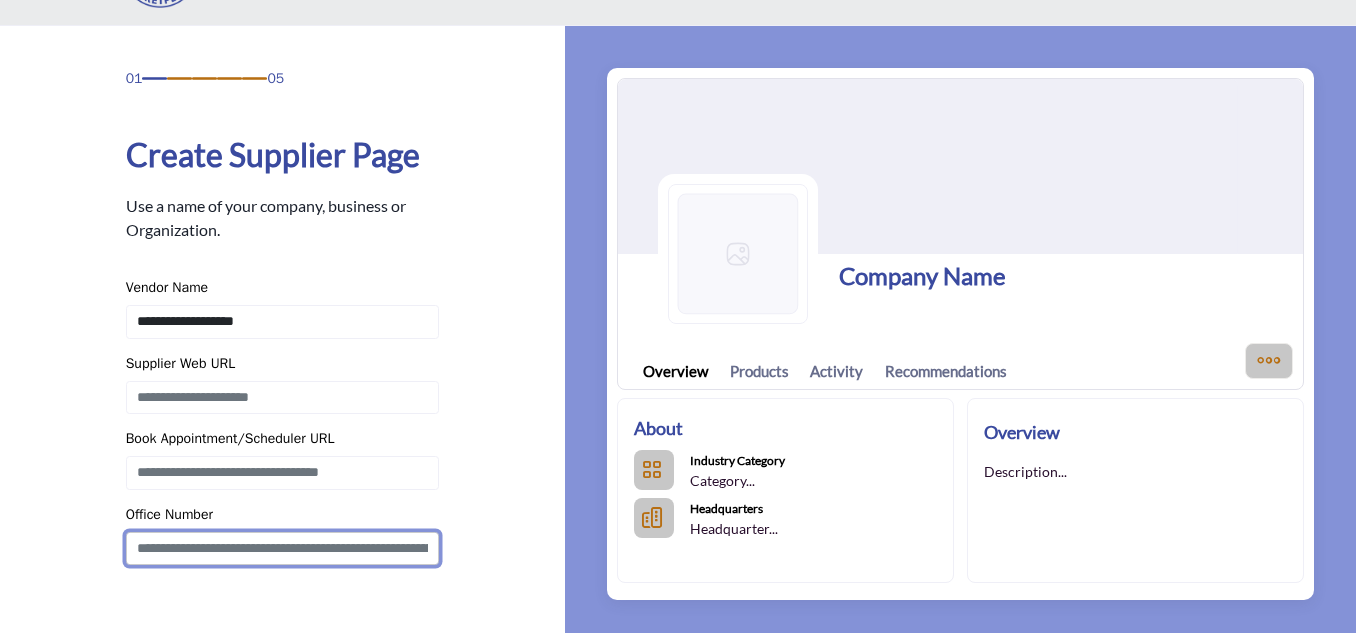 type on "**********" 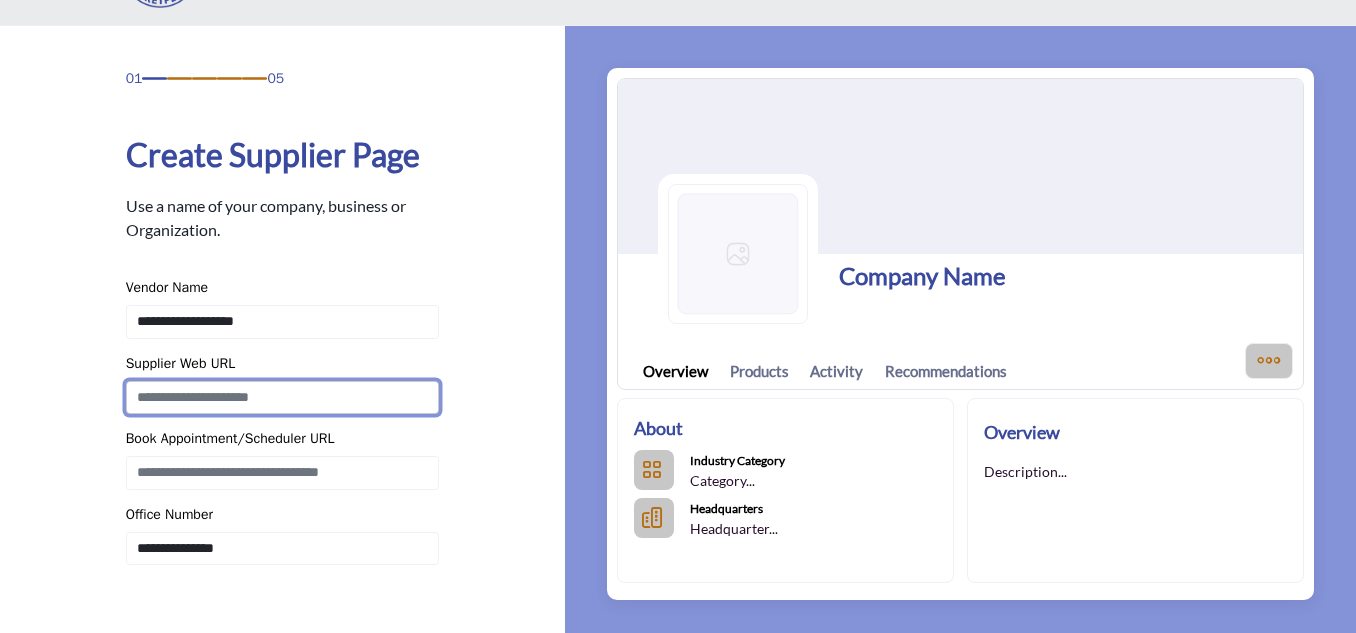 click at bounding box center [283, 398] 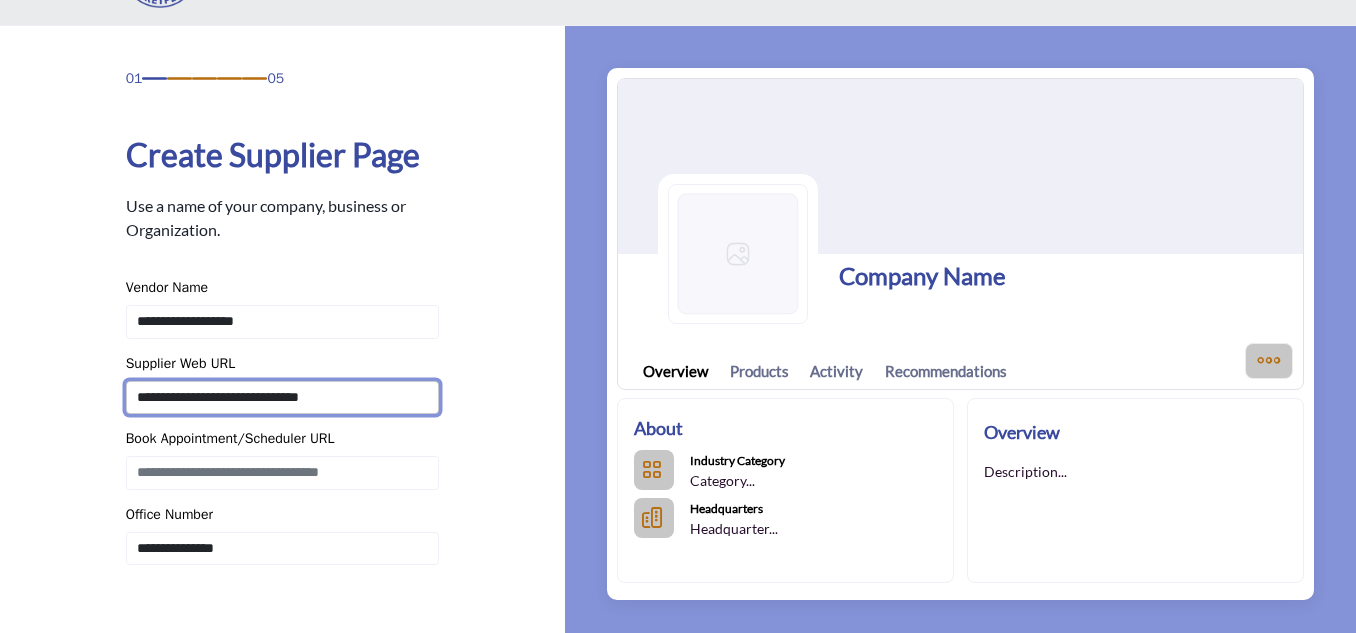type on "**********" 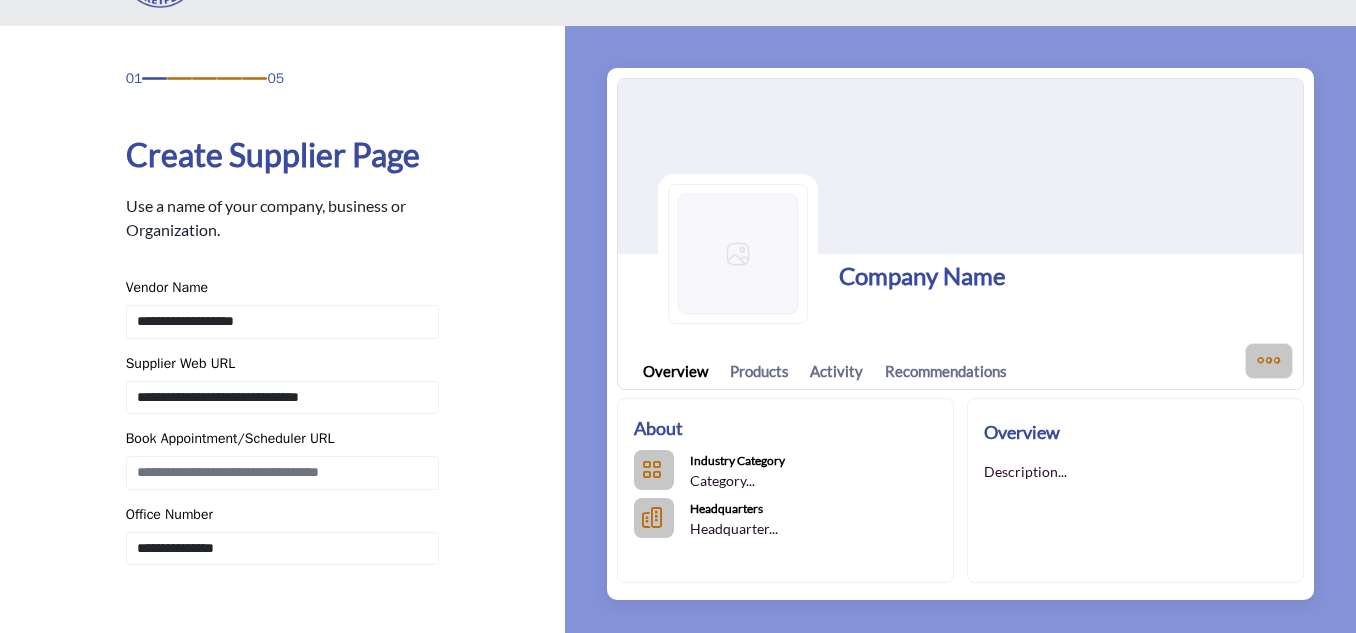click on "01
05
Create Supplier Page
Vendor Name Supplier Web URL" at bounding box center (283, 409) 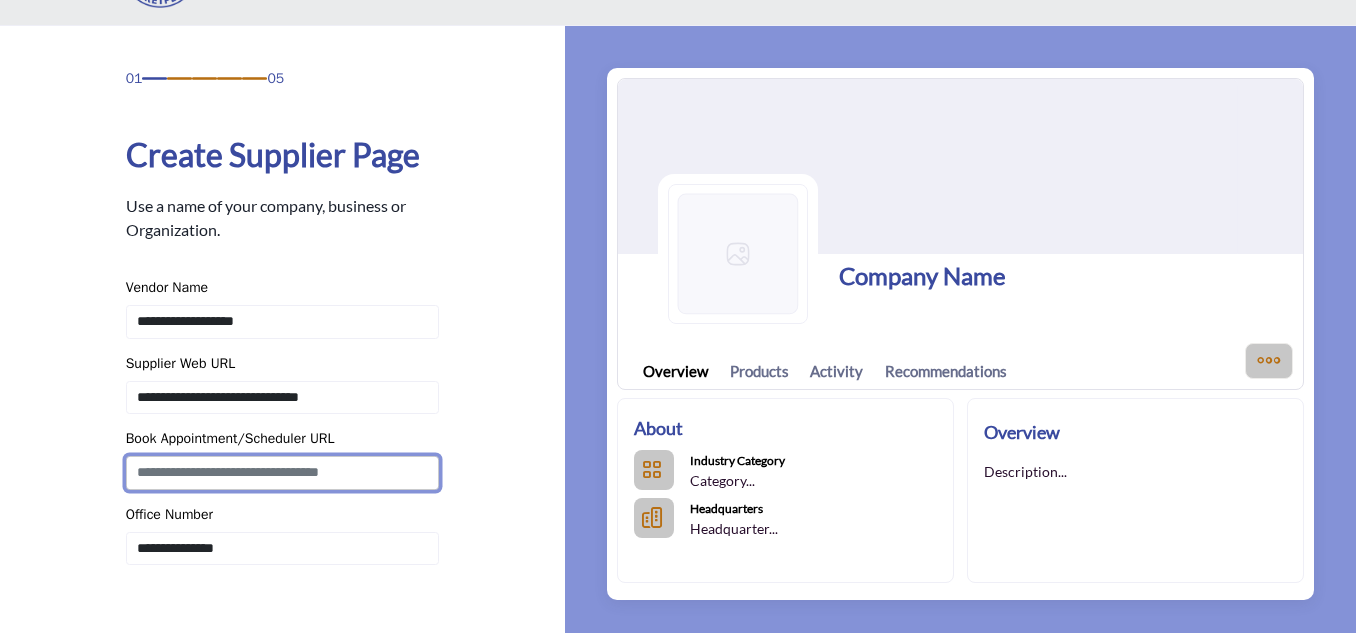 click at bounding box center [283, 473] 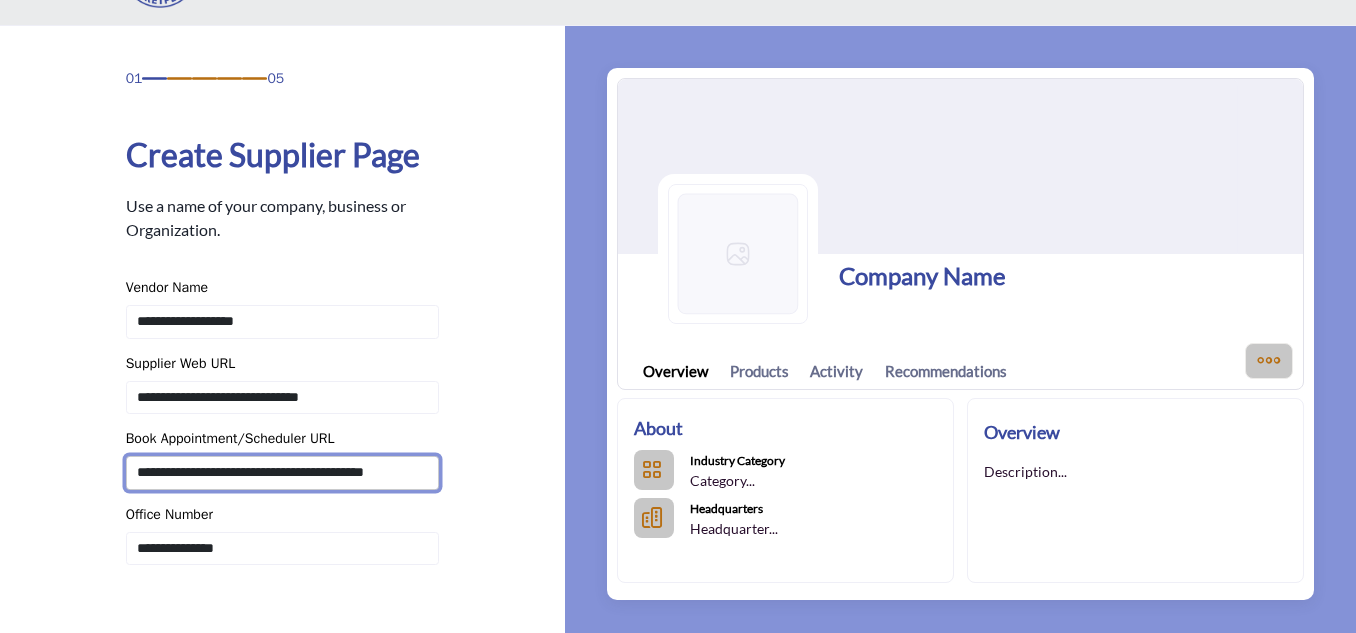 type on "**********" 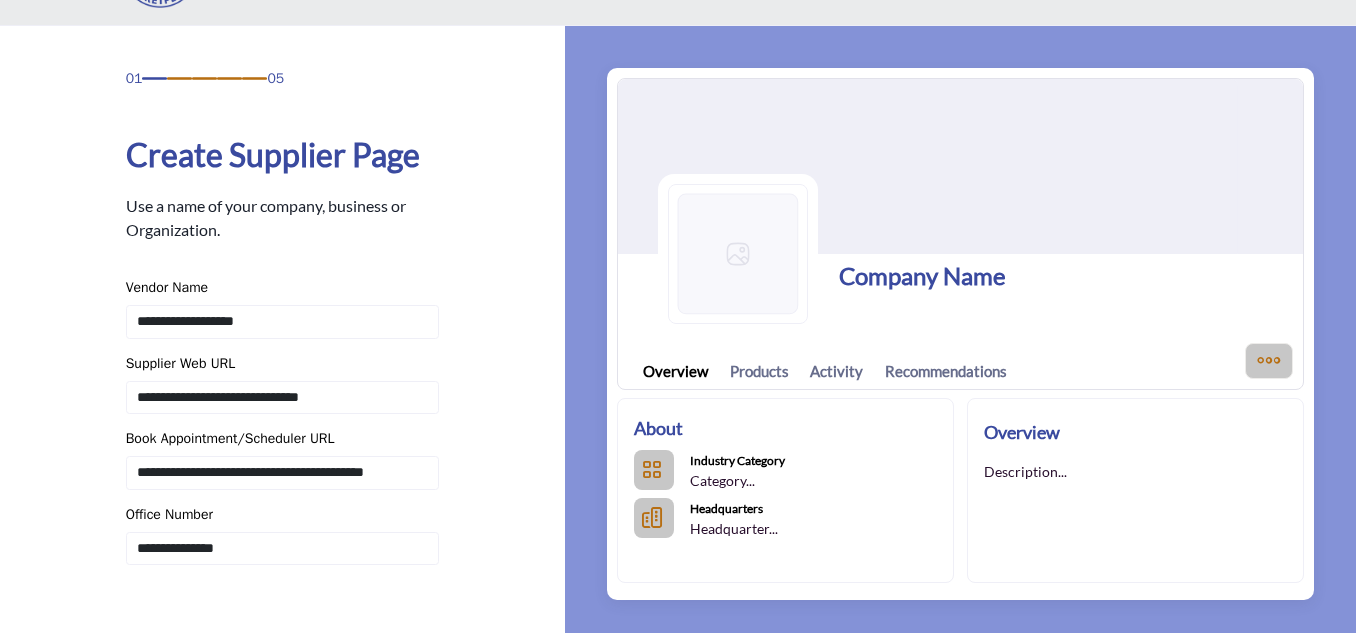 click on "01
05
Create Supplier Page
Vendor Name Supplier Web URL" at bounding box center [283, 409] 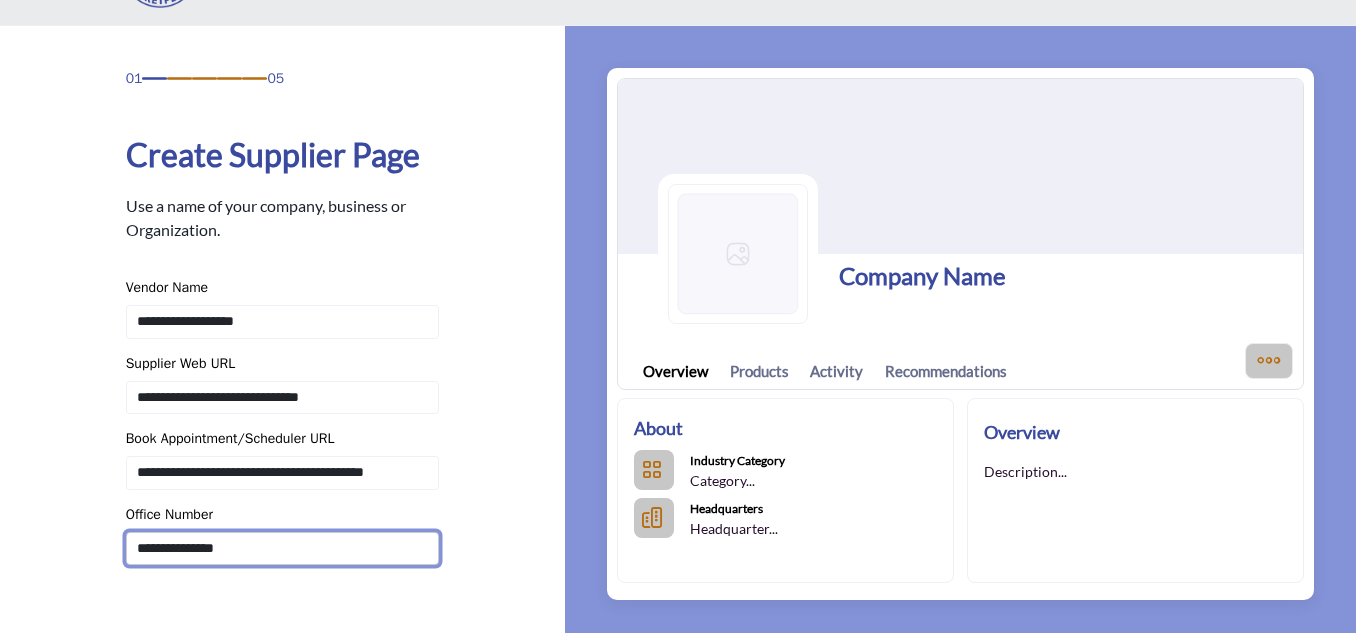 click on "**********" at bounding box center [283, 549] 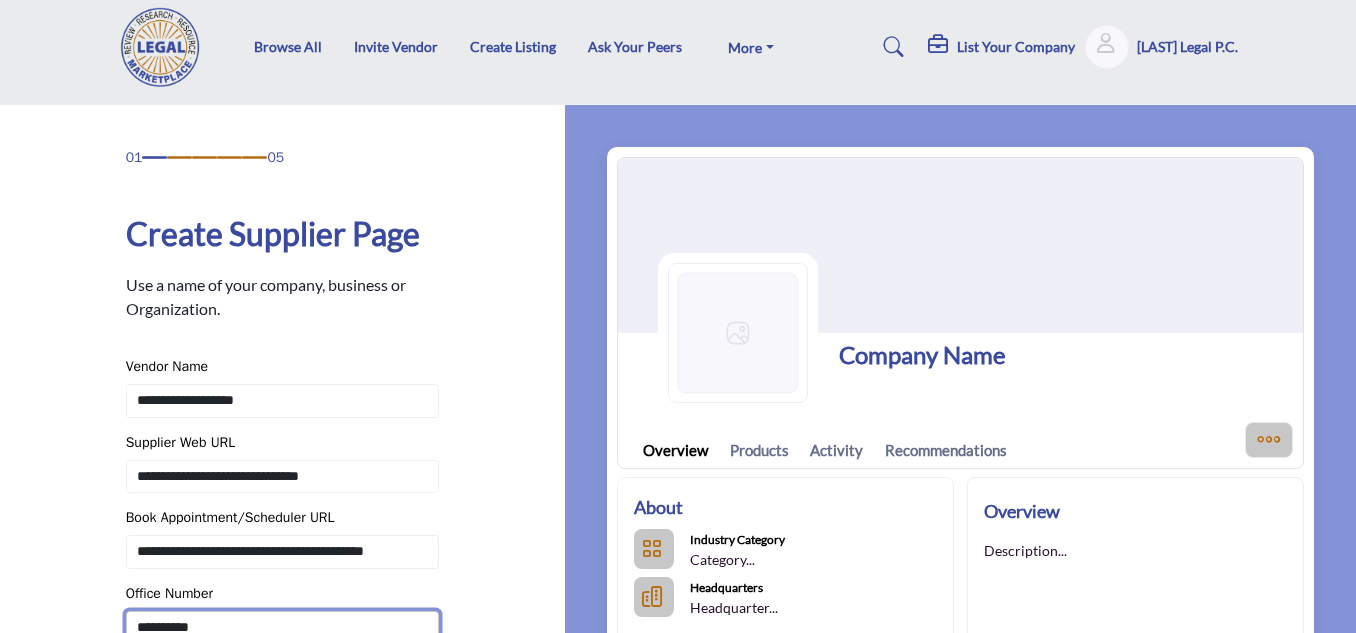 scroll, scrollTop: 0, scrollLeft: 0, axis: both 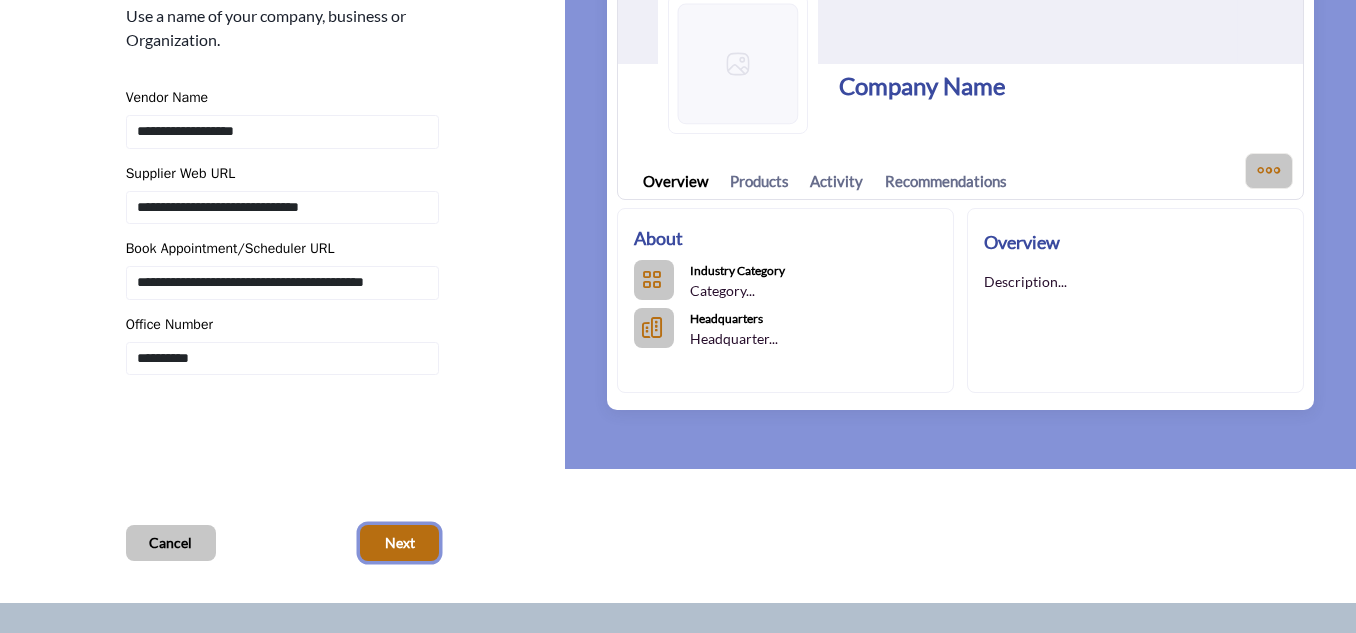 drag, startPoint x: 392, startPoint y: 533, endPoint x: 395, endPoint y: 516, distance: 17.262676 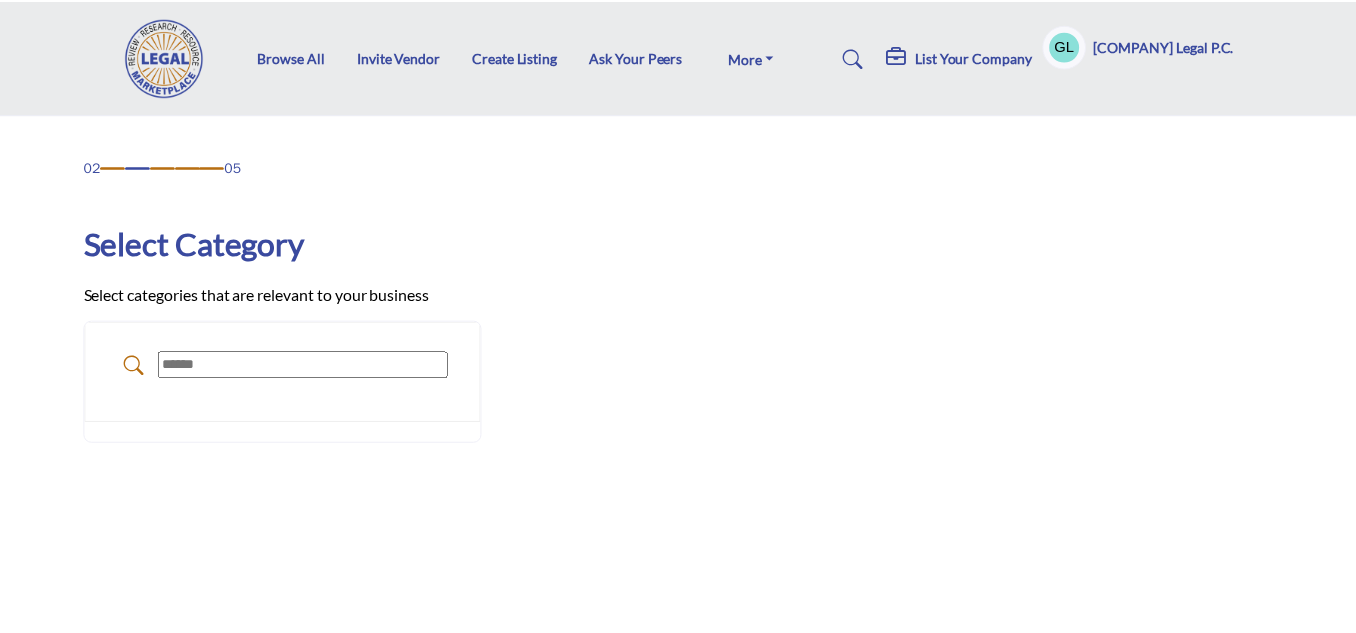 scroll, scrollTop: 0, scrollLeft: 0, axis: both 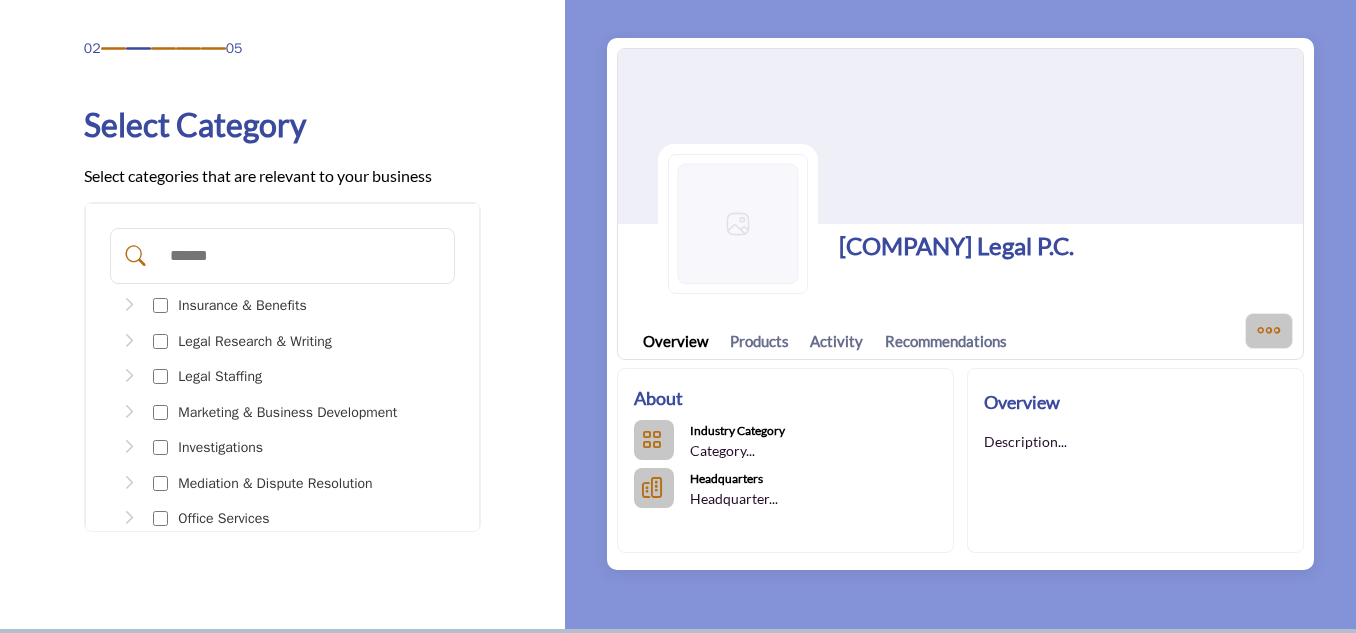 click at bounding box center [303, 256] 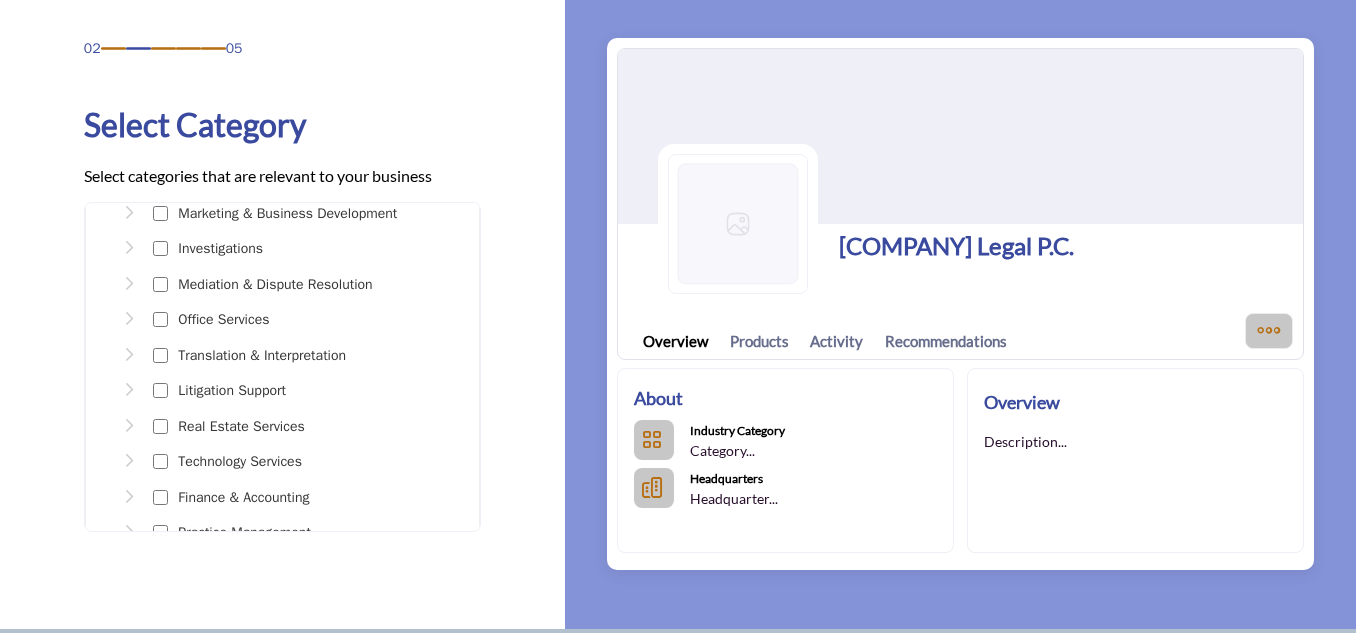 scroll, scrollTop: 200, scrollLeft: 0, axis: vertical 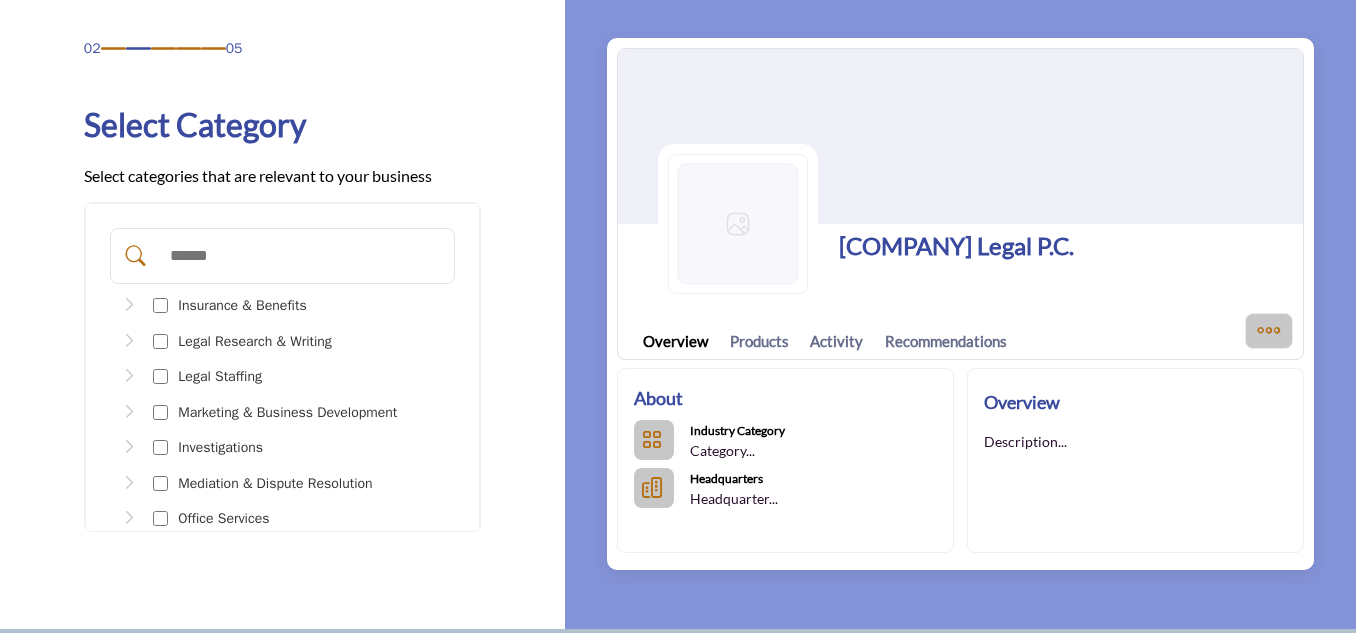 click at bounding box center [303, 256] 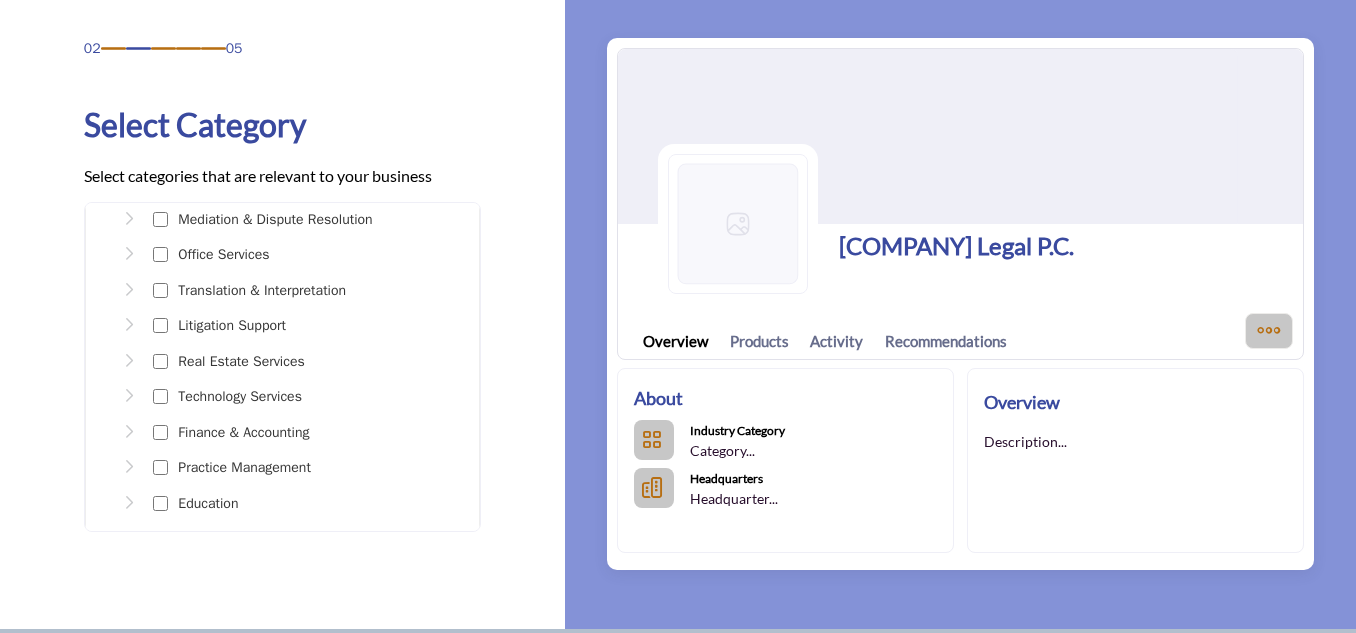 scroll, scrollTop: 295, scrollLeft: 0, axis: vertical 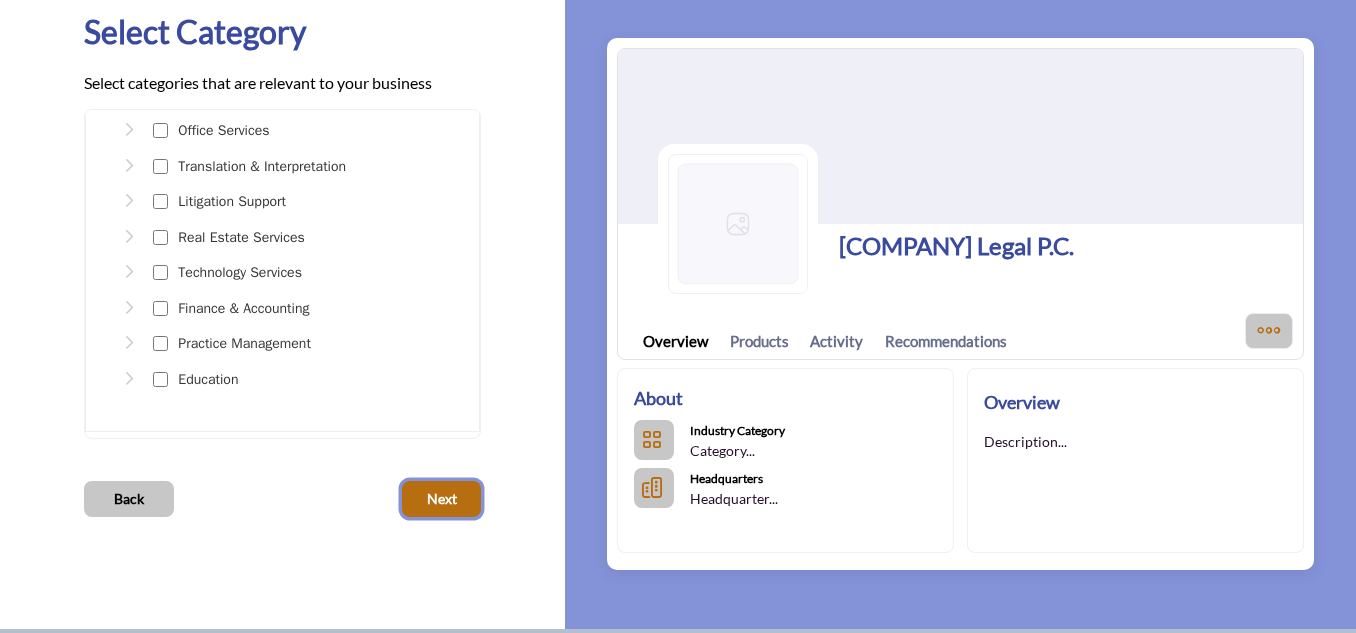 click on "Next" at bounding box center [442, 499] 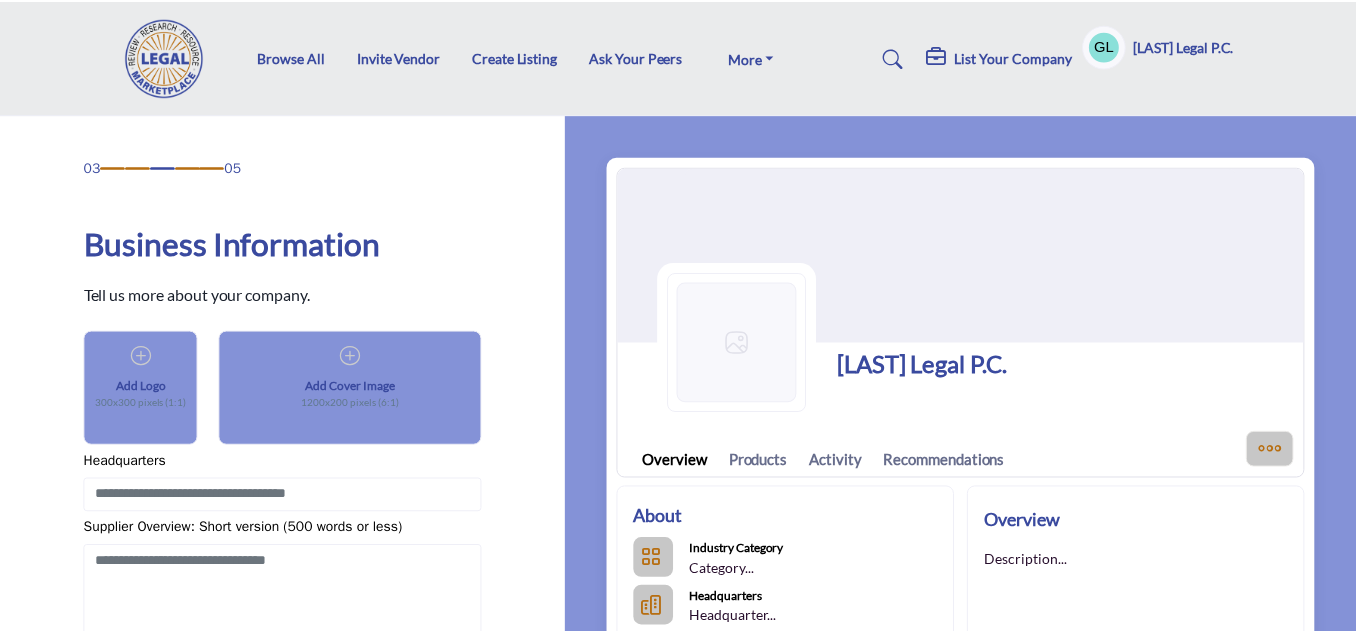 scroll, scrollTop: 0, scrollLeft: 0, axis: both 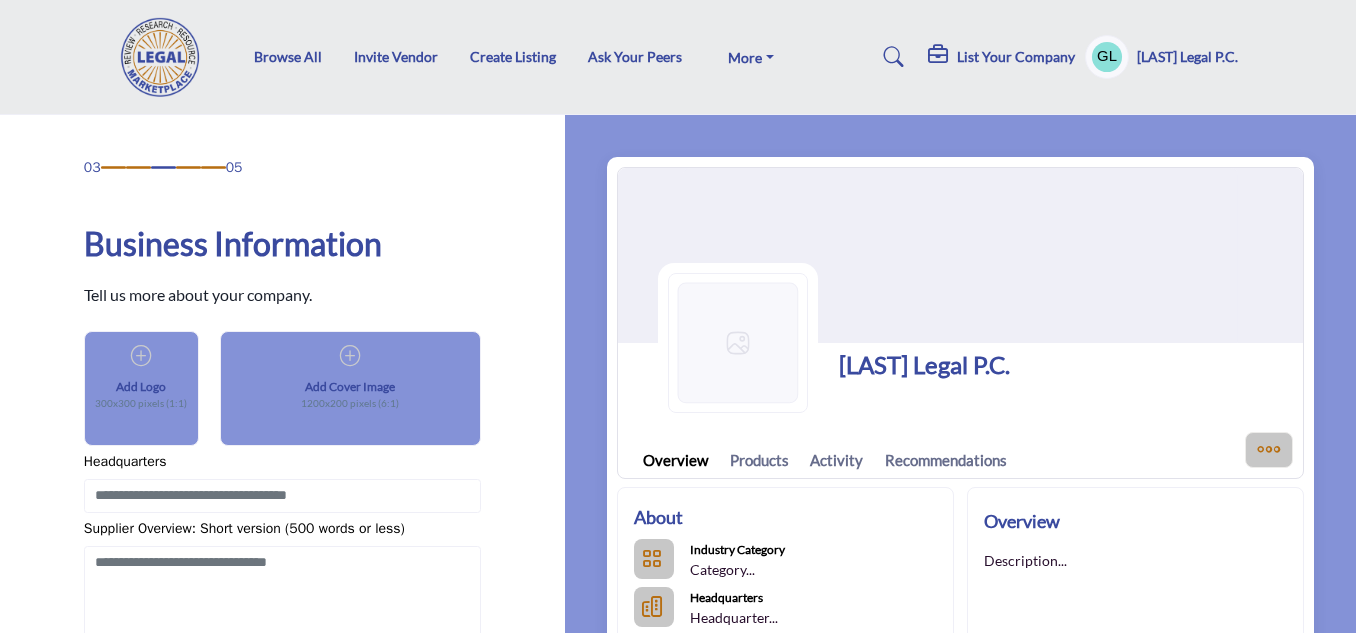 click at bounding box center [141, 356] 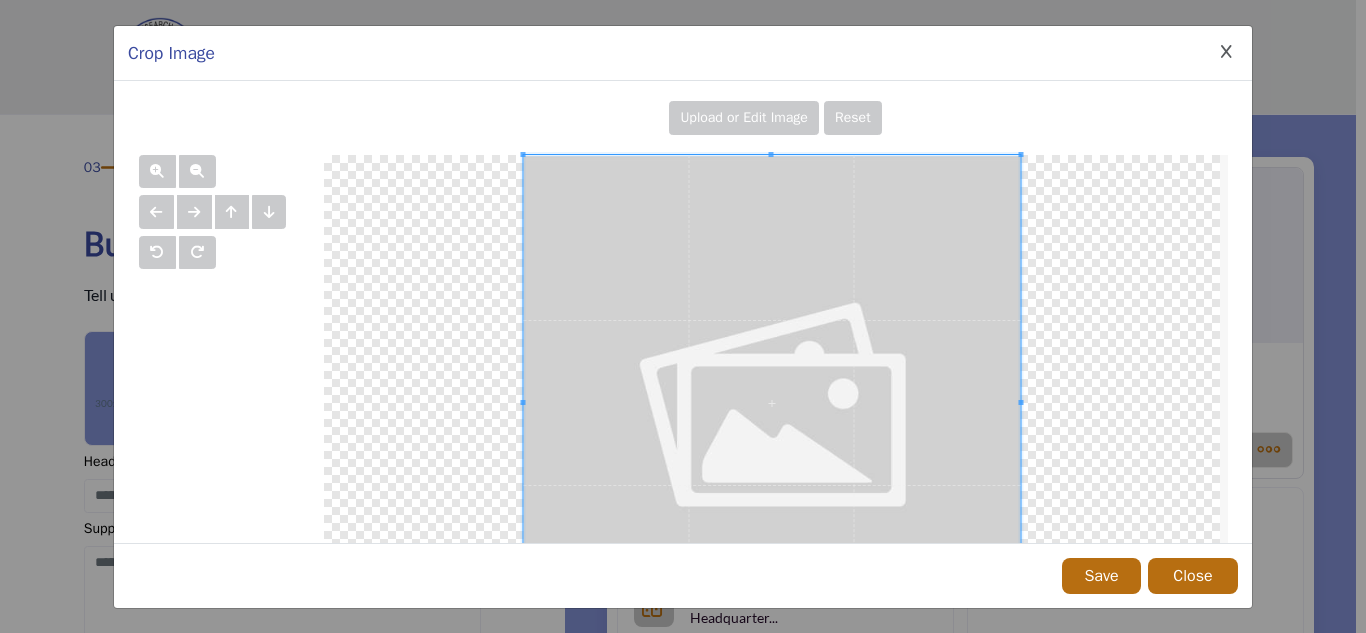click at bounding box center [771, 403] 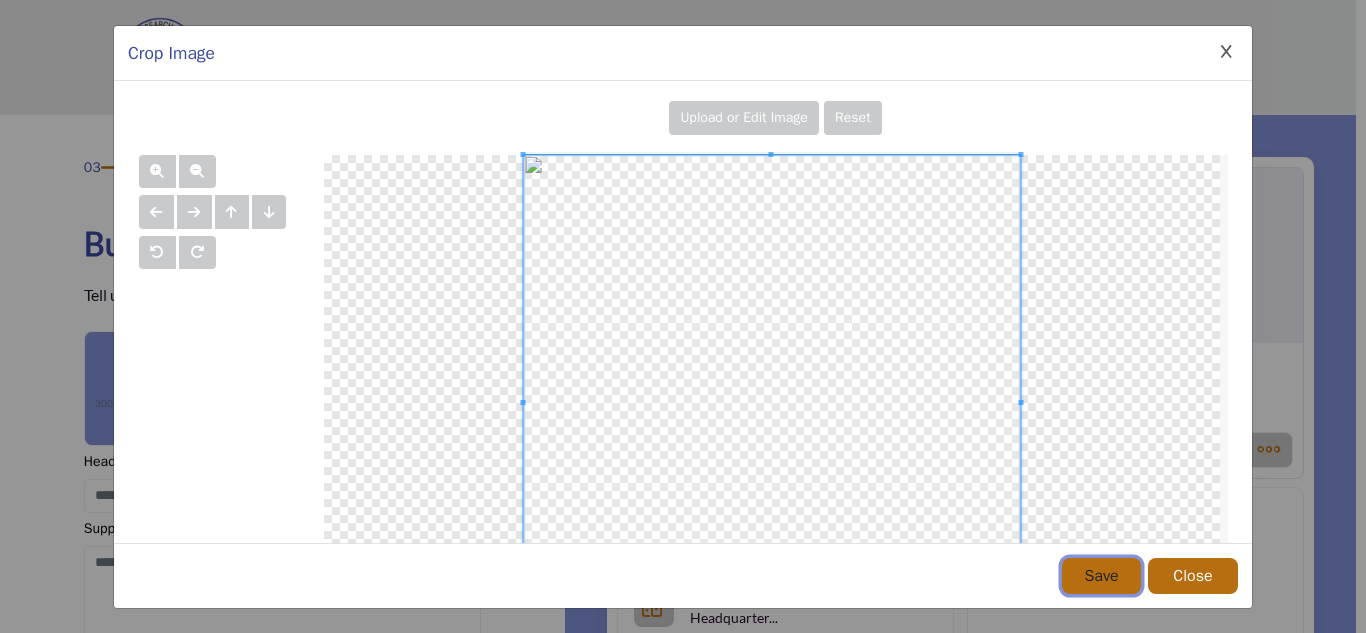 click on "Save" at bounding box center [1101, 576] 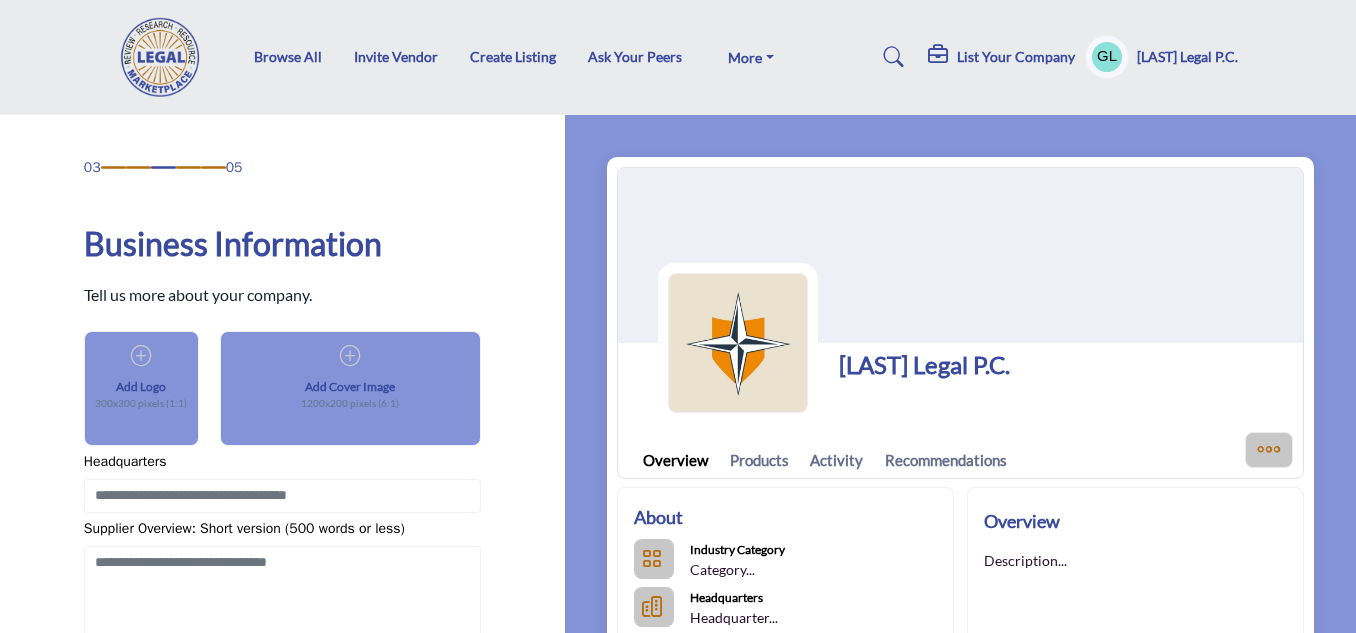 click at bounding box center [350, 356] 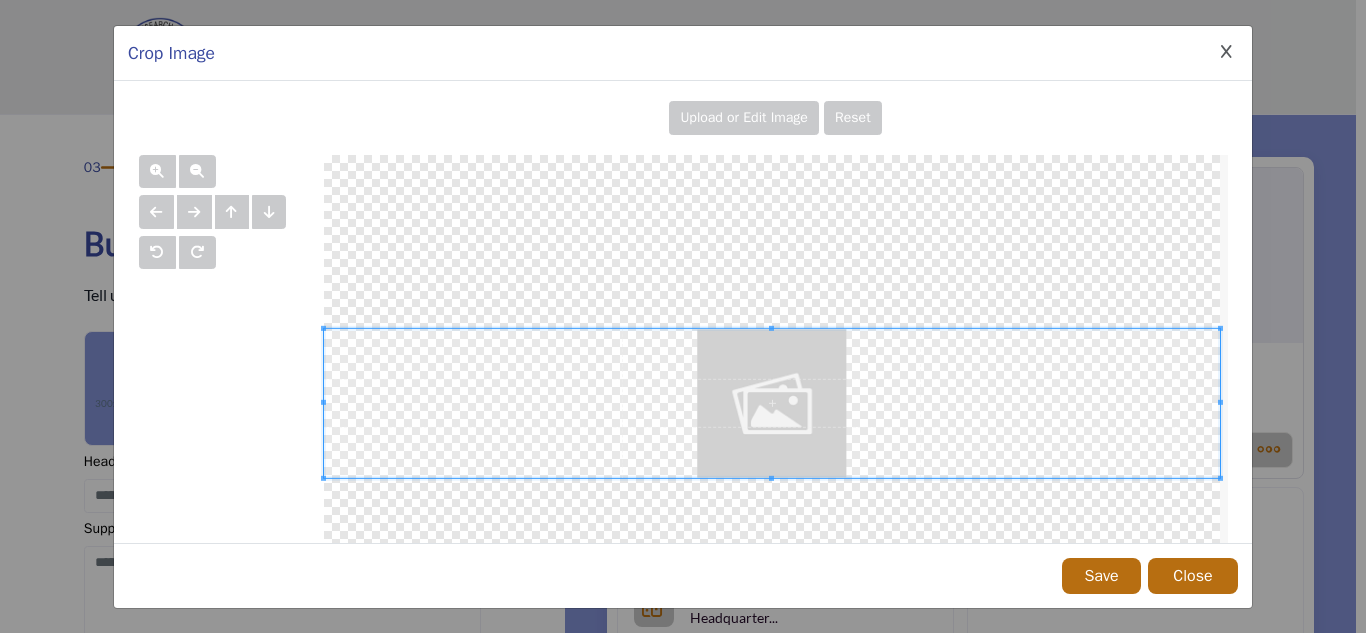 click on "Upload or Edit Image" at bounding box center [744, 117] 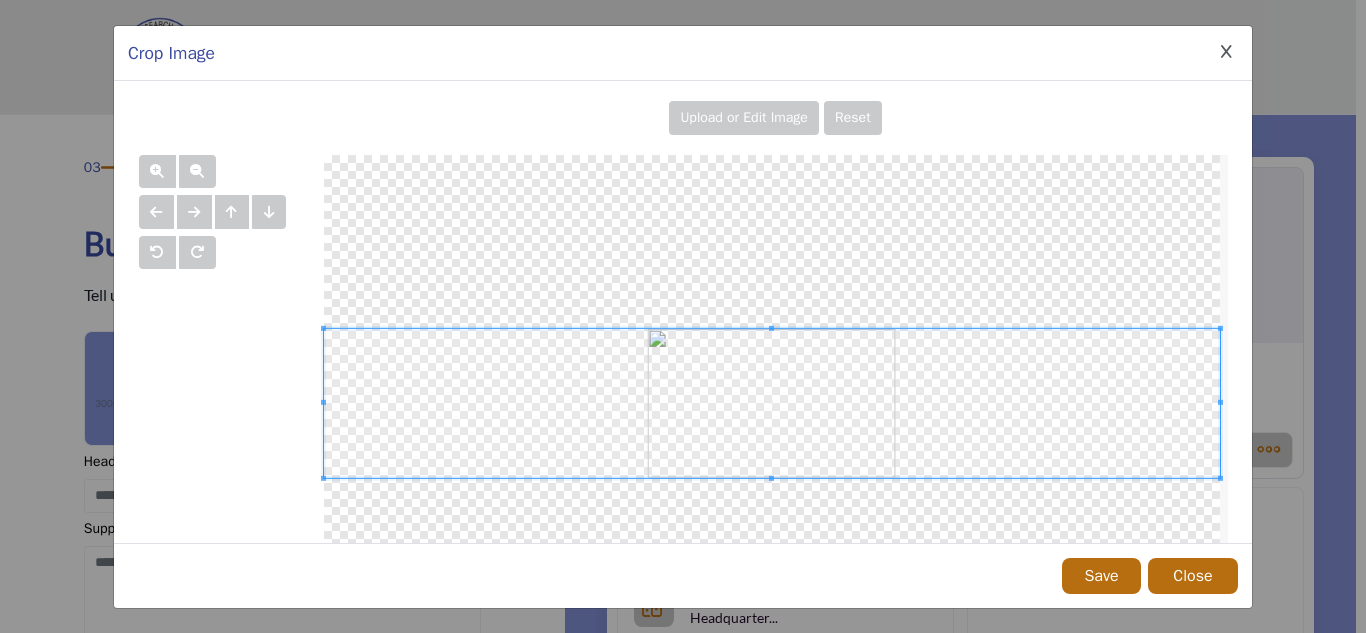 click at bounding box center (772, 403) 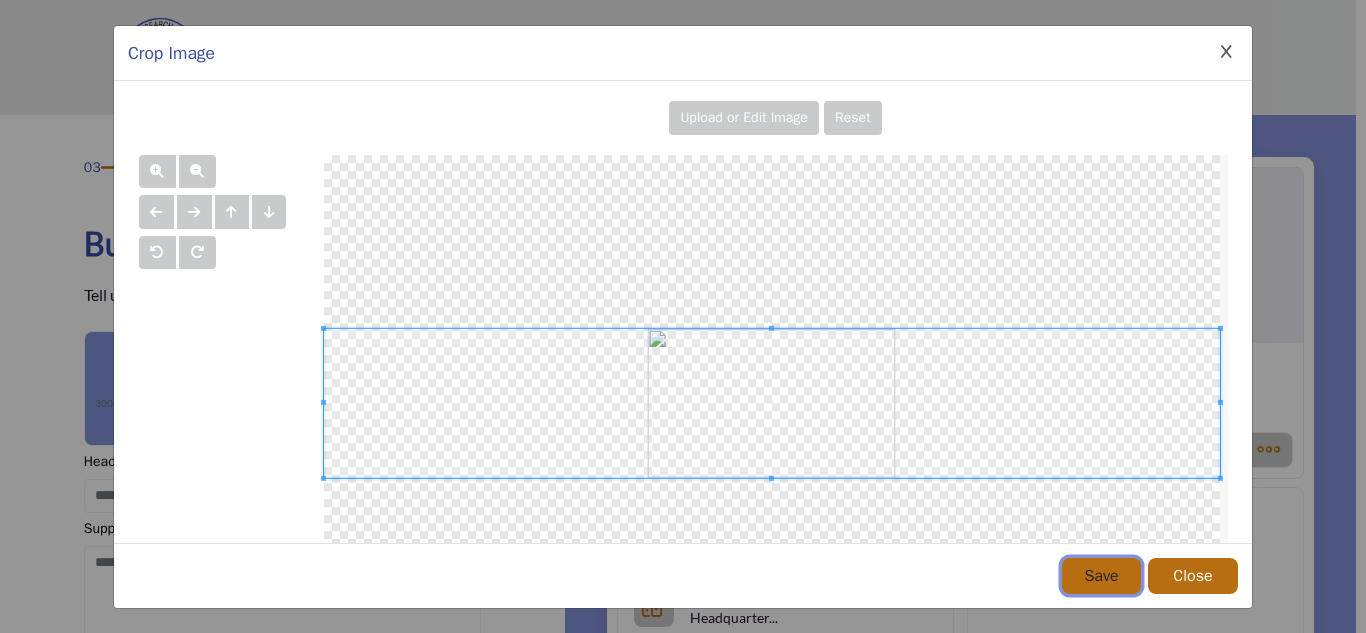 click on "Save" at bounding box center (1101, 576) 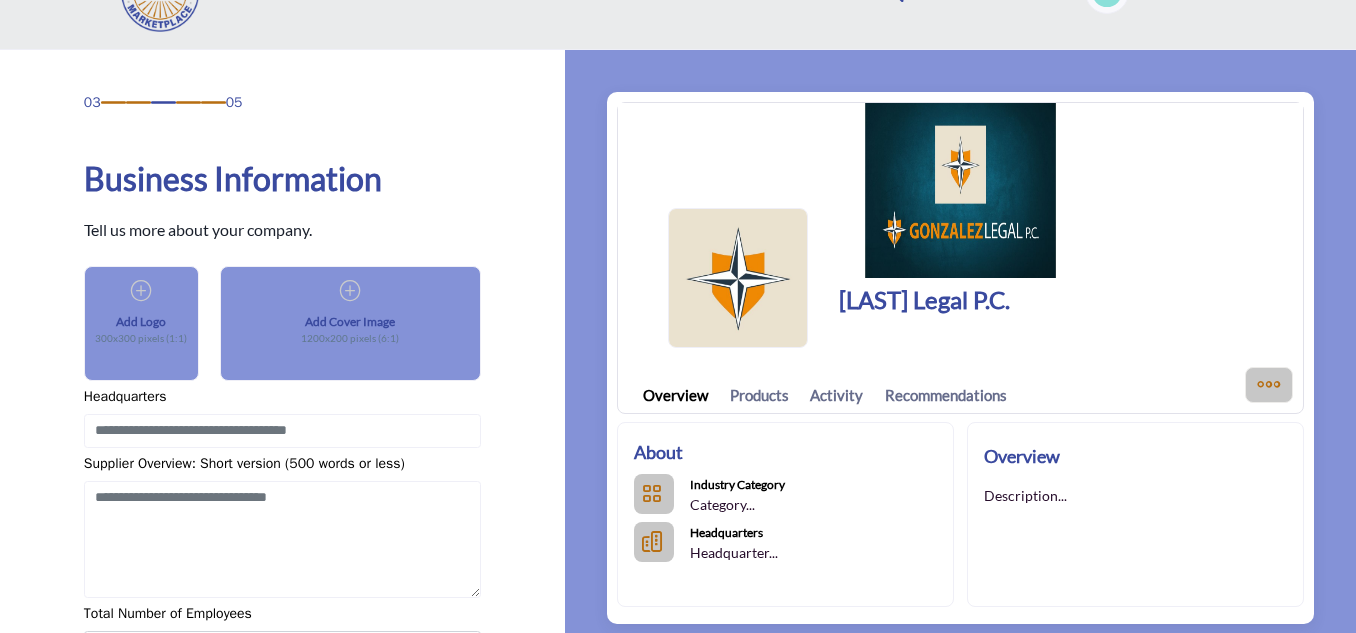 scroll, scrollTop: 100, scrollLeft: 0, axis: vertical 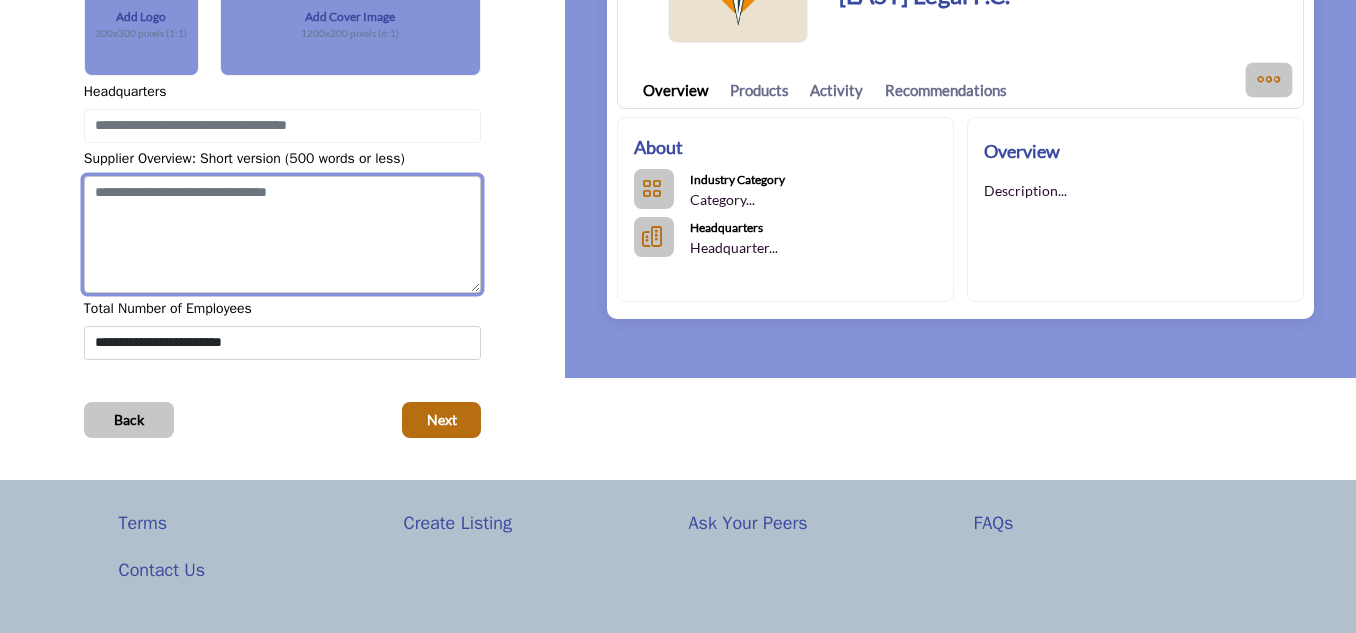 click at bounding box center (282, 235) 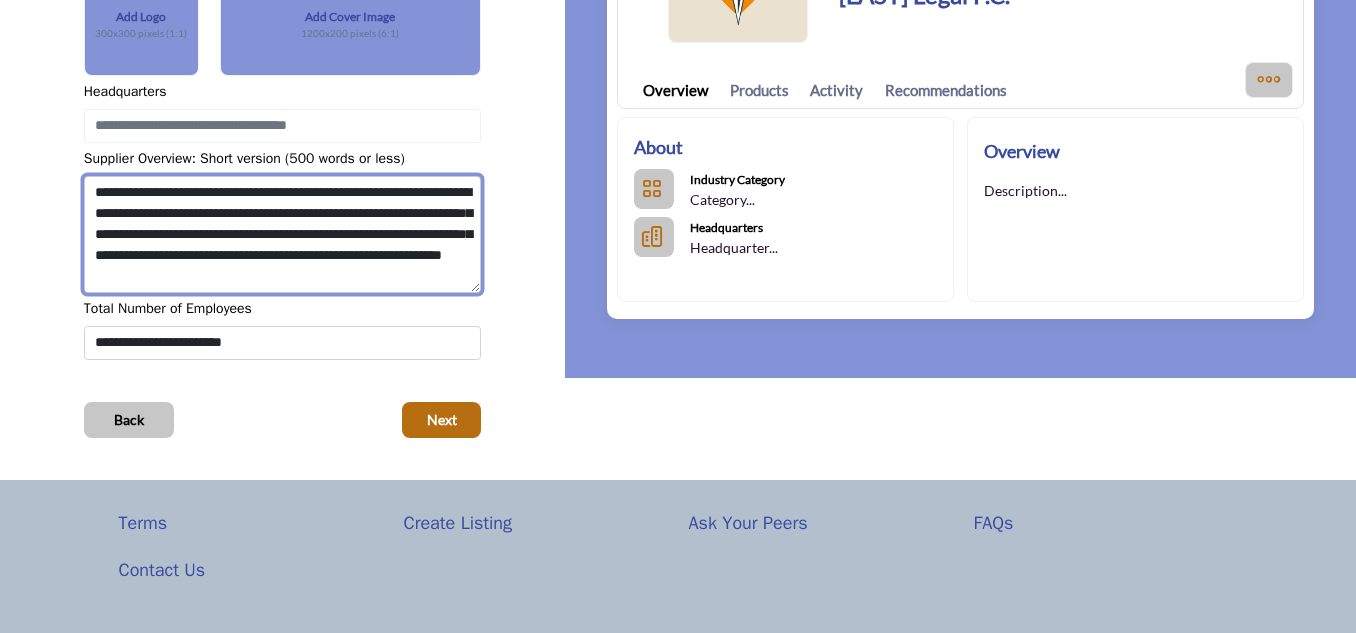 type on "**********" 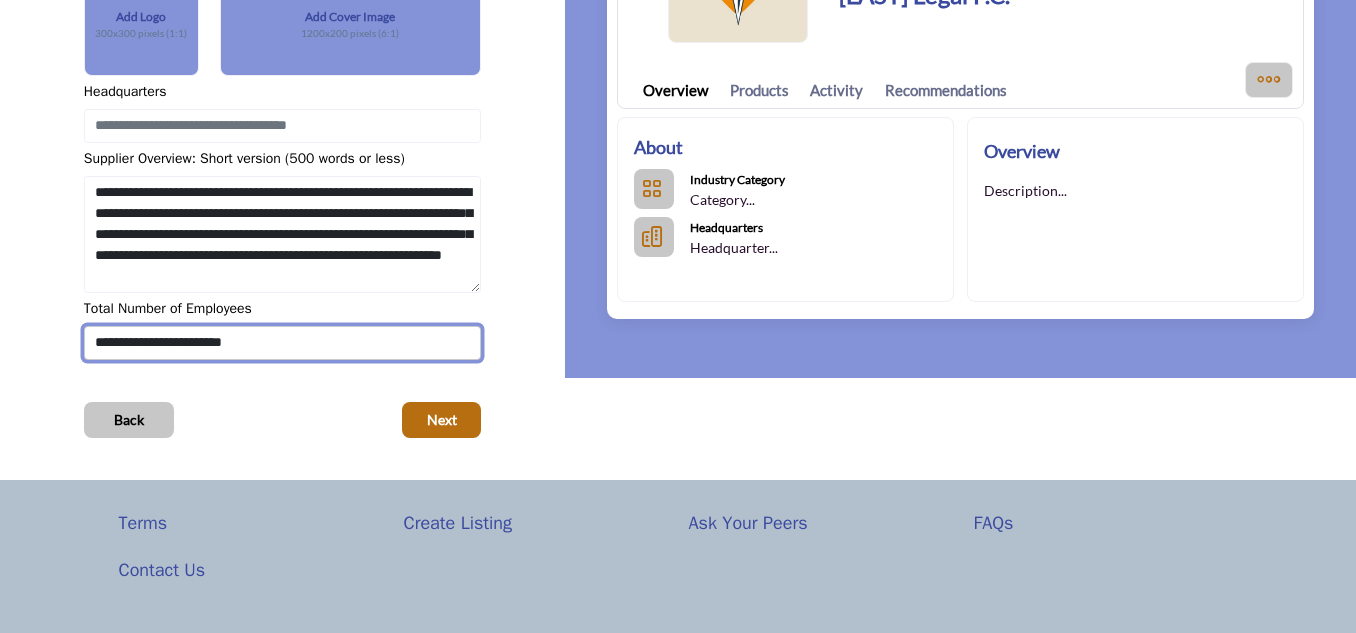 click on "**********" at bounding box center [282, 343] 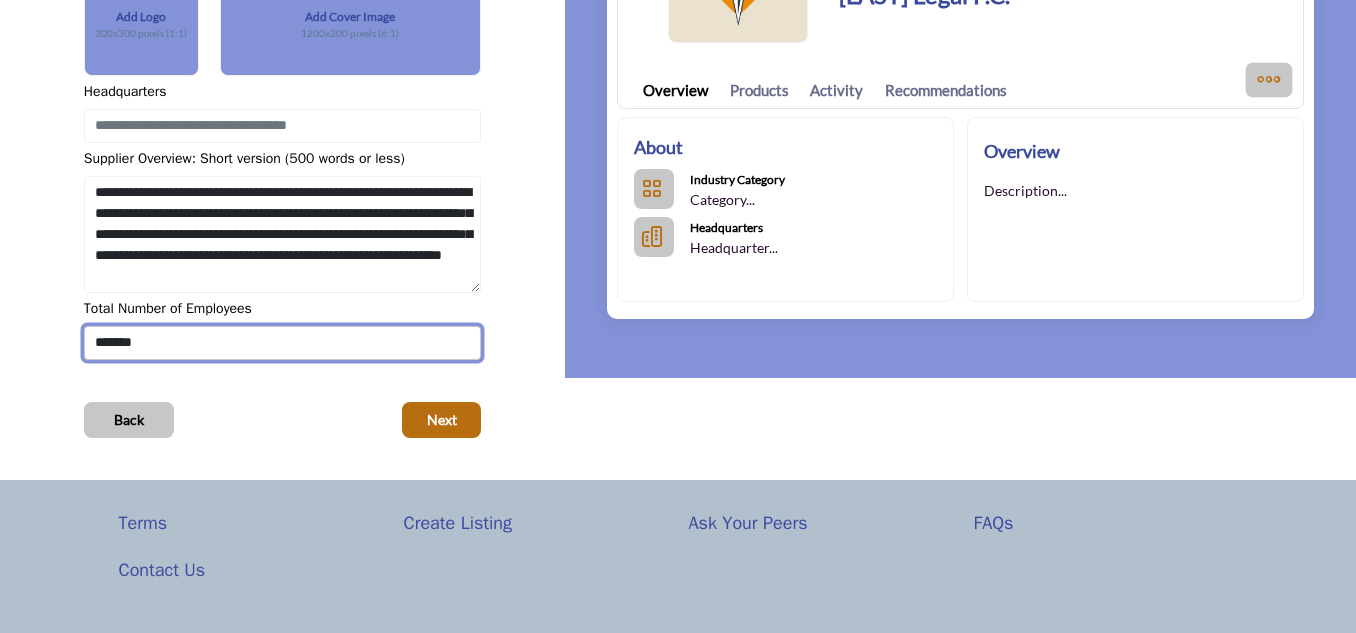 click on "**********" at bounding box center (282, 343) 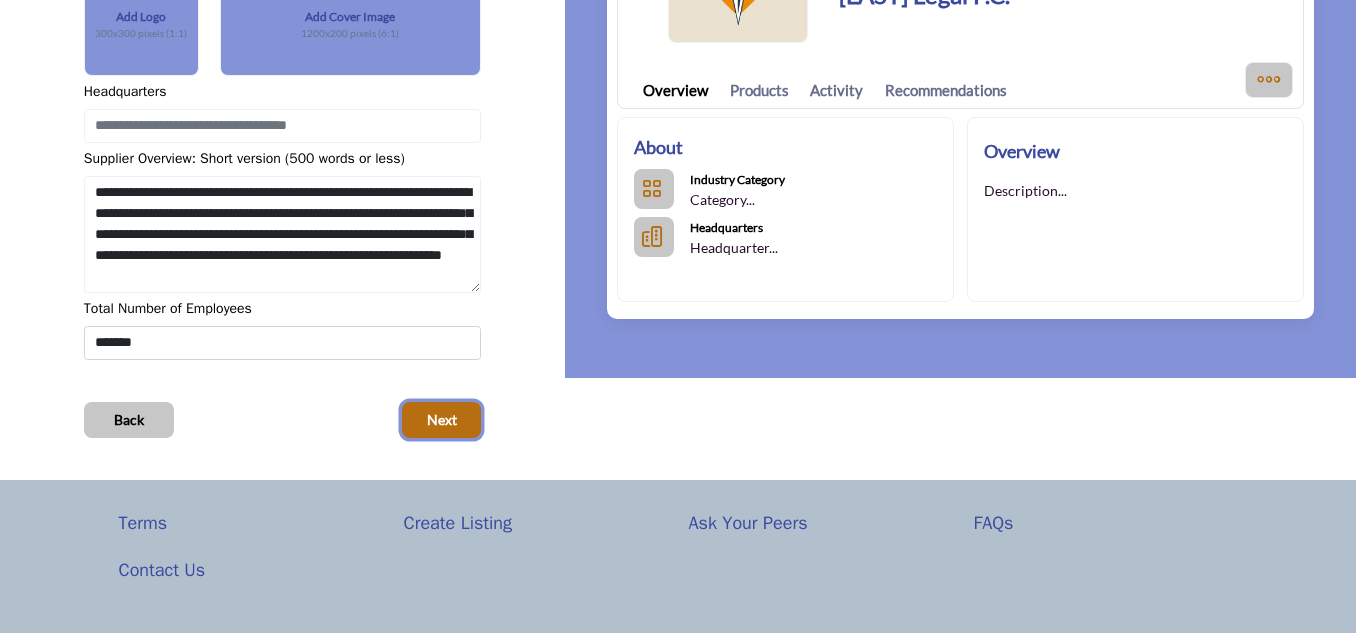 click on "Next" at bounding box center [442, 420] 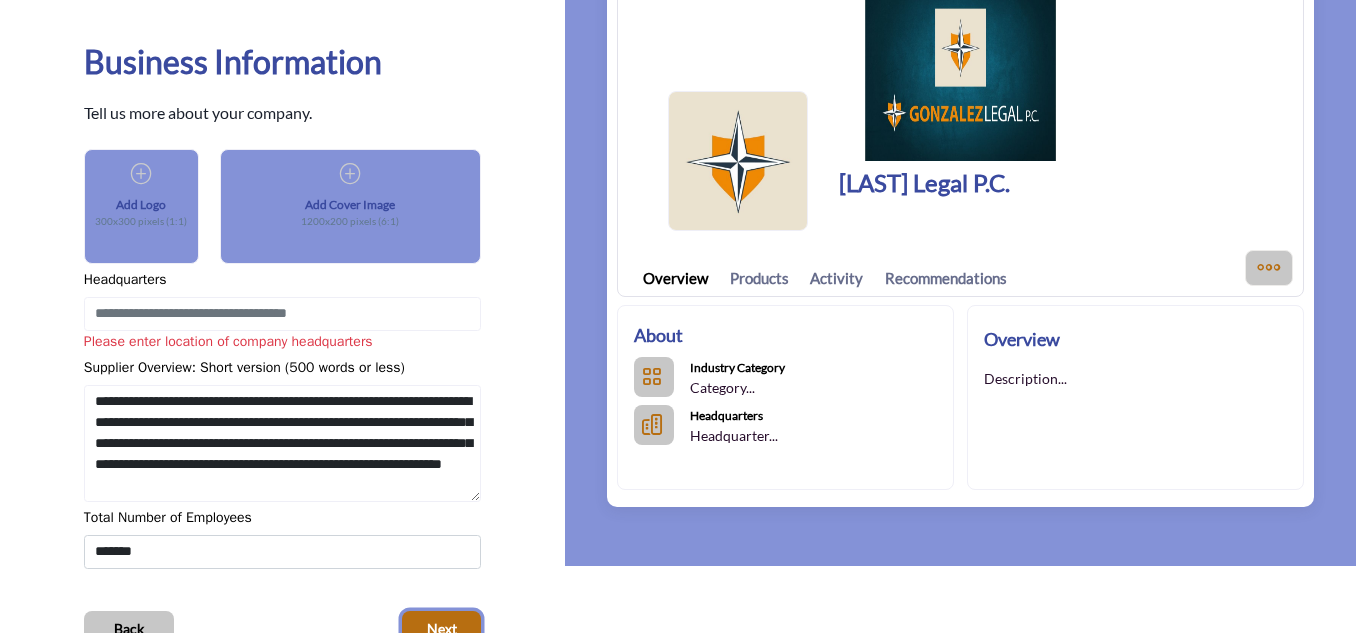 scroll, scrollTop: 153, scrollLeft: 0, axis: vertical 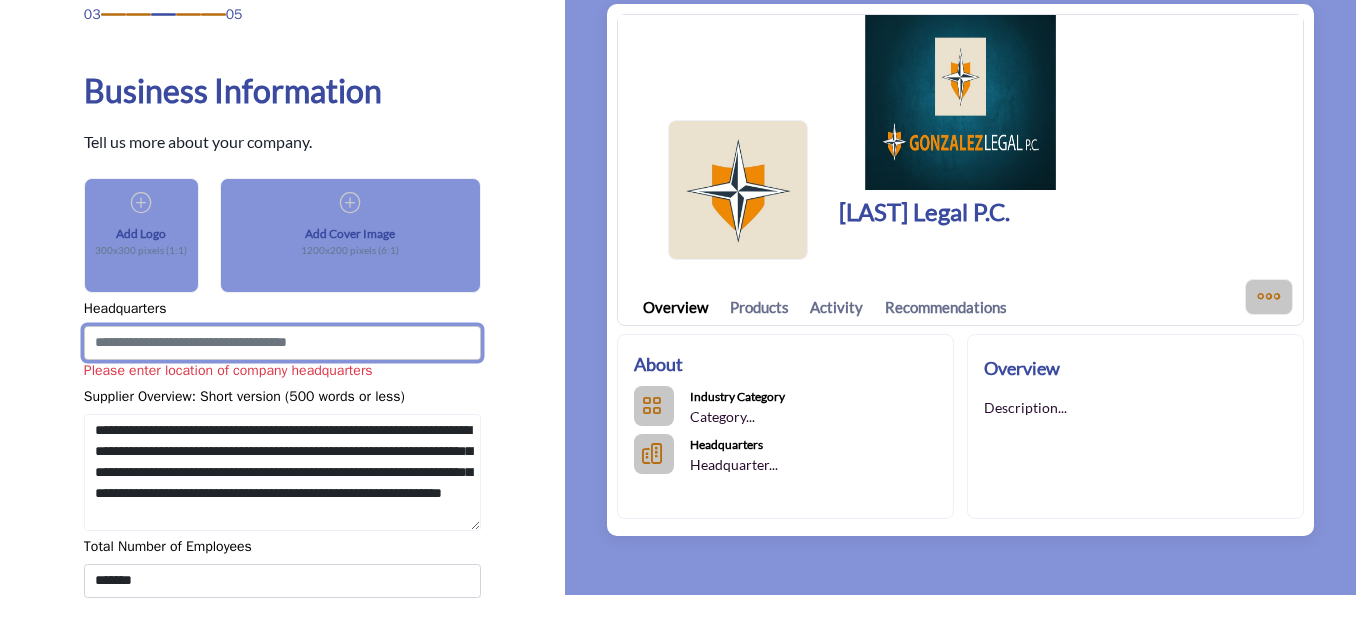 click at bounding box center [282, 343] 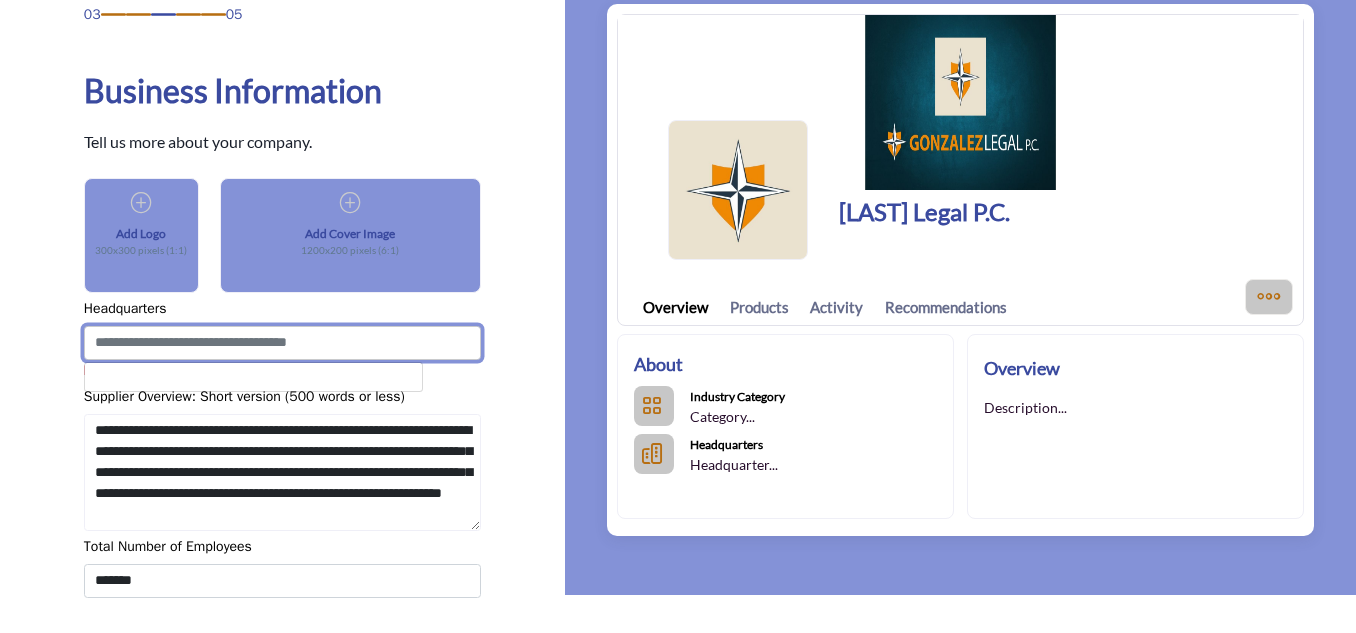 paste on "**********" 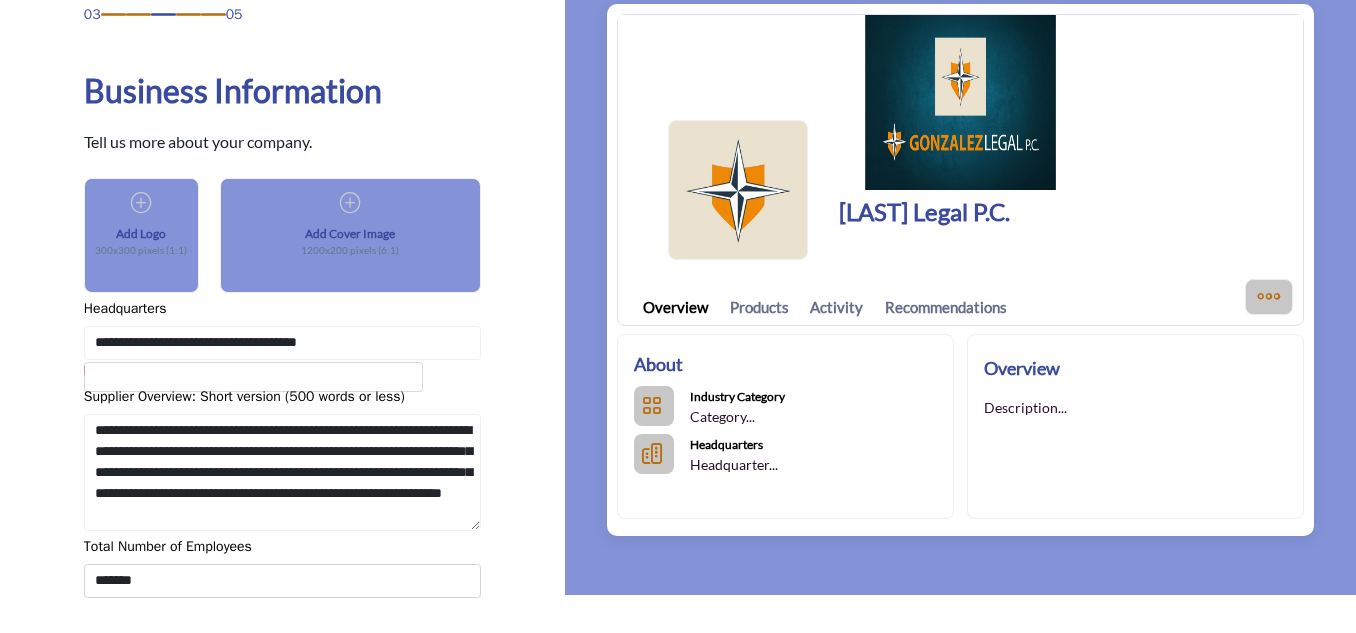click on "03
05
Business Information" at bounding box center (283, 340) 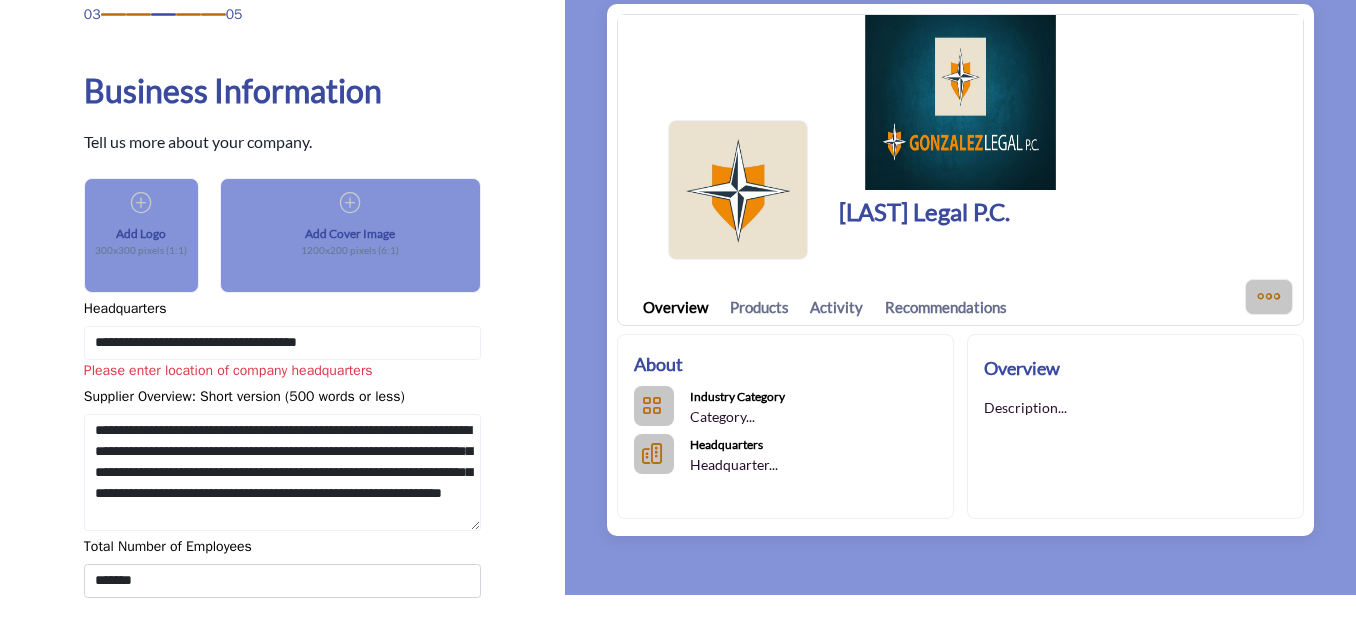 click on "03
05
Business Information" at bounding box center (283, 340) 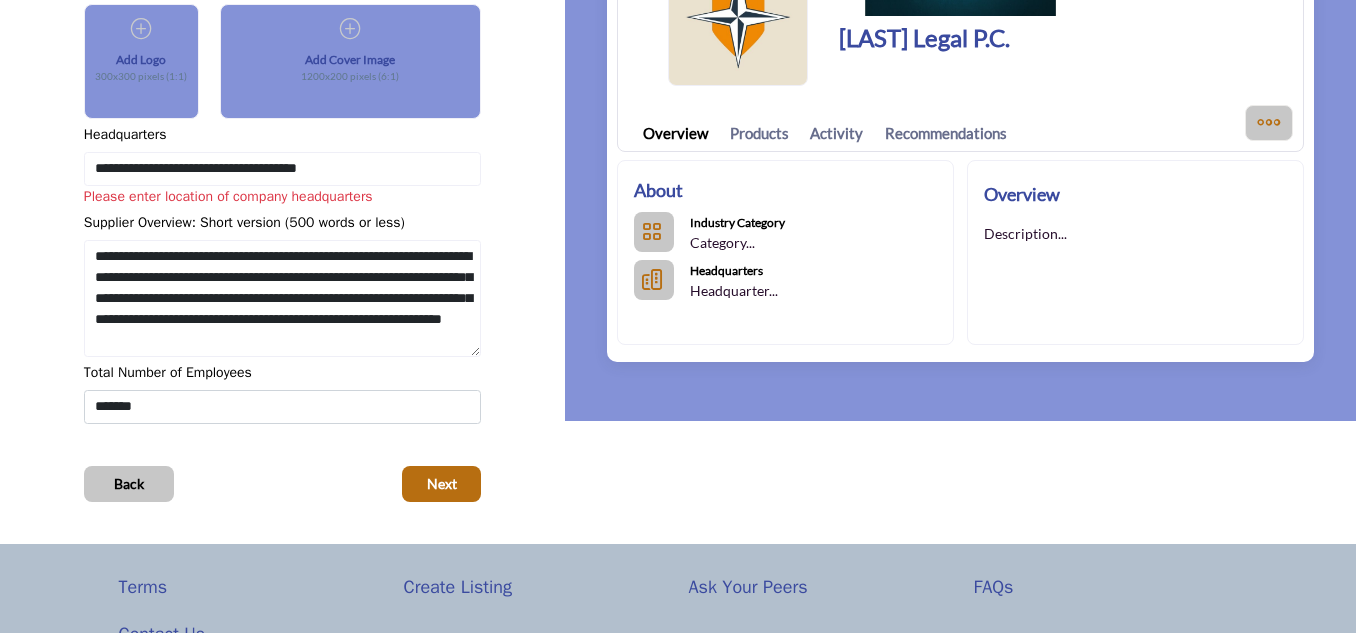 scroll, scrollTop: 354, scrollLeft: 0, axis: vertical 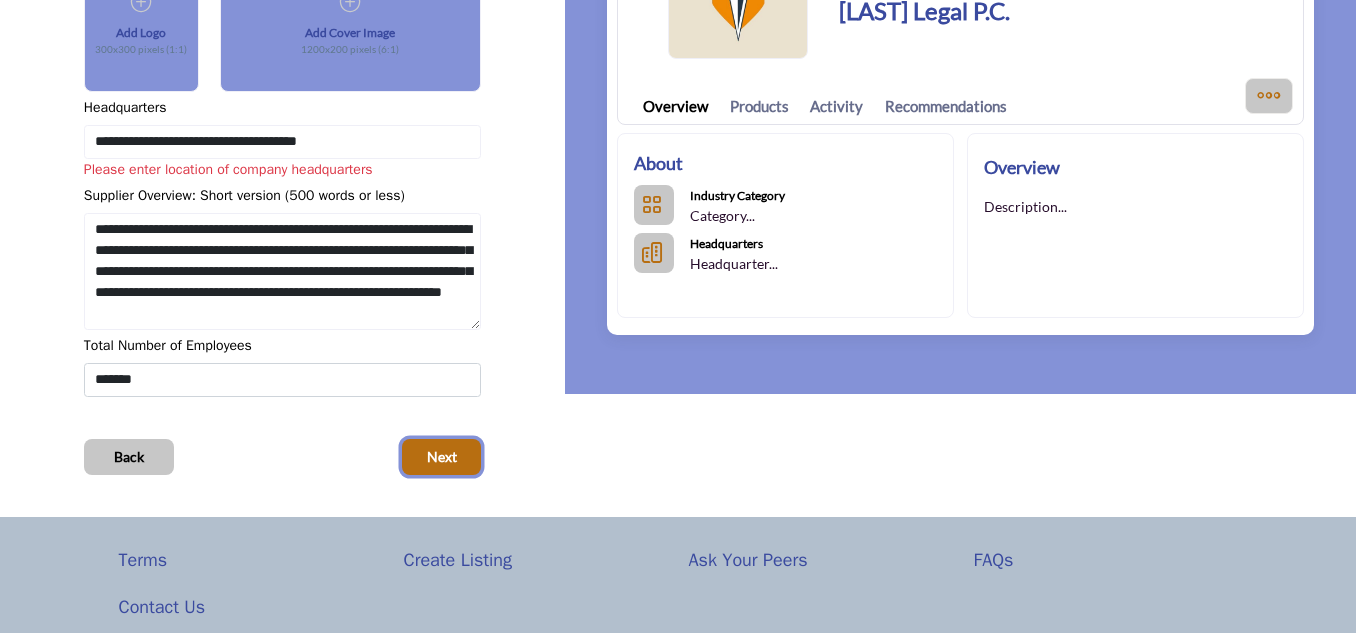 click on "Next" at bounding box center [442, 457] 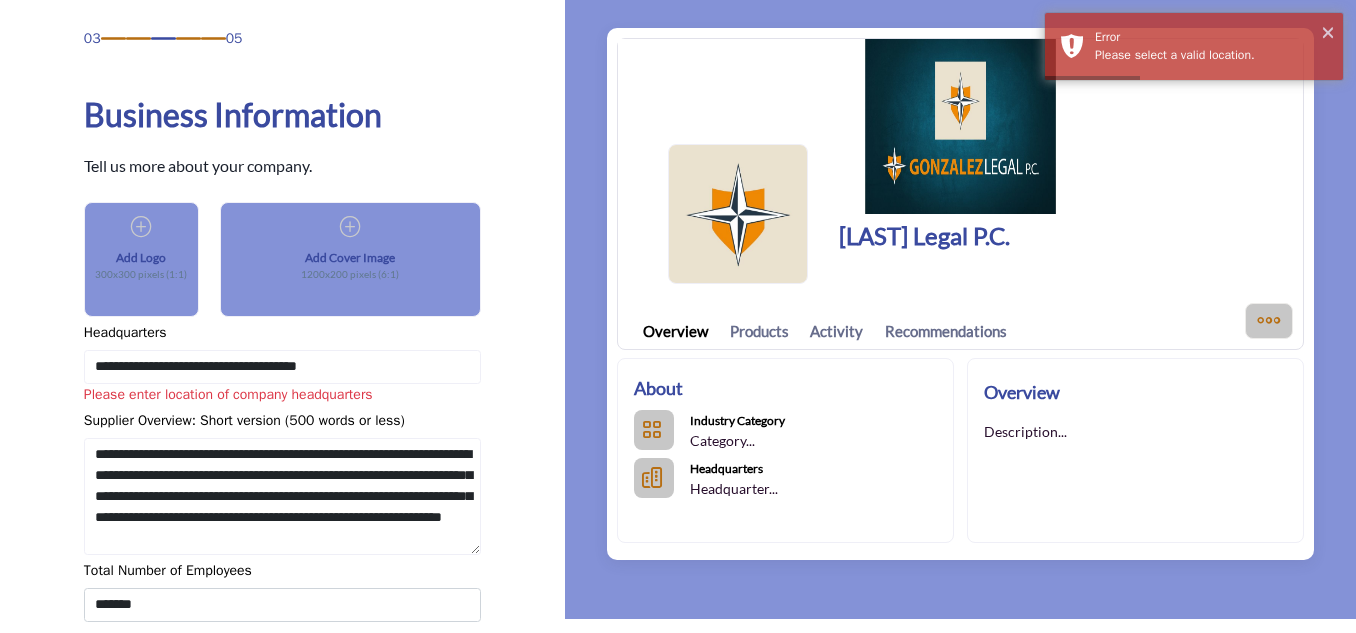 scroll, scrollTop: 121, scrollLeft: 0, axis: vertical 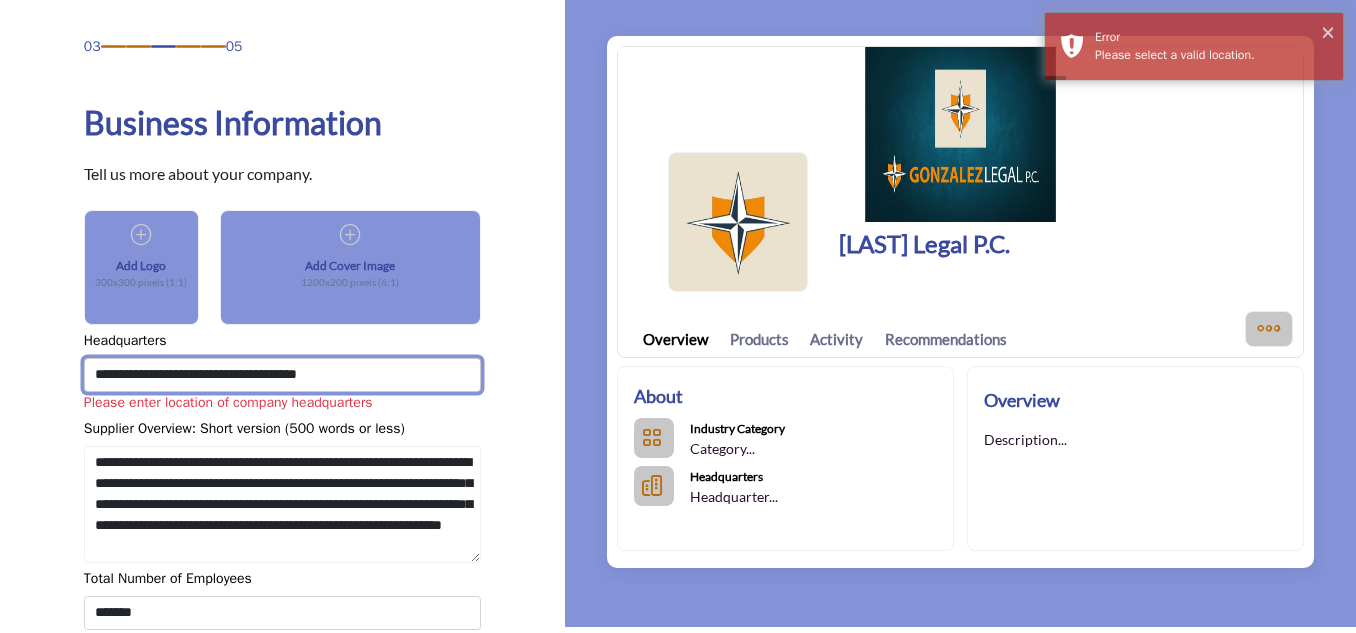 click on "**********" at bounding box center [282, 375] 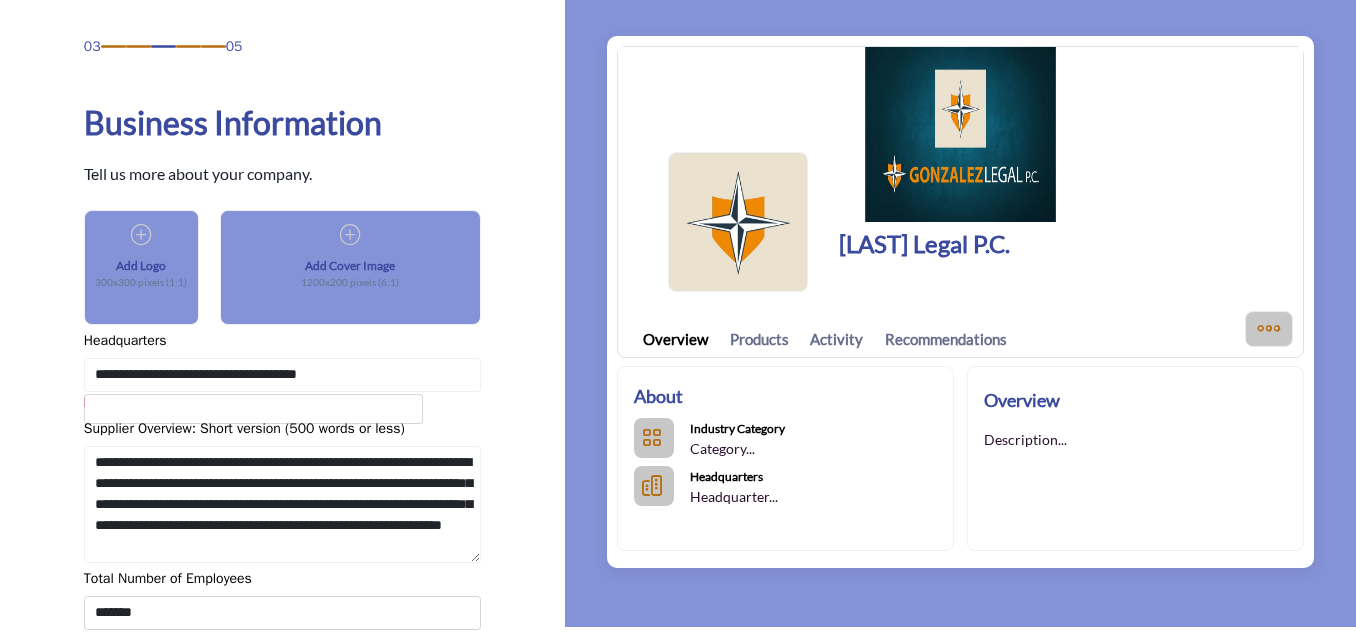 click at bounding box center [253, 409] 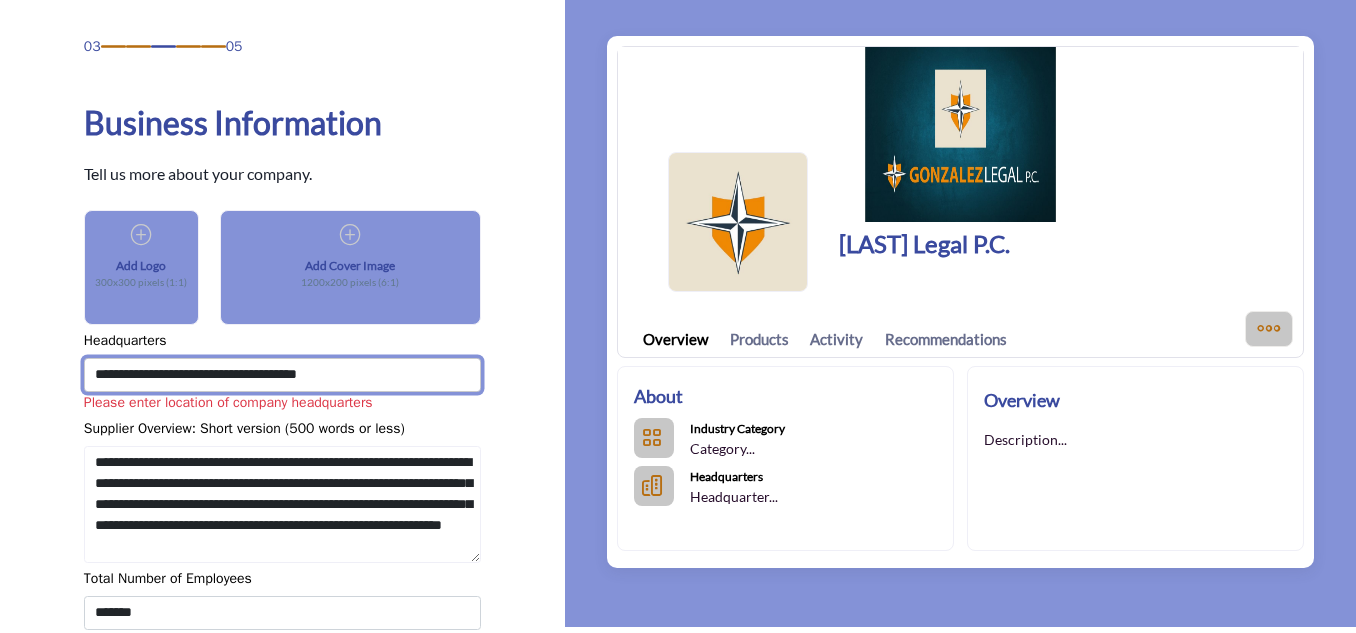 click on "**********" at bounding box center [282, 375] 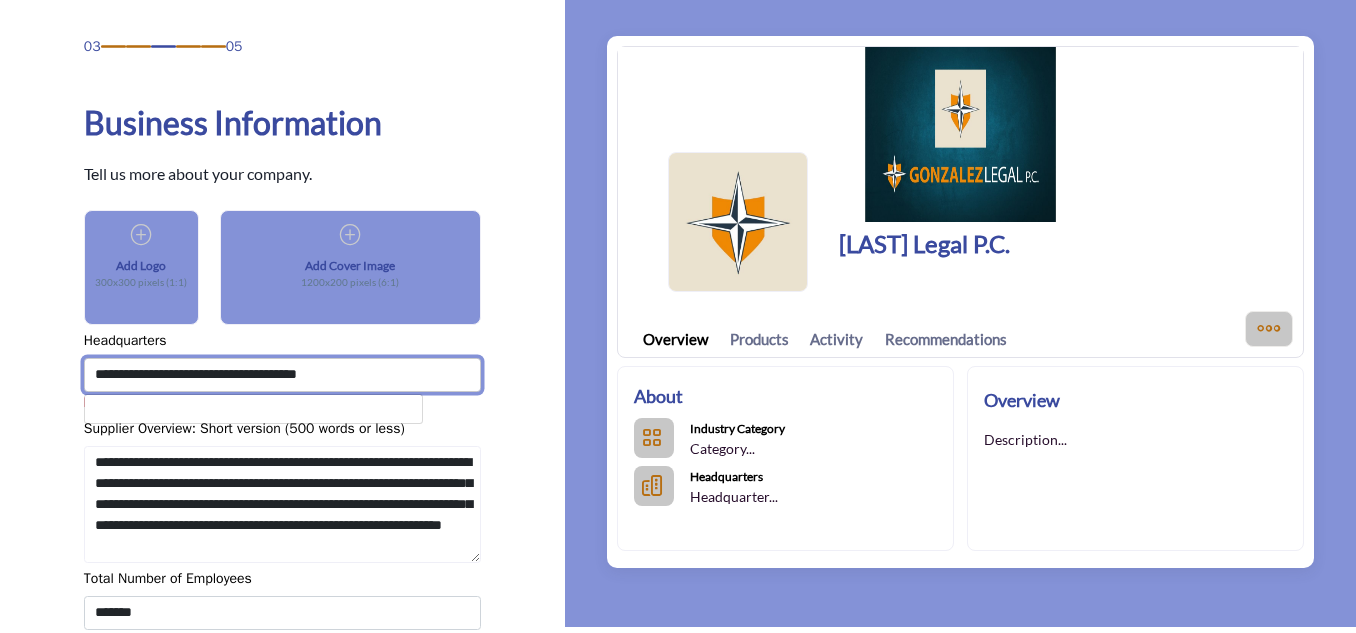 drag, startPoint x: 200, startPoint y: 377, endPoint x: 410, endPoint y: 386, distance: 210.19276 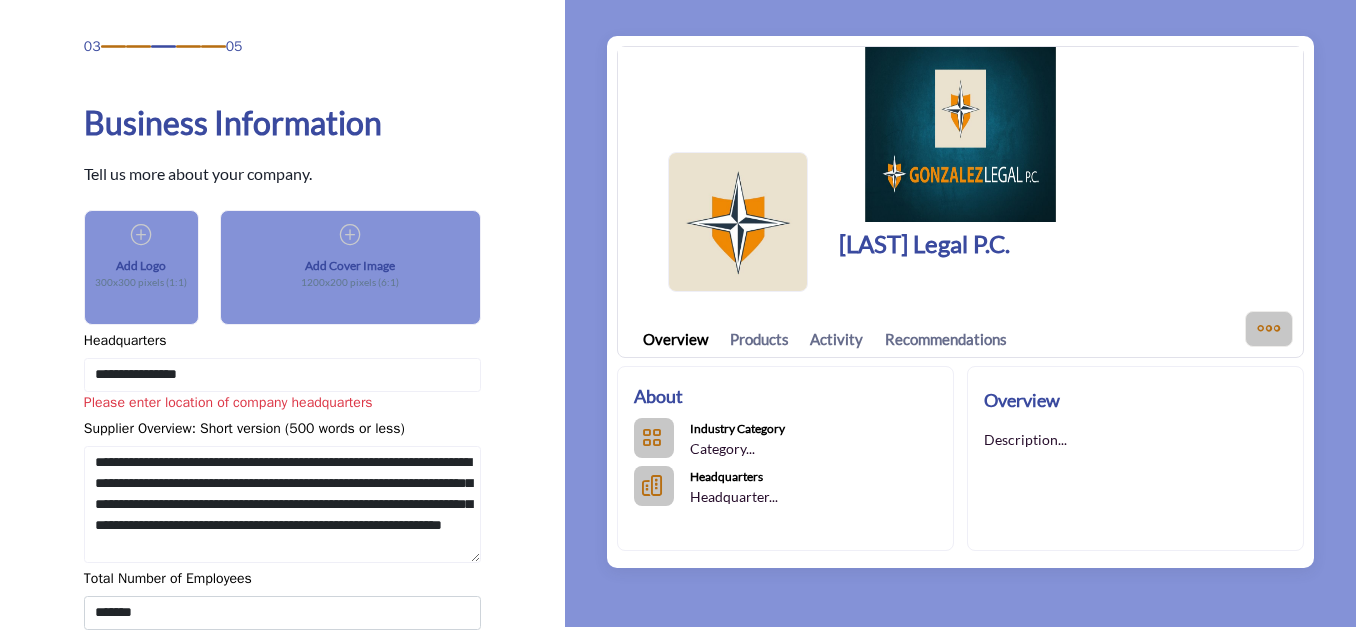 click on "Supplier Overview: Short version (500 words or less)" at bounding box center [282, 432] 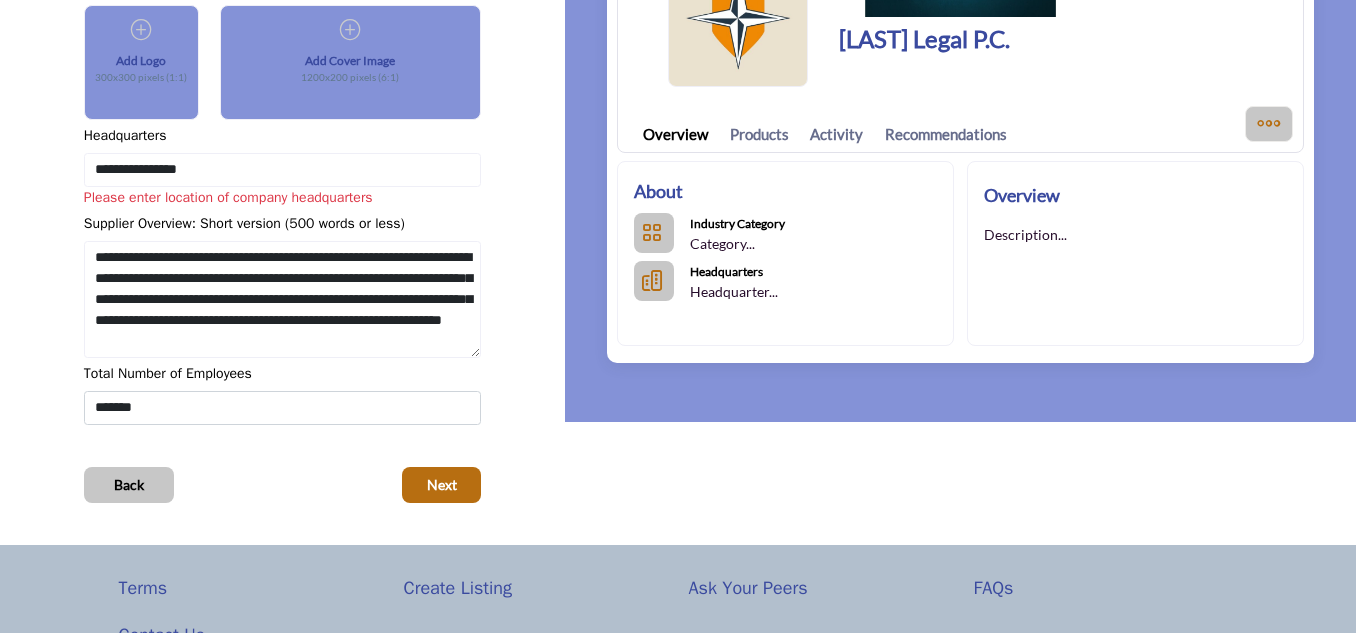scroll, scrollTop: 350, scrollLeft: 0, axis: vertical 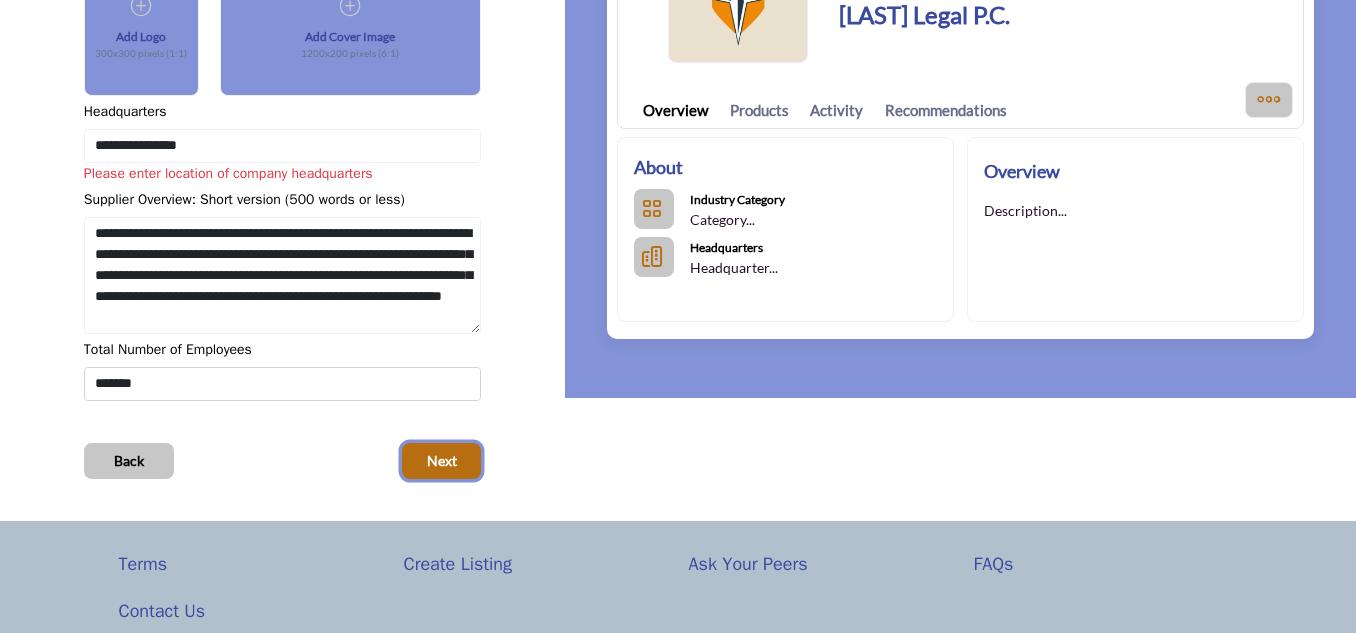 click on "Next" at bounding box center [441, 461] 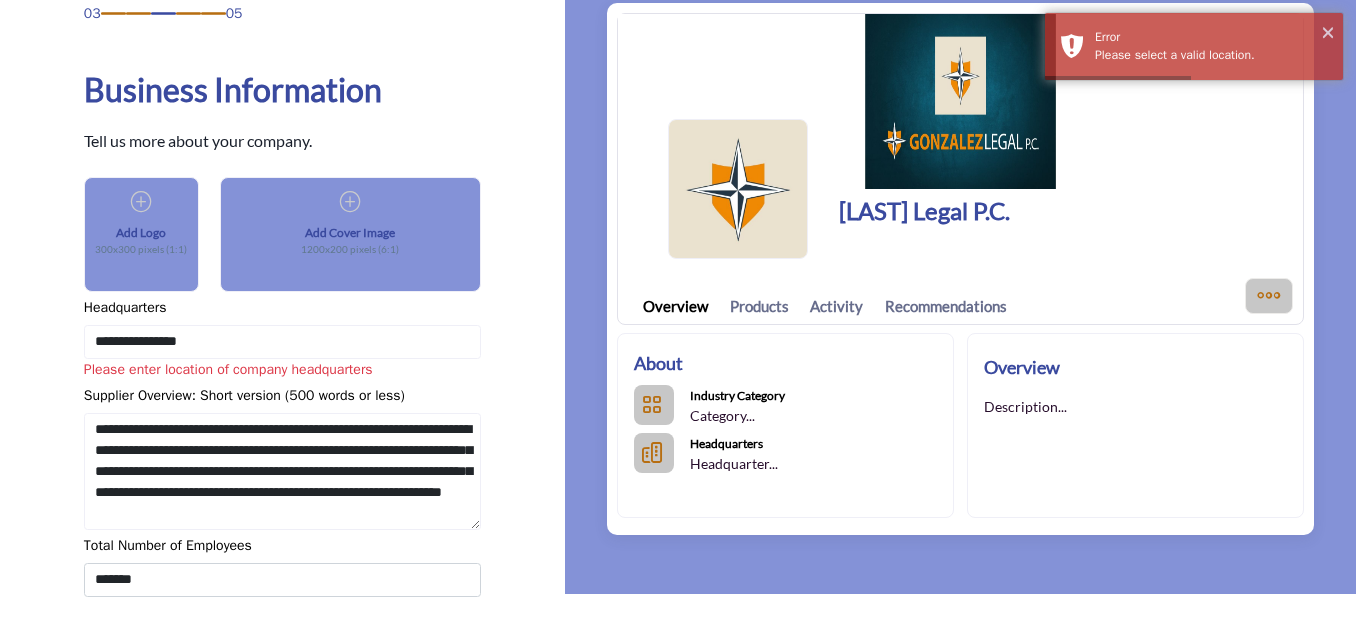 scroll, scrollTop: 98, scrollLeft: 0, axis: vertical 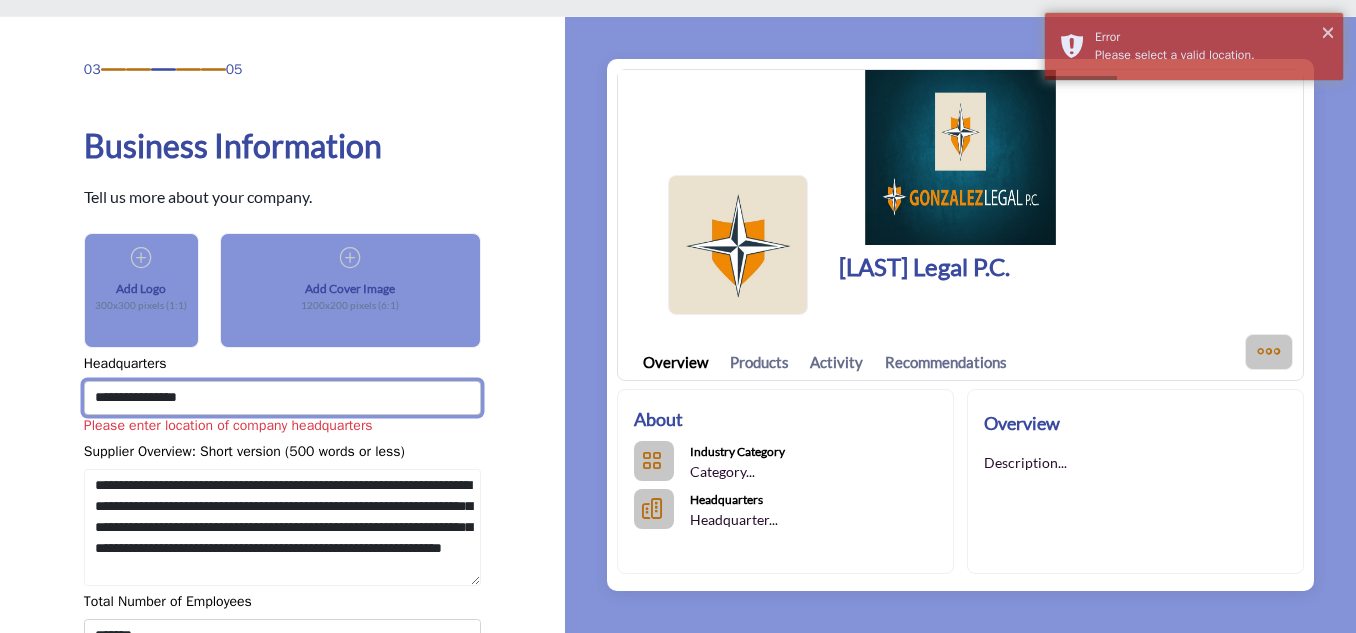 click on "**********" at bounding box center (282, 398) 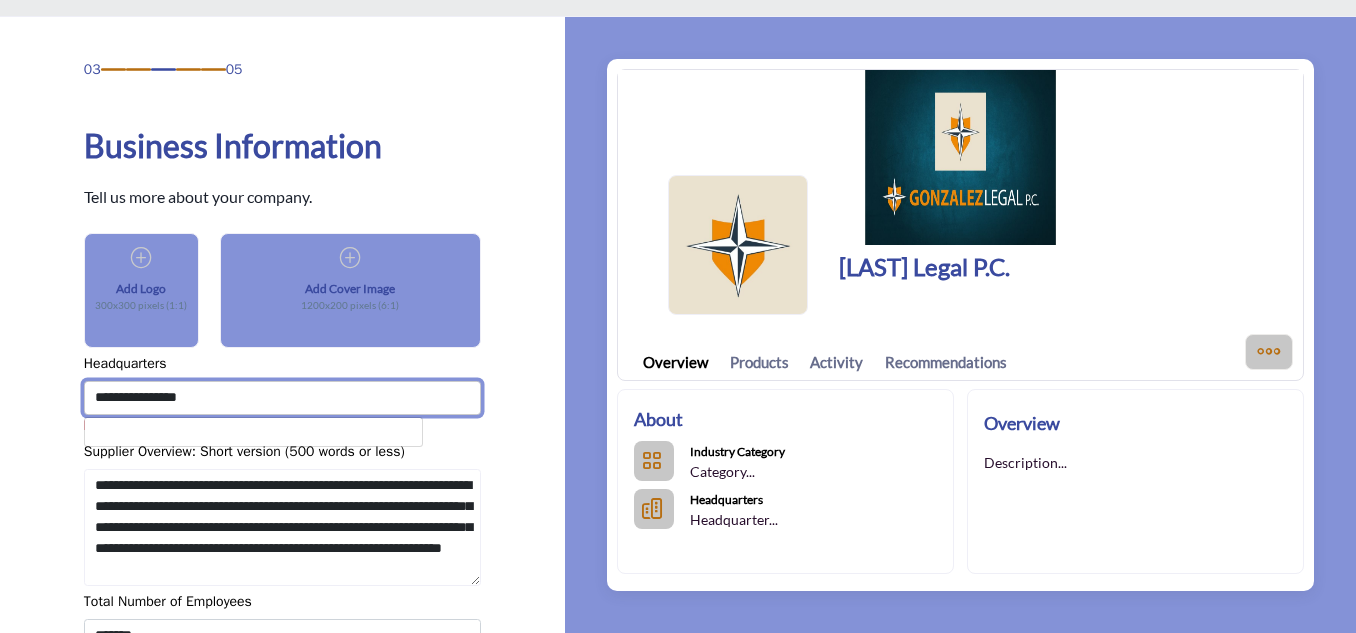 click on "**********" at bounding box center (282, 398) 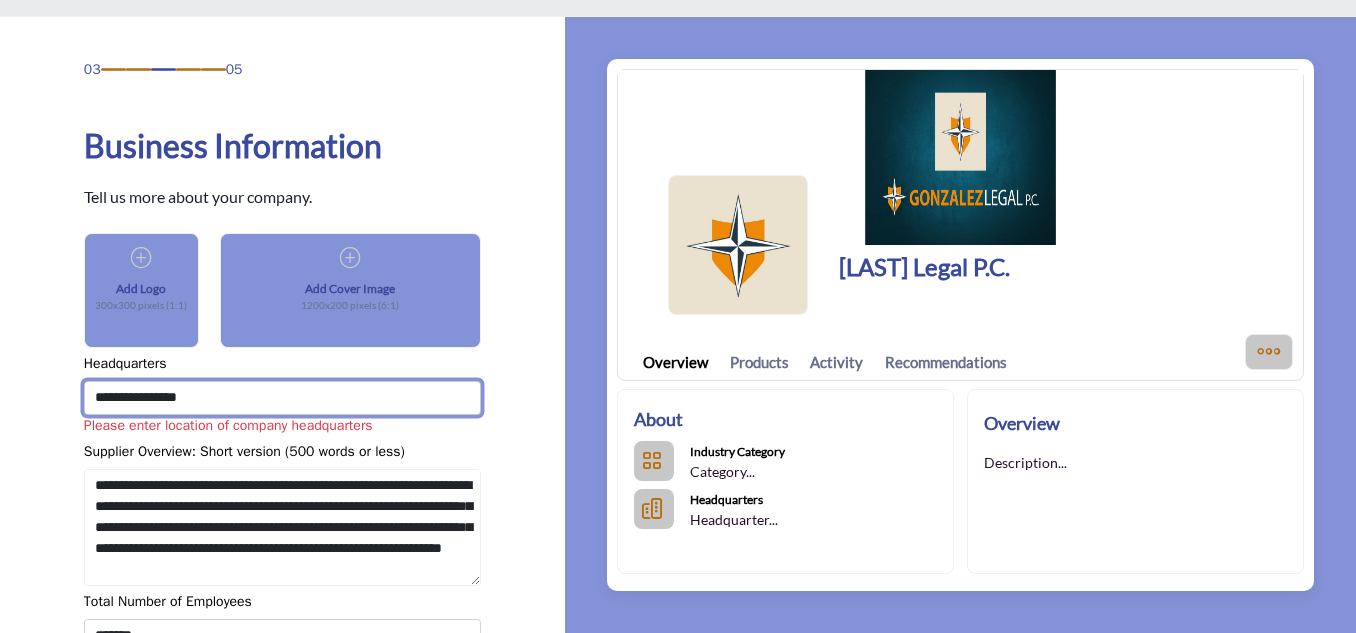 click on "**********" at bounding box center (282, 398) 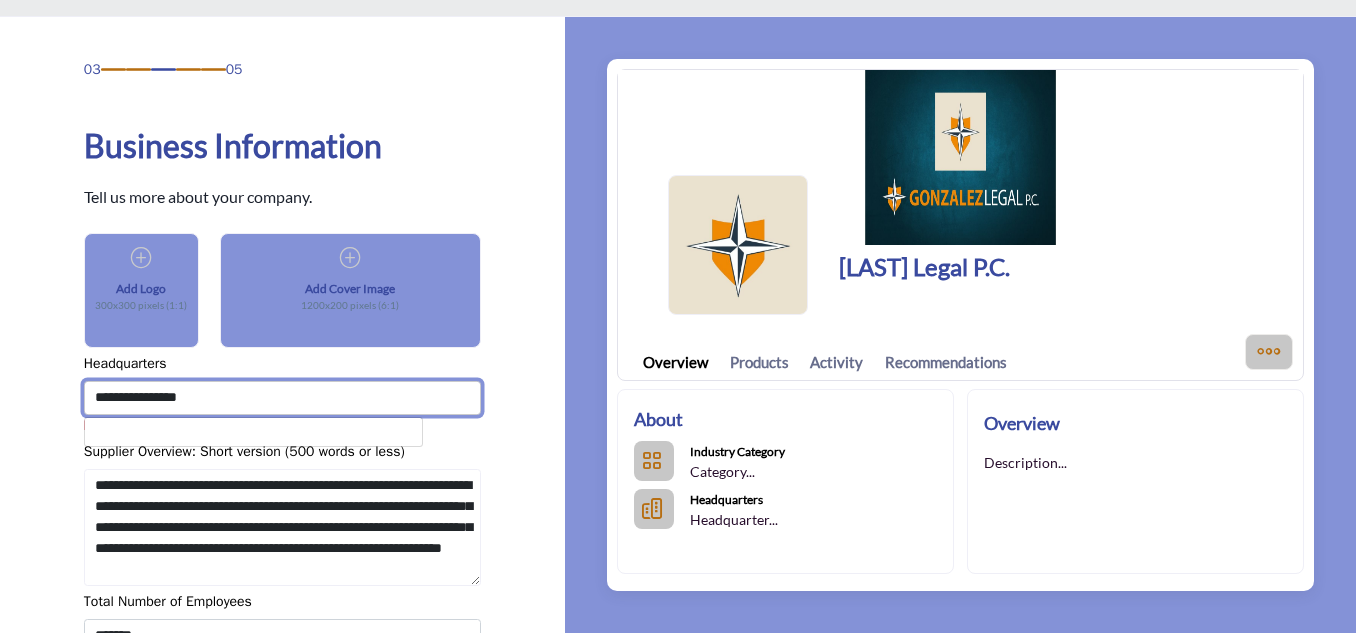 click on "**********" at bounding box center (282, 398) 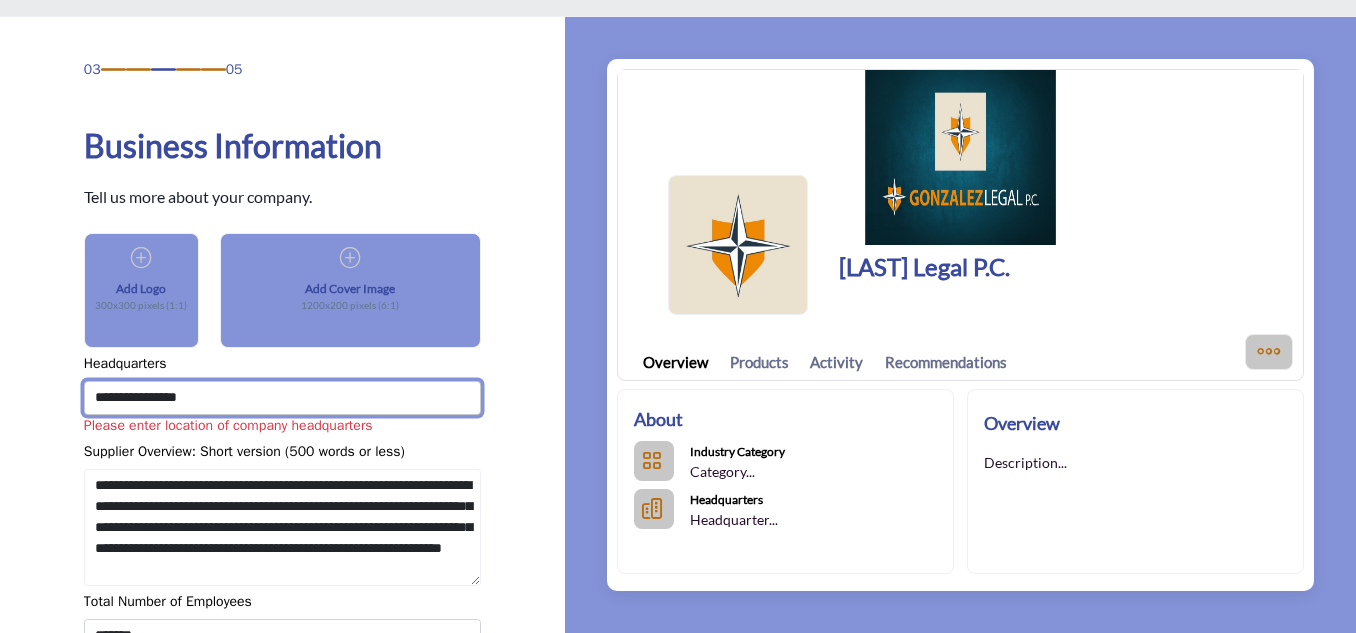 paste 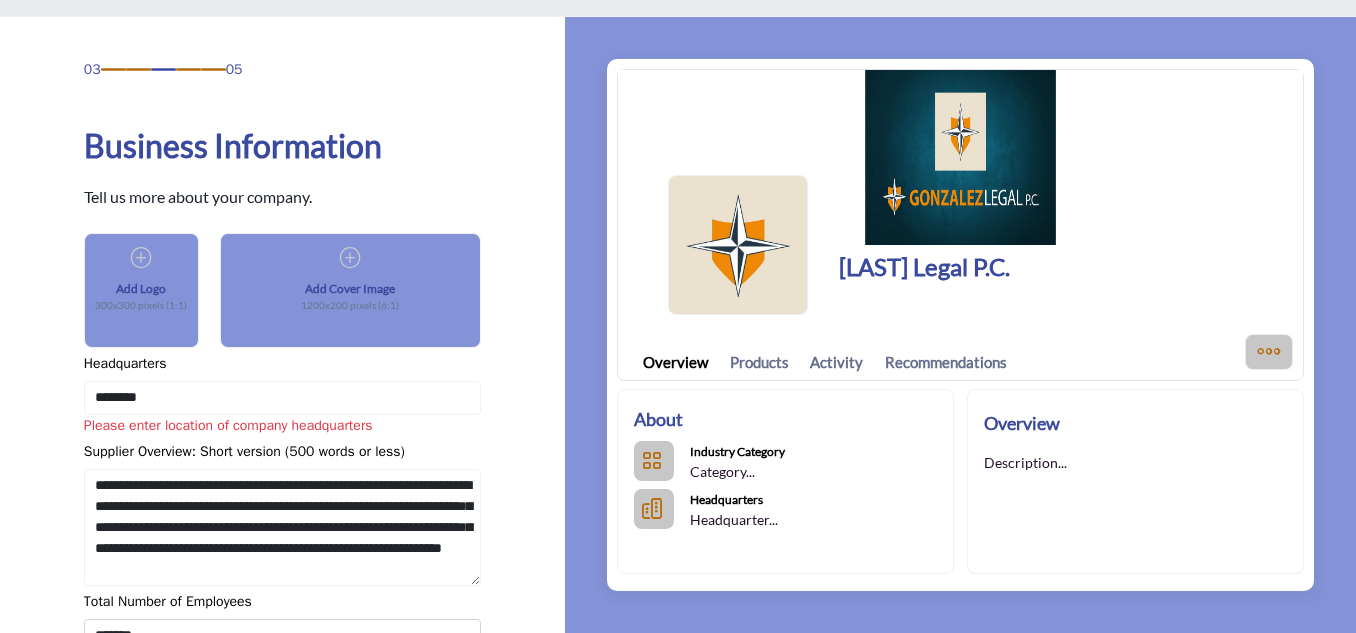 click on "03
05
Business Information" at bounding box center (283, 395) 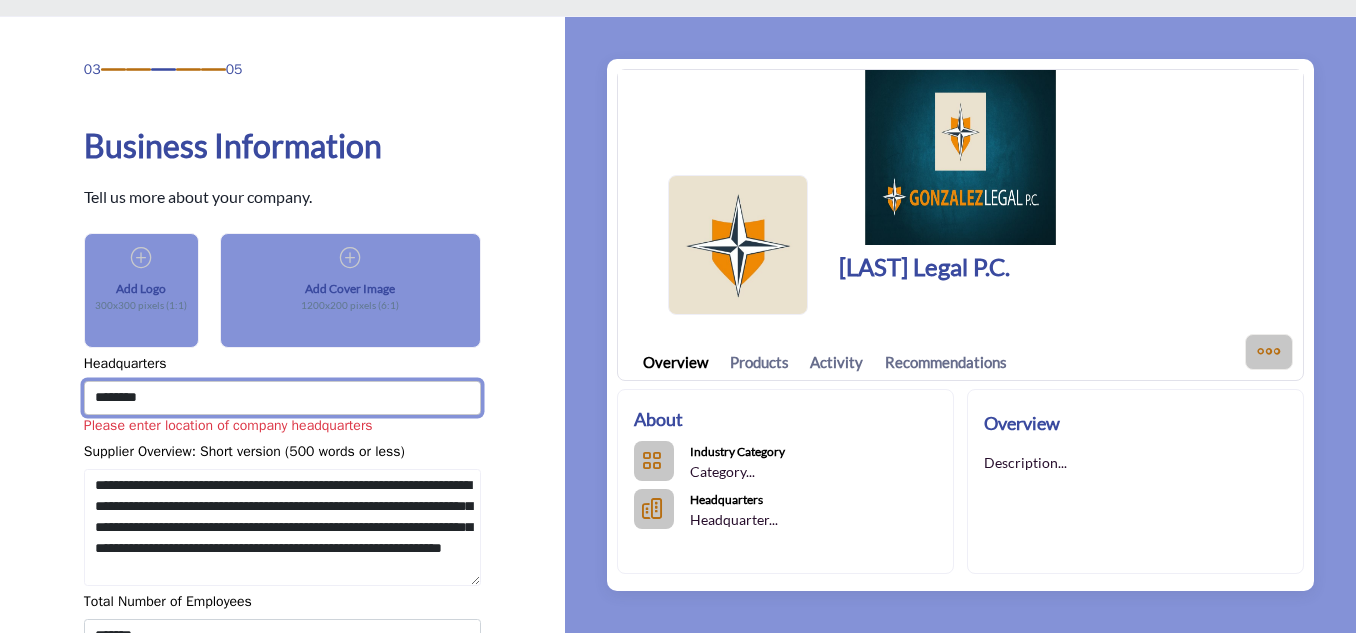 click on "********" at bounding box center (282, 398) 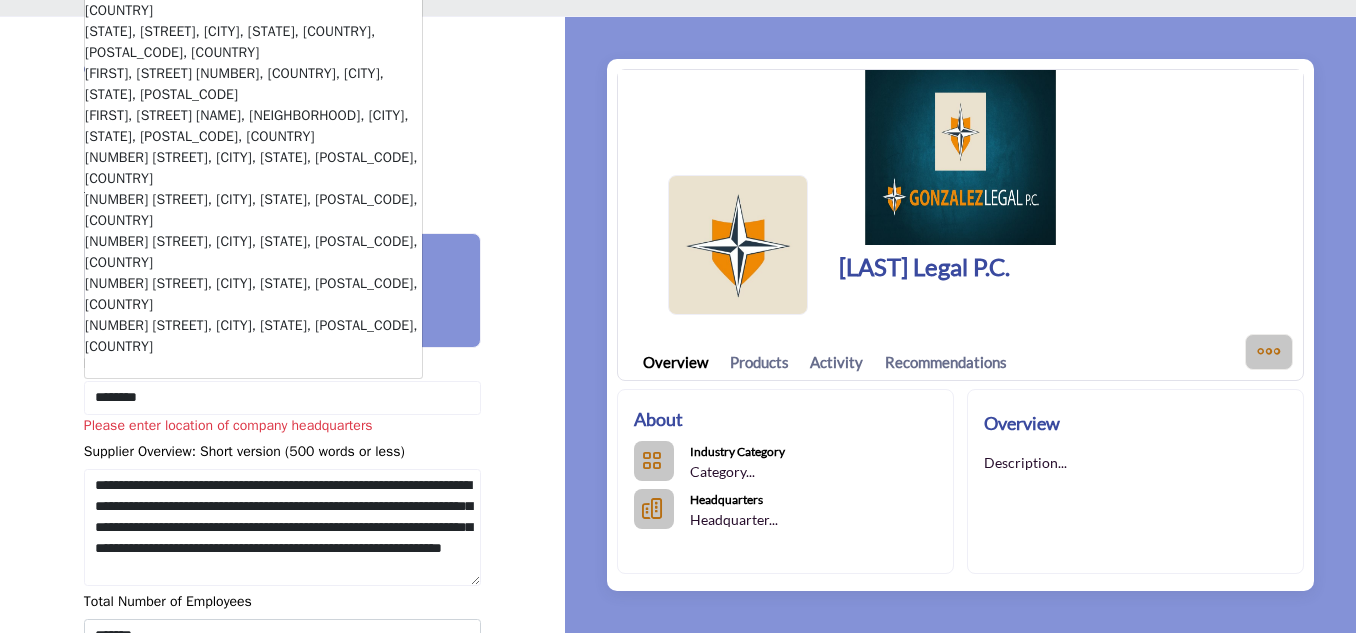 click on "70 Munroe Street, #D, Lynn, MA, 01901, USA" at bounding box center (253, -63) 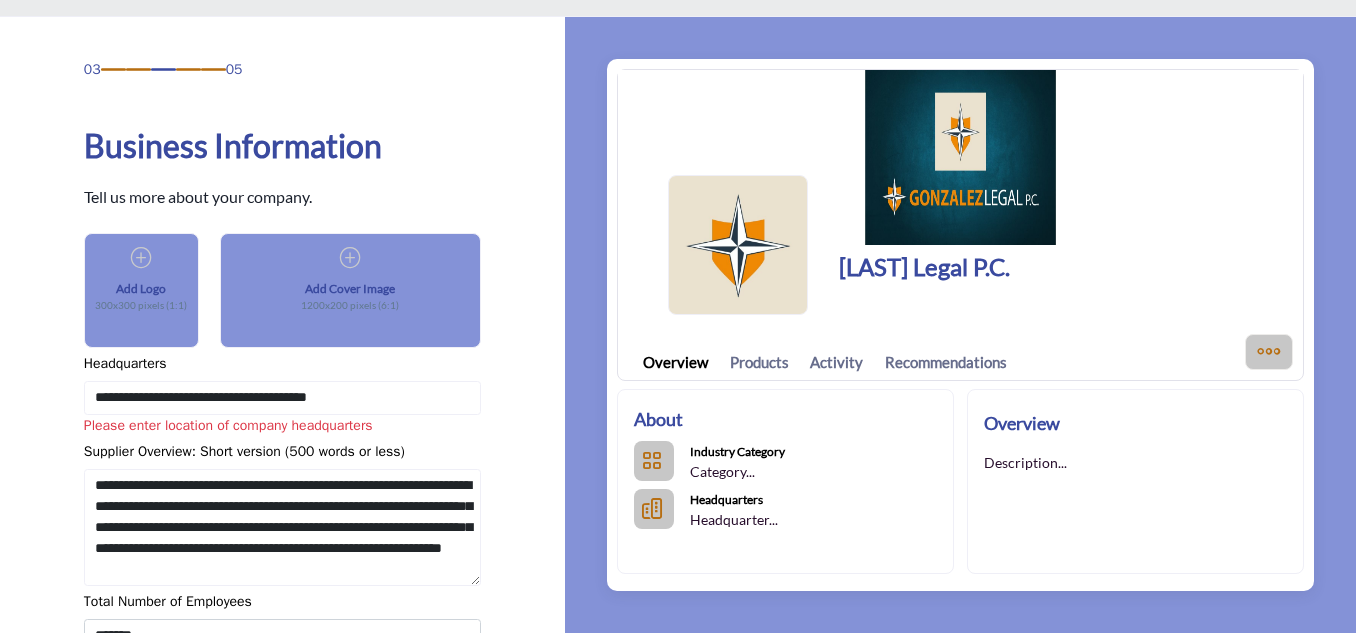 click on "03
05
Business Information" at bounding box center [283, 395] 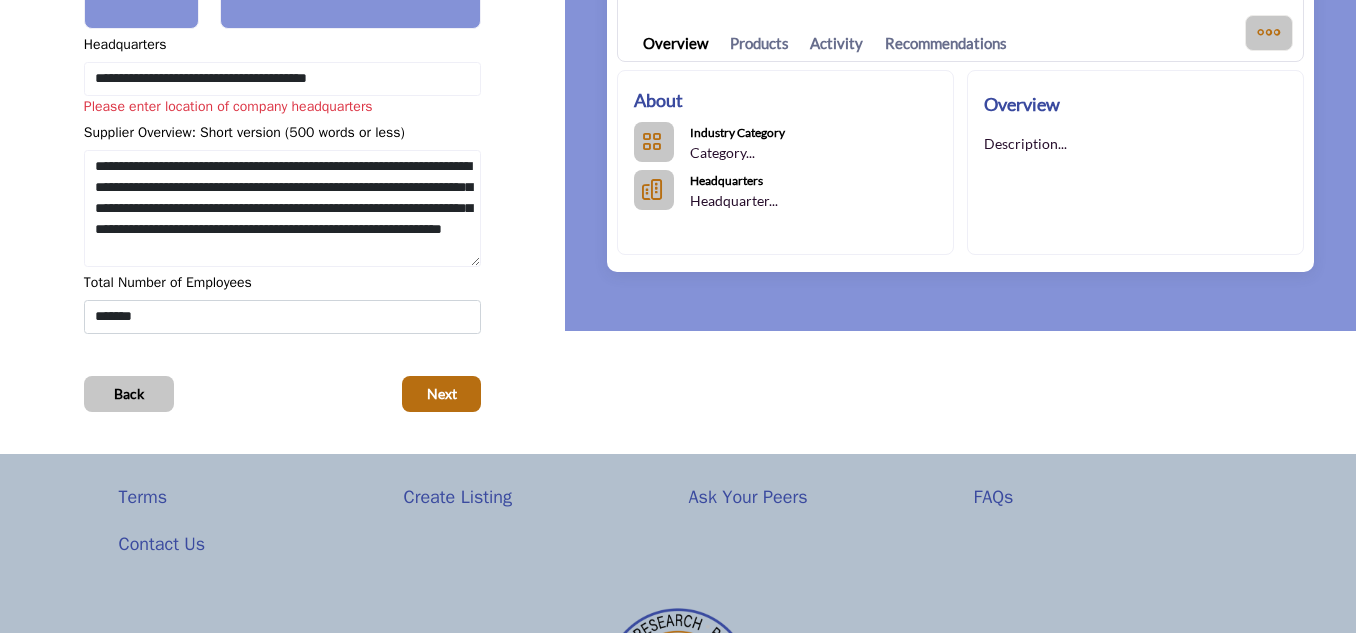 scroll, scrollTop: 424, scrollLeft: 0, axis: vertical 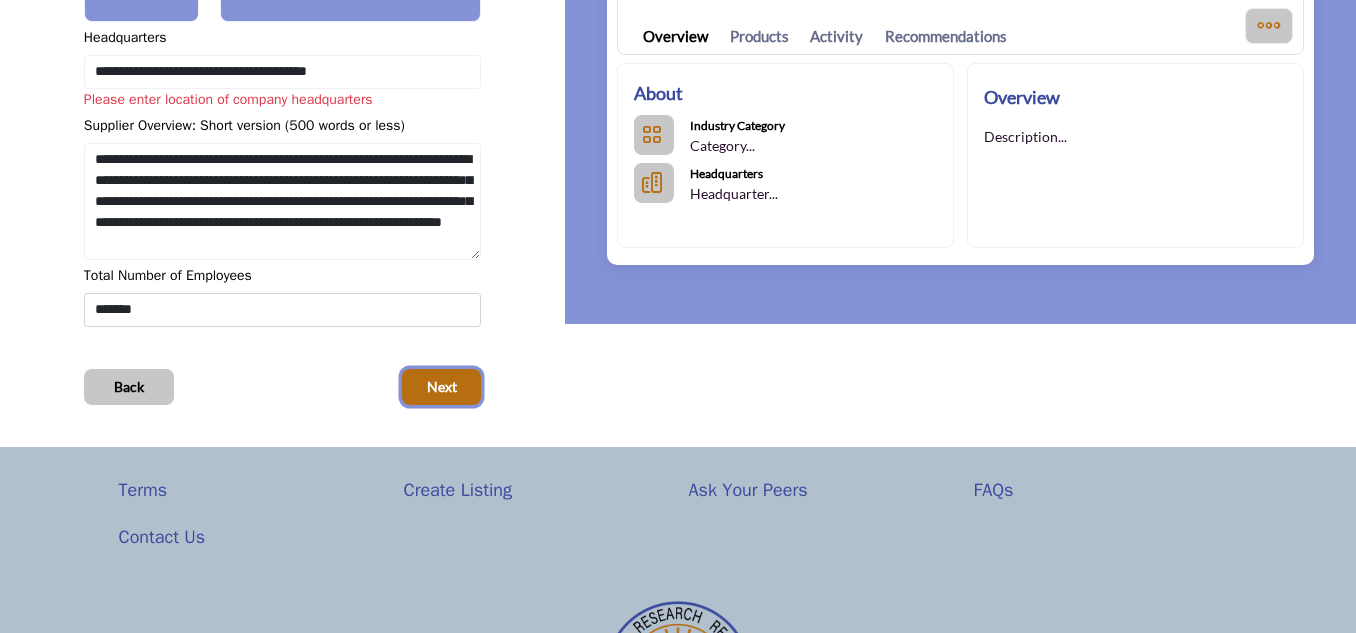 click on "Next" at bounding box center [442, 387] 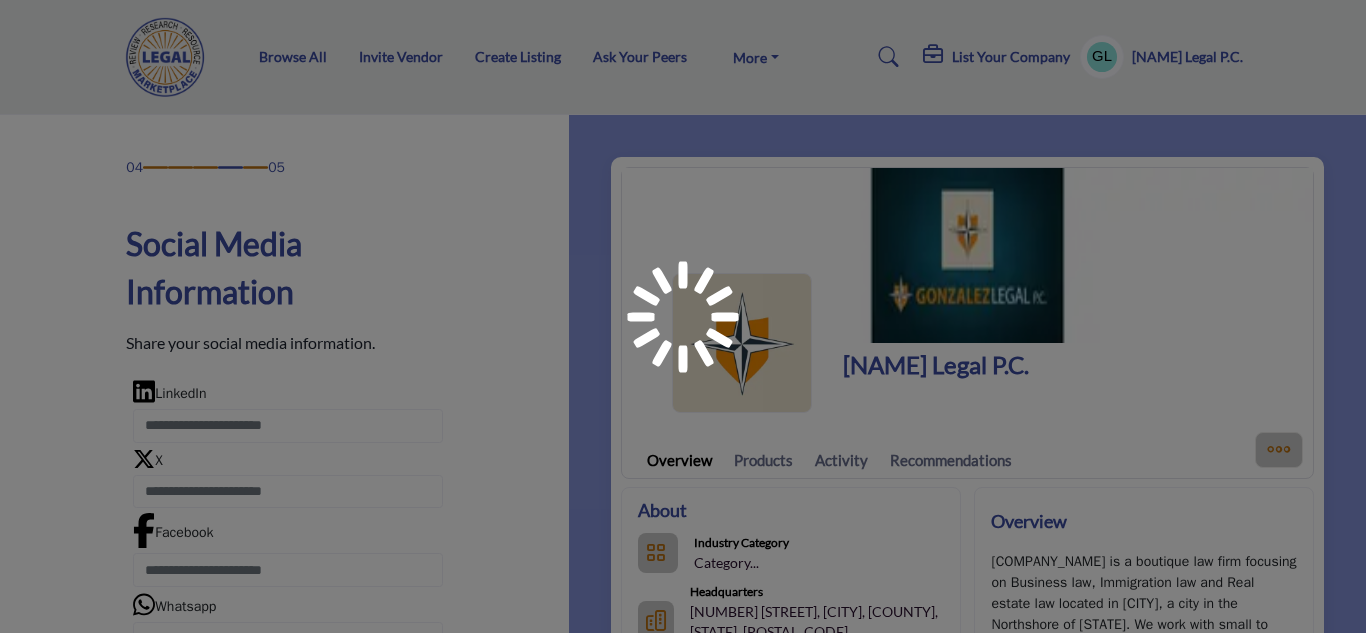 scroll, scrollTop: 0, scrollLeft: 0, axis: both 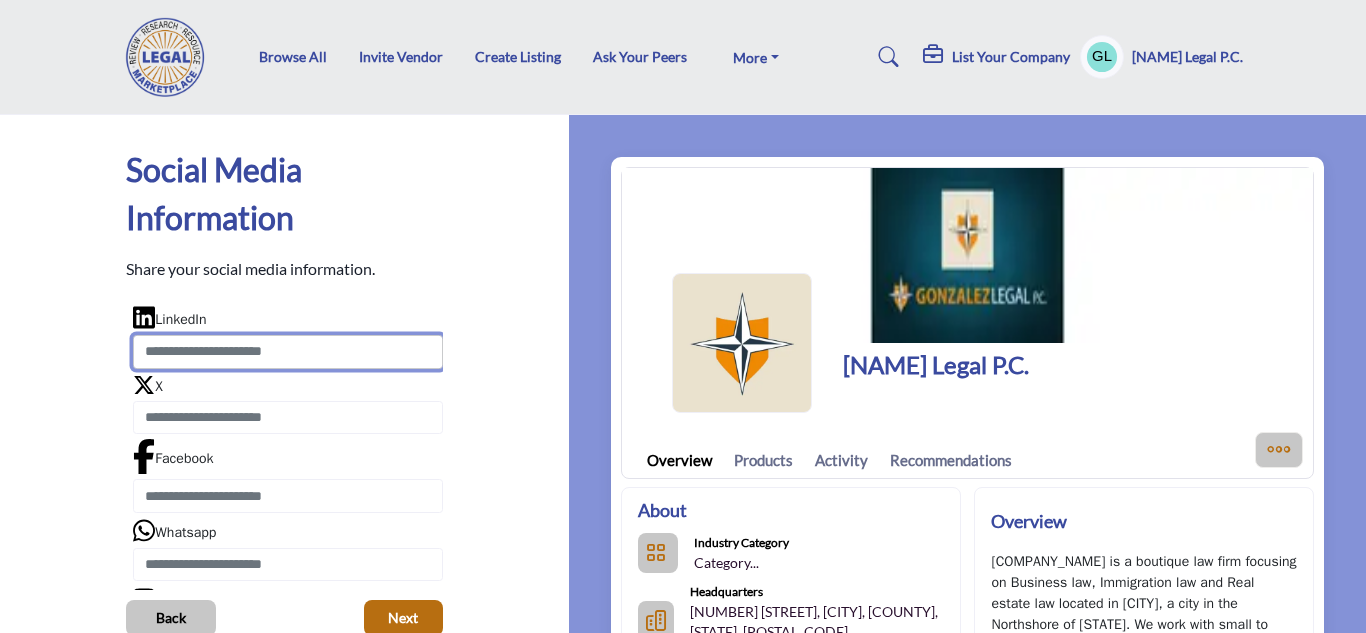 click at bounding box center [287, 352] 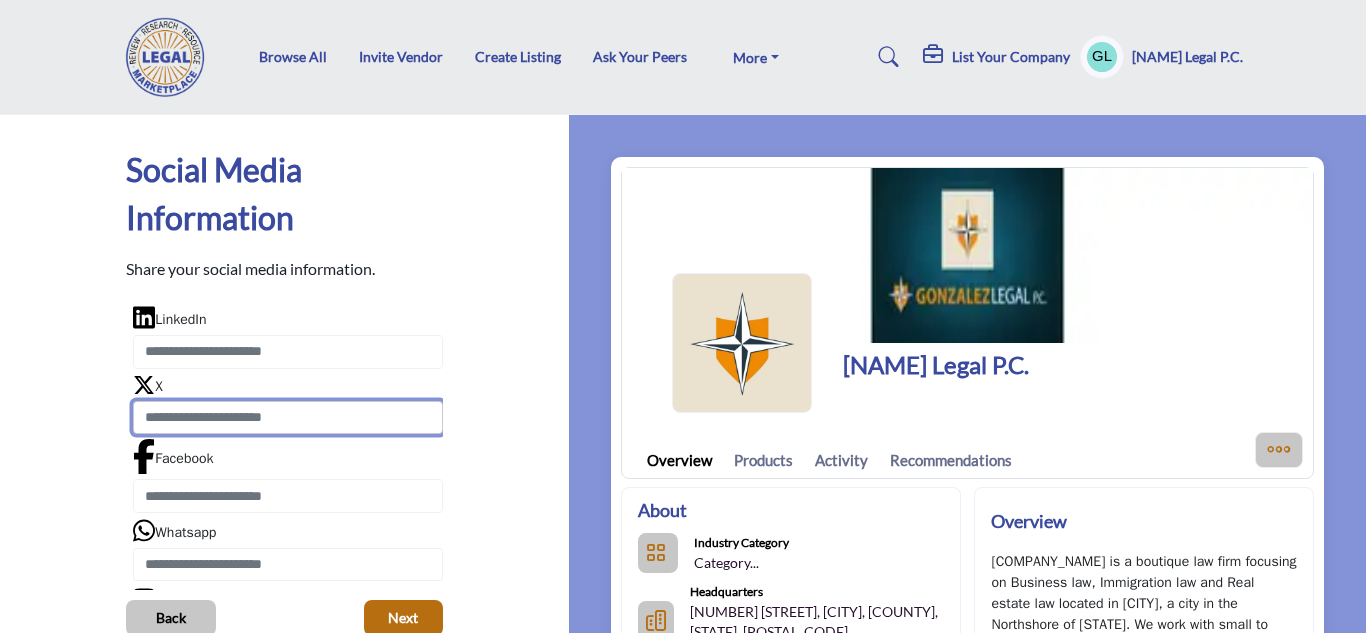 click at bounding box center [287, 418] 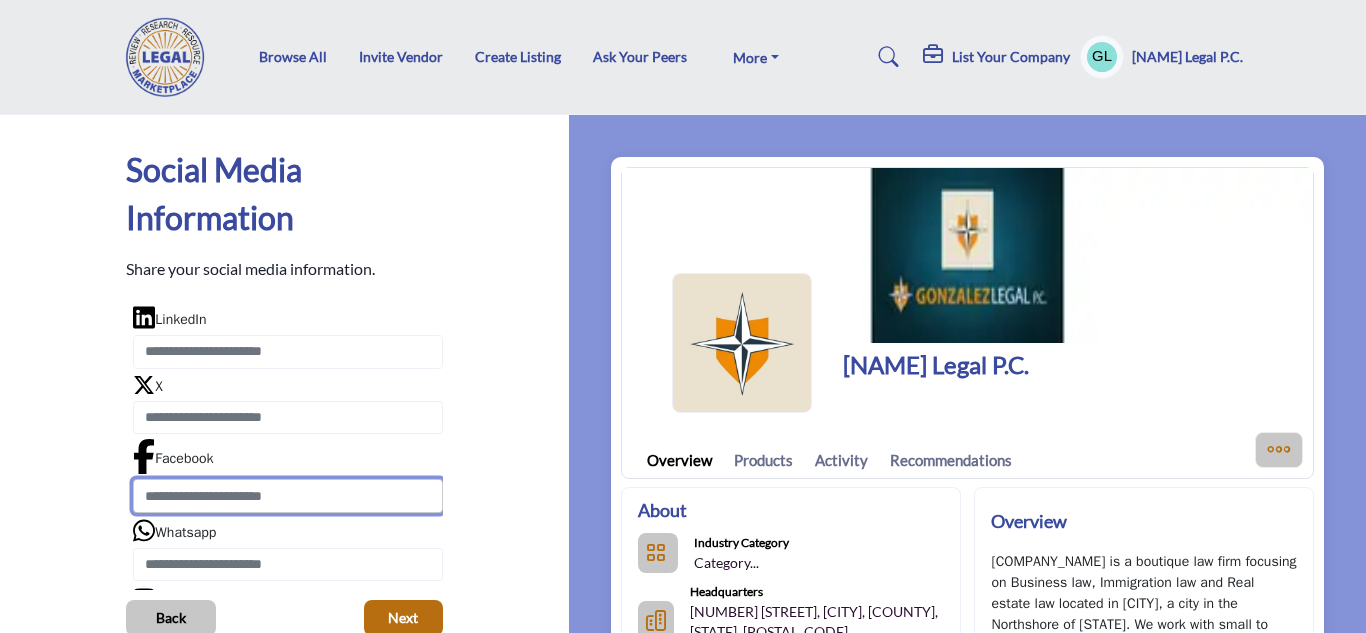 click at bounding box center [287, 496] 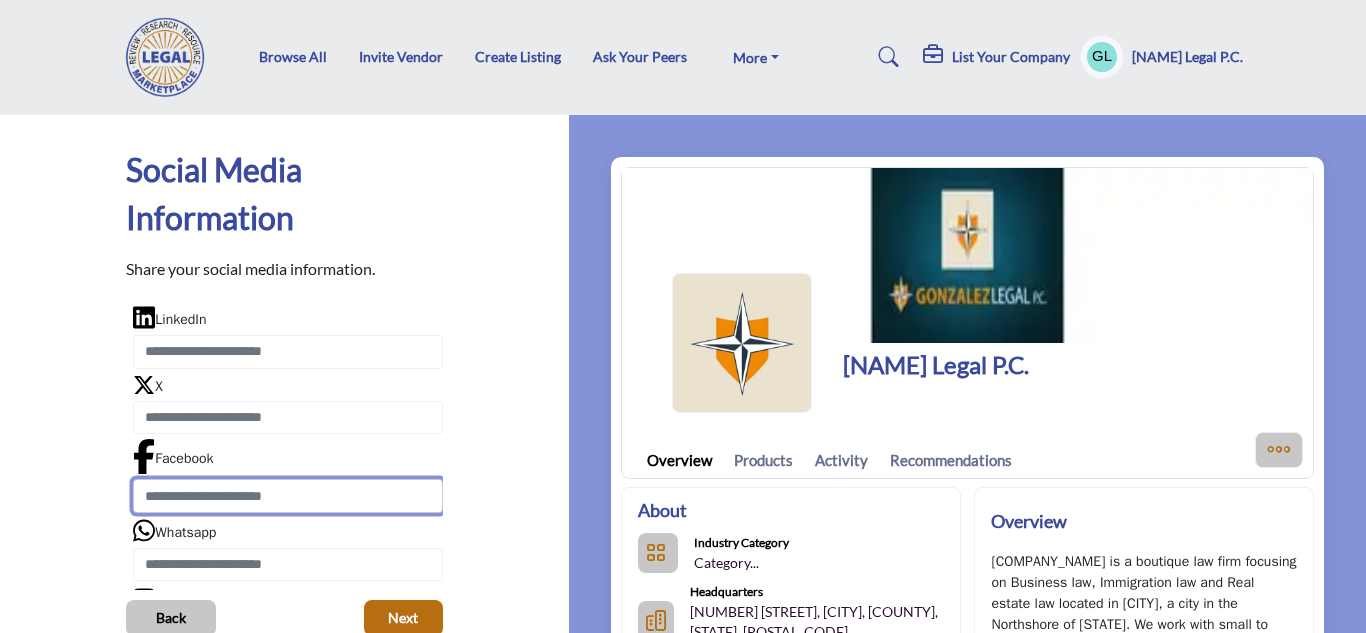 paste on "**********" 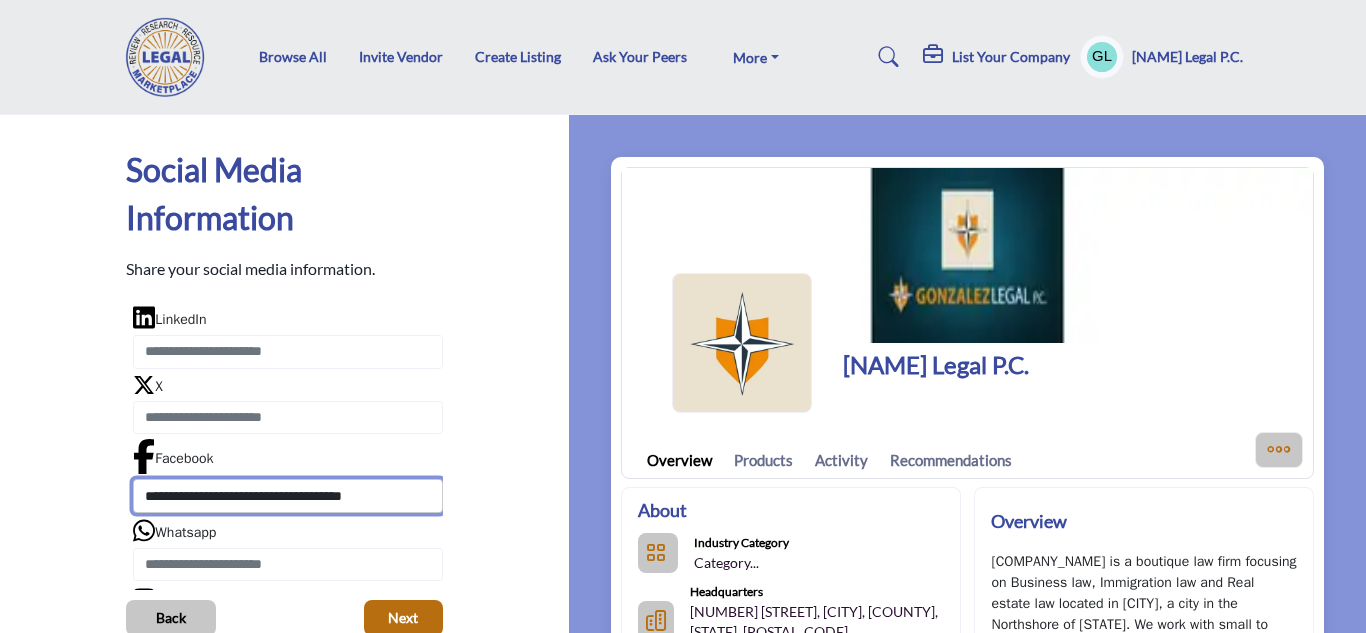 type on "**********" 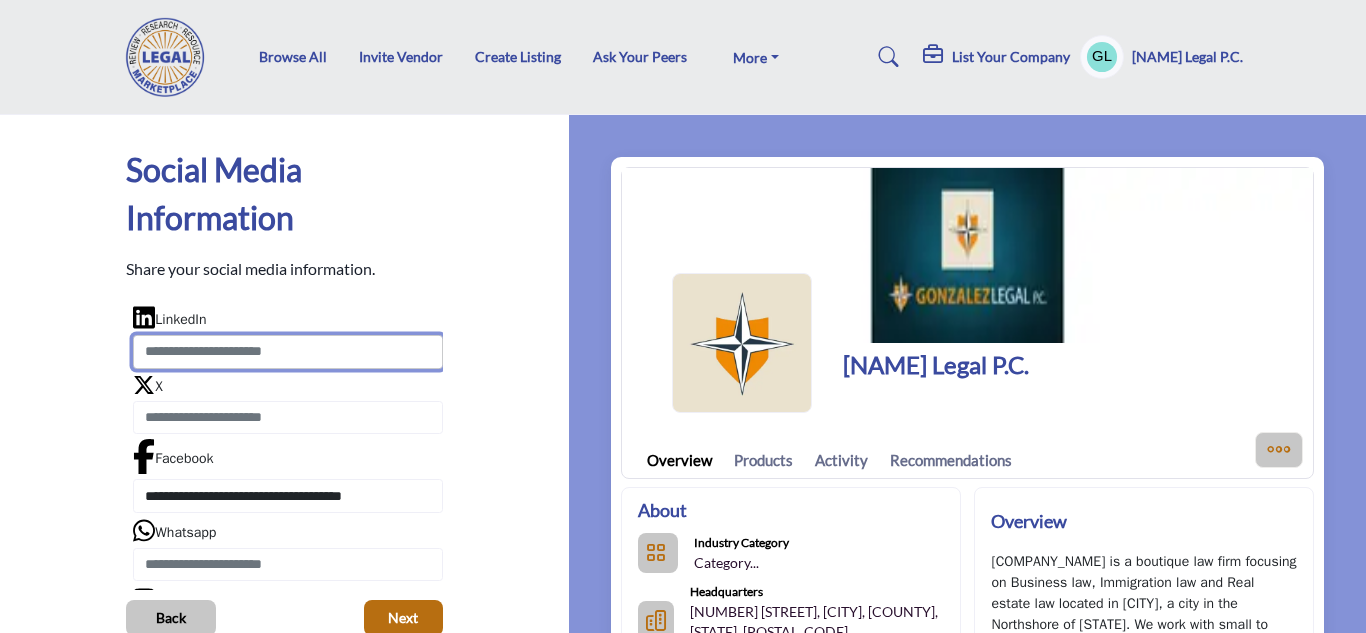 click at bounding box center [287, 352] 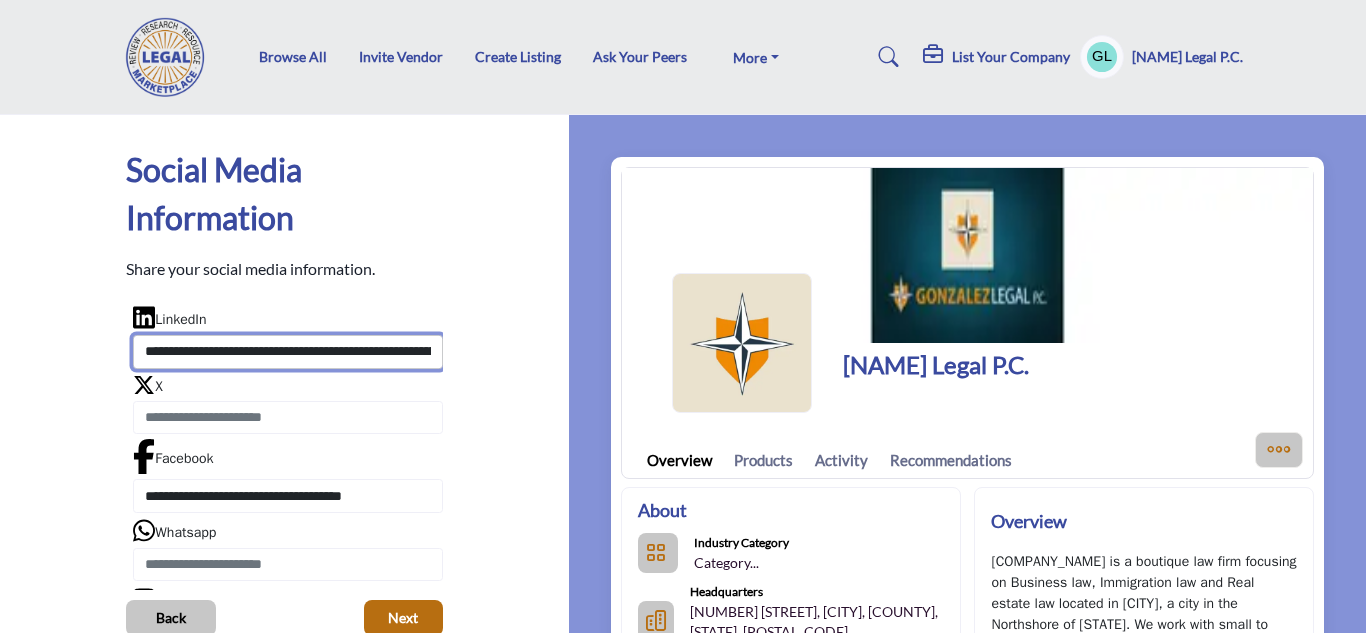 scroll, scrollTop: 0, scrollLeft: 159, axis: horizontal 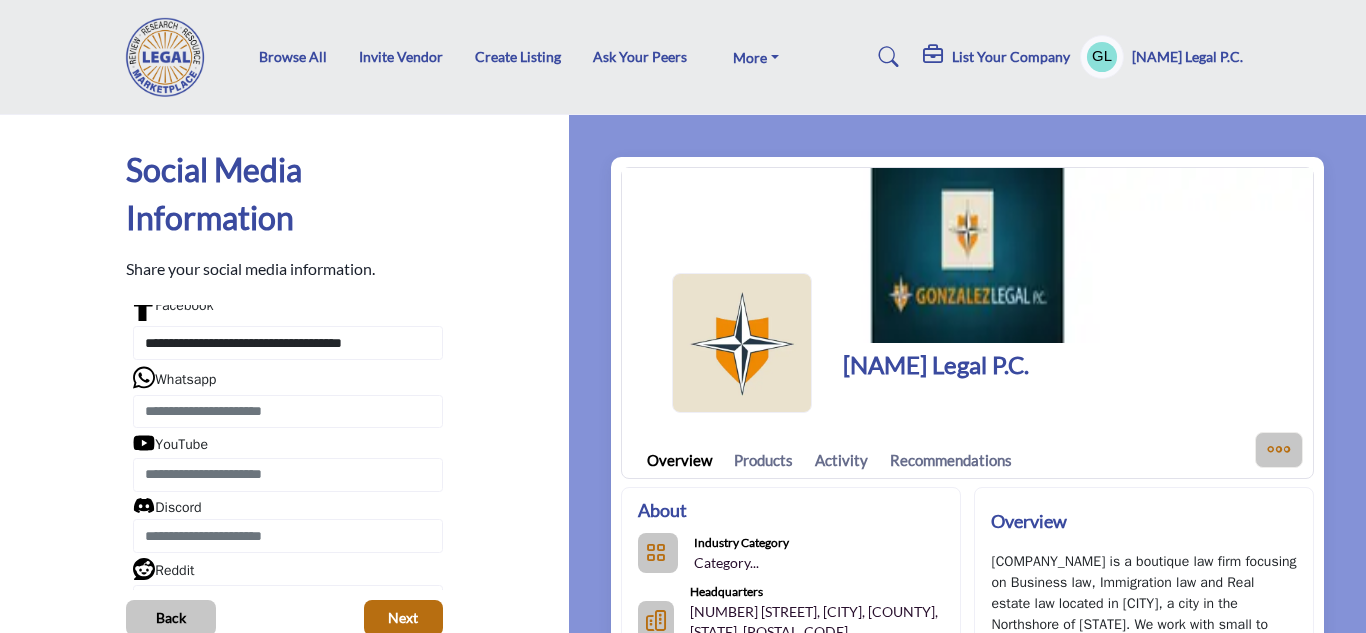 type on "**********" 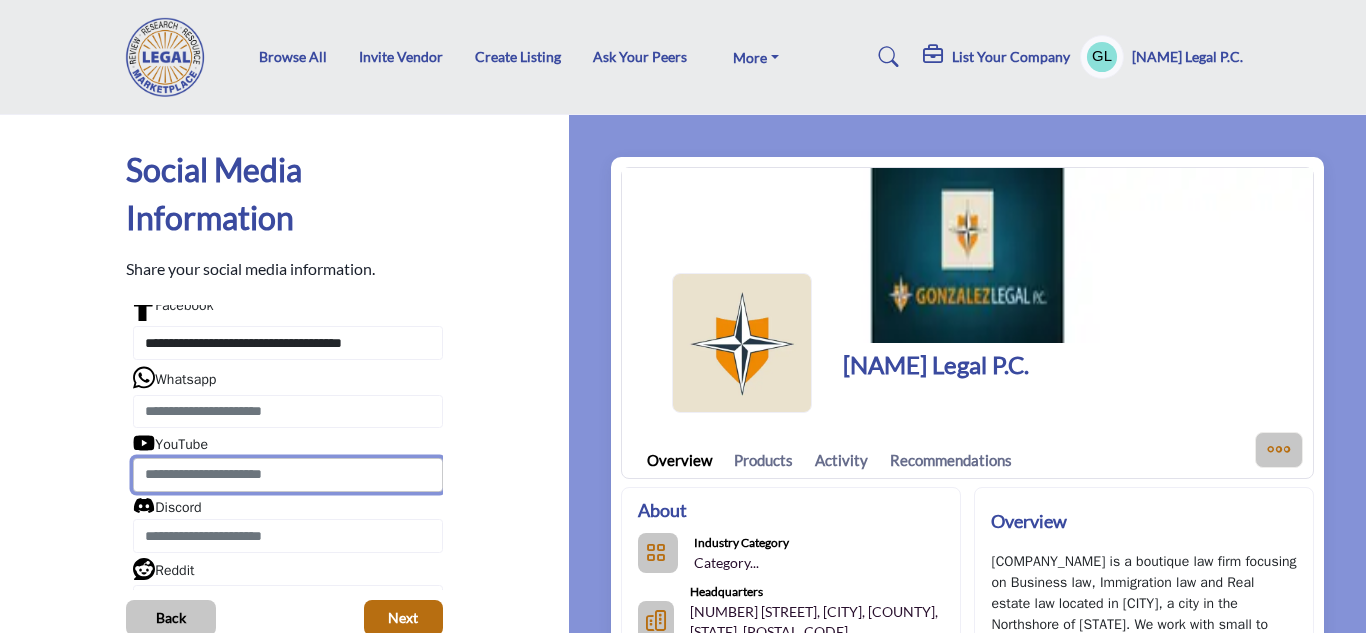 scroll, scrollTop: 0, scrollLeft: 0, axis: both 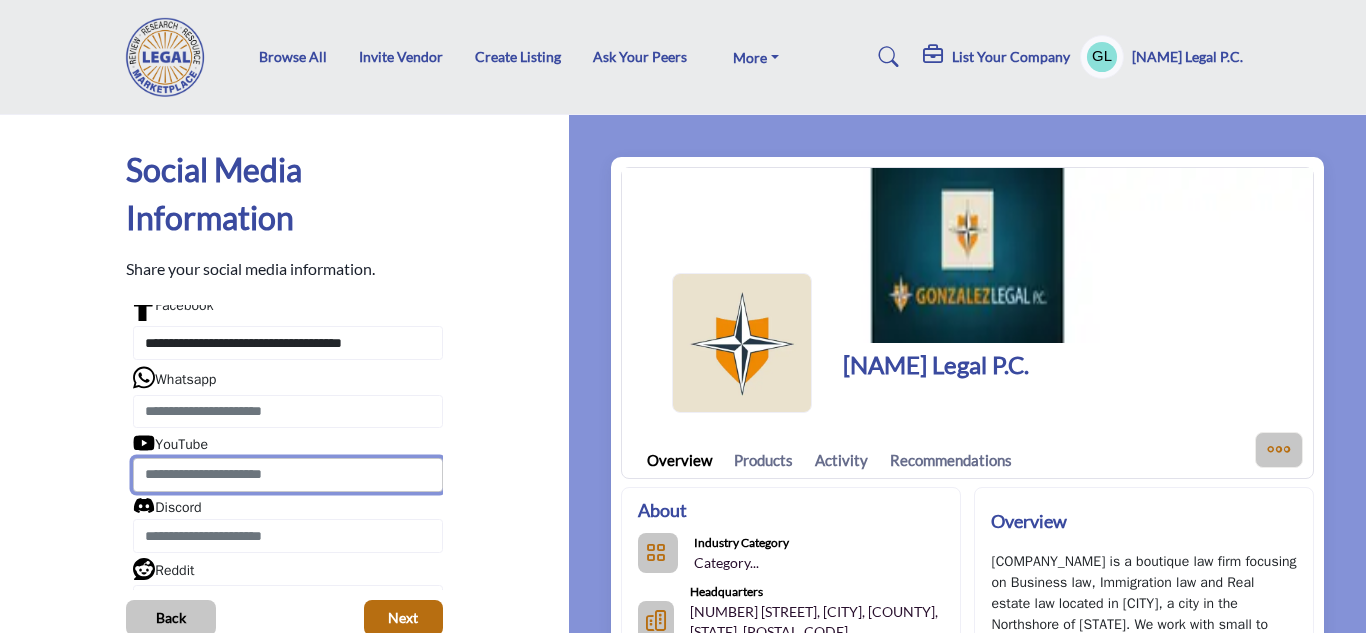click at bounding box center [287, 475] 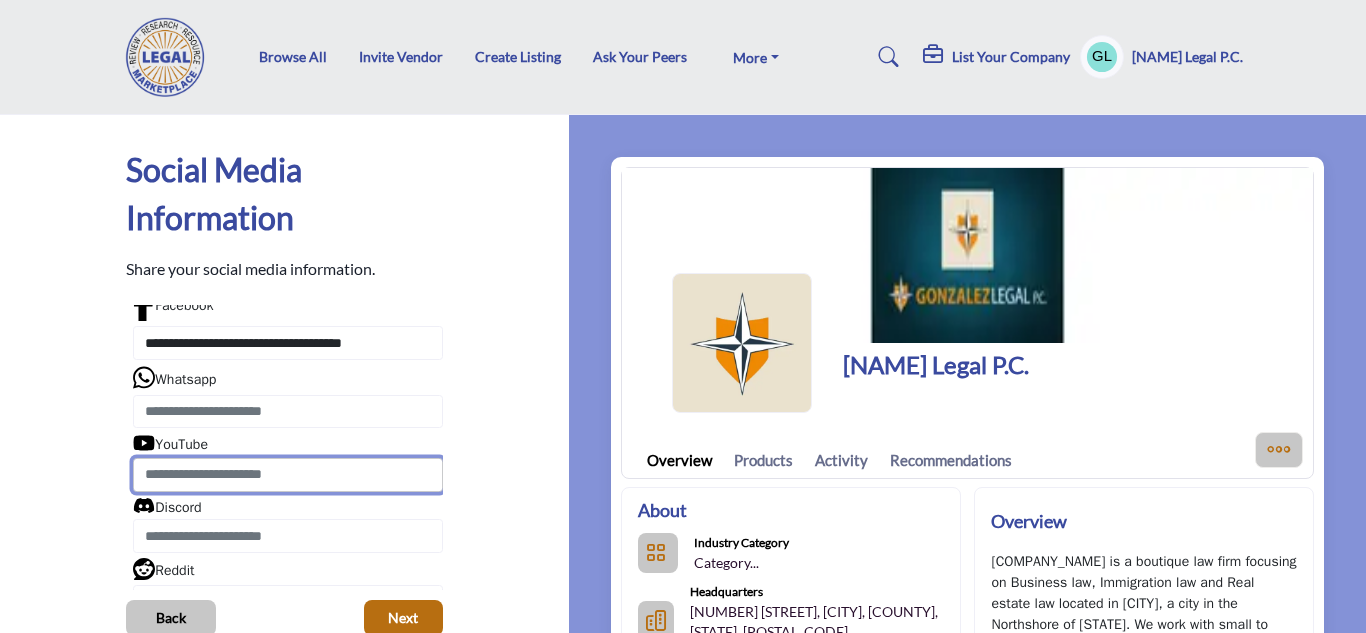 paste on "**********" 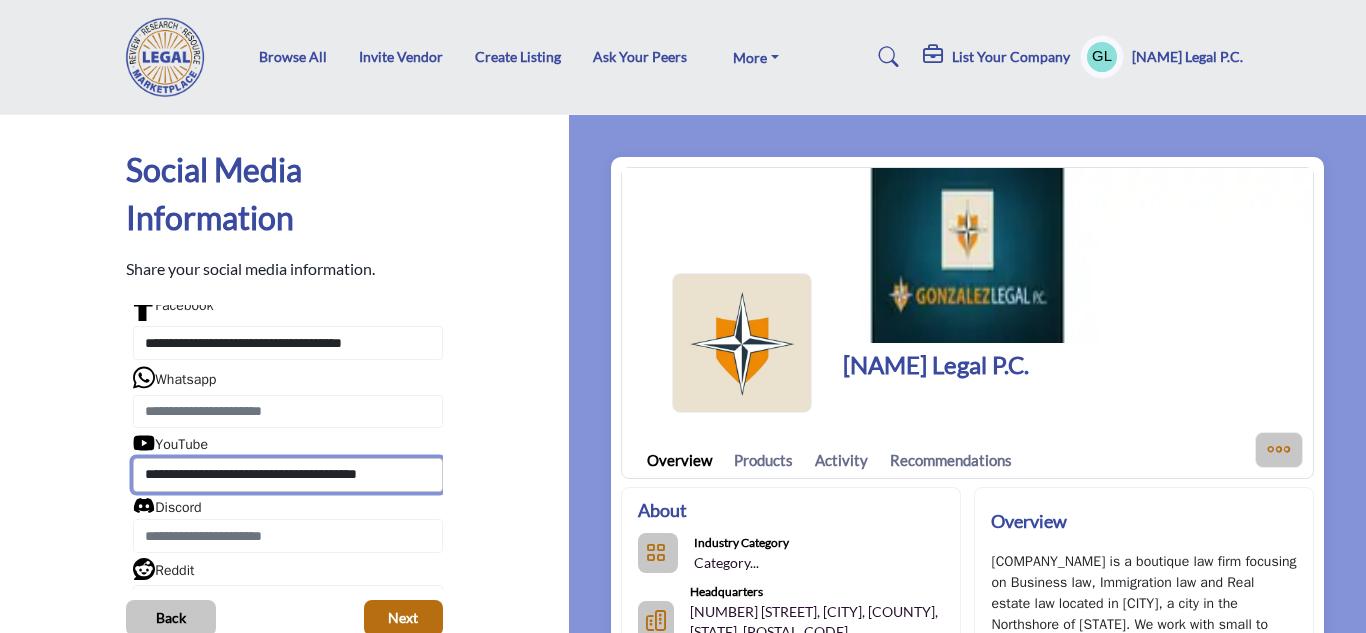 scroll, scrollTop: 0, scrollLeft: 23, axis: horizontal 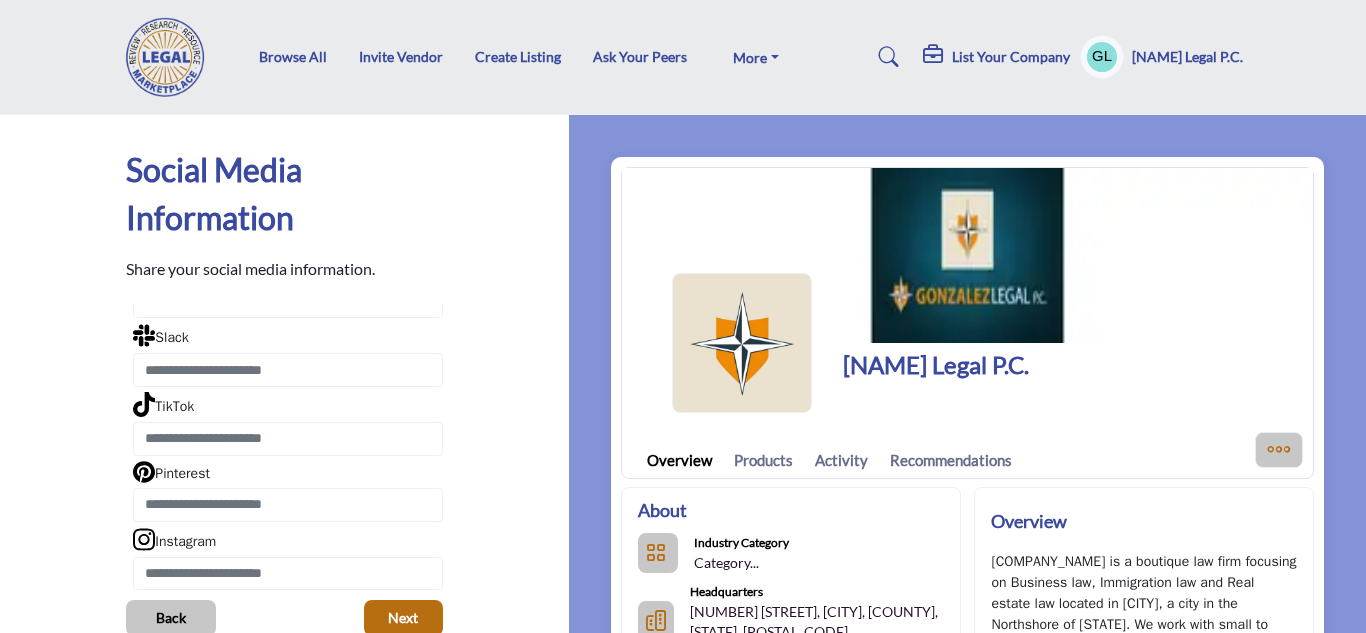 type on "**********" 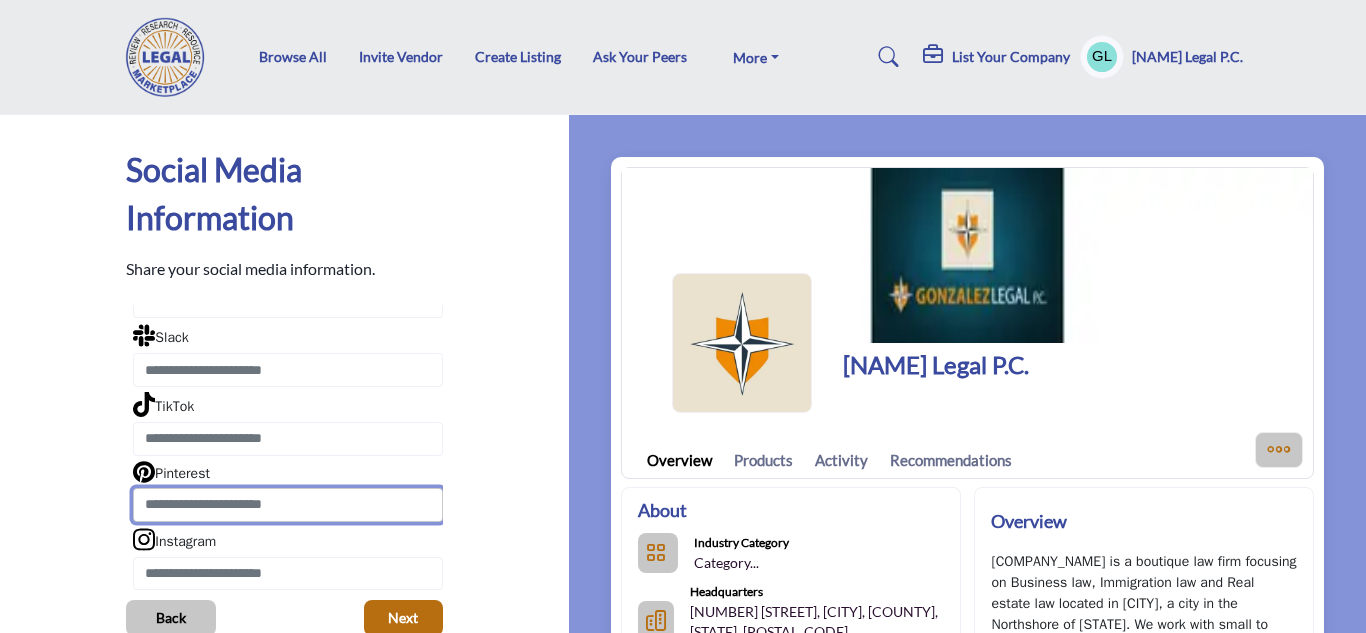 scroll, scrollTop: 0, scrollLeft: 0, axis: both 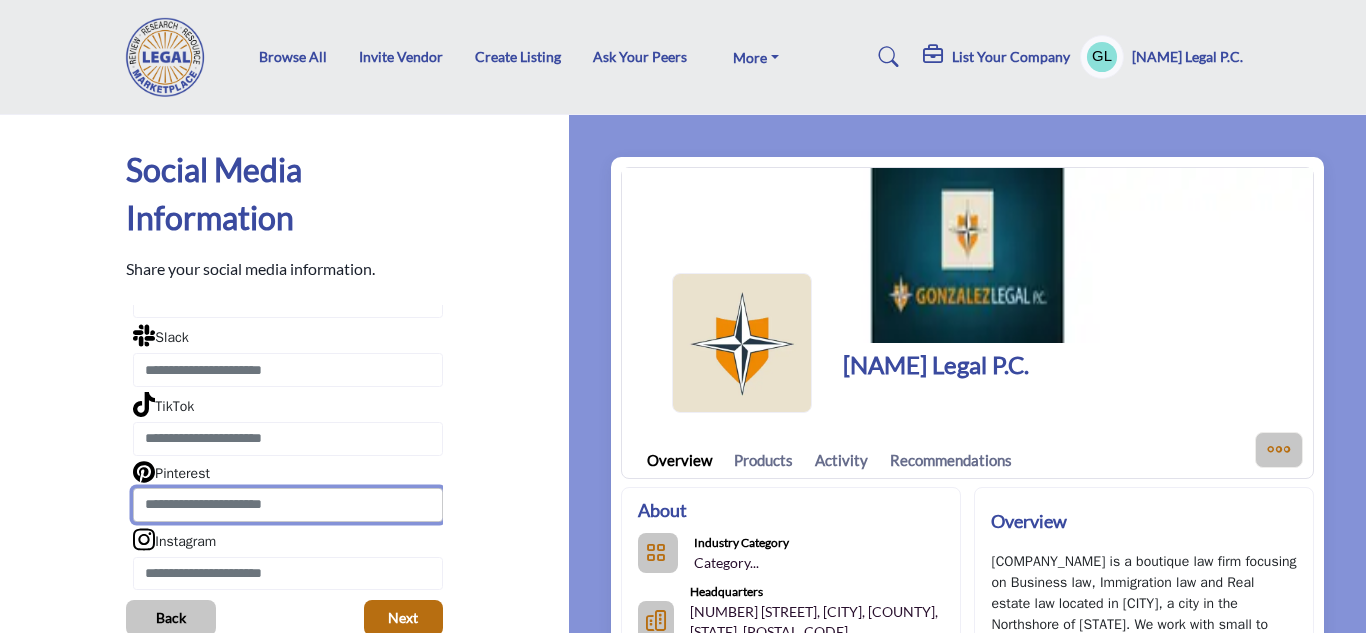 click at bounding box center (287, 505) 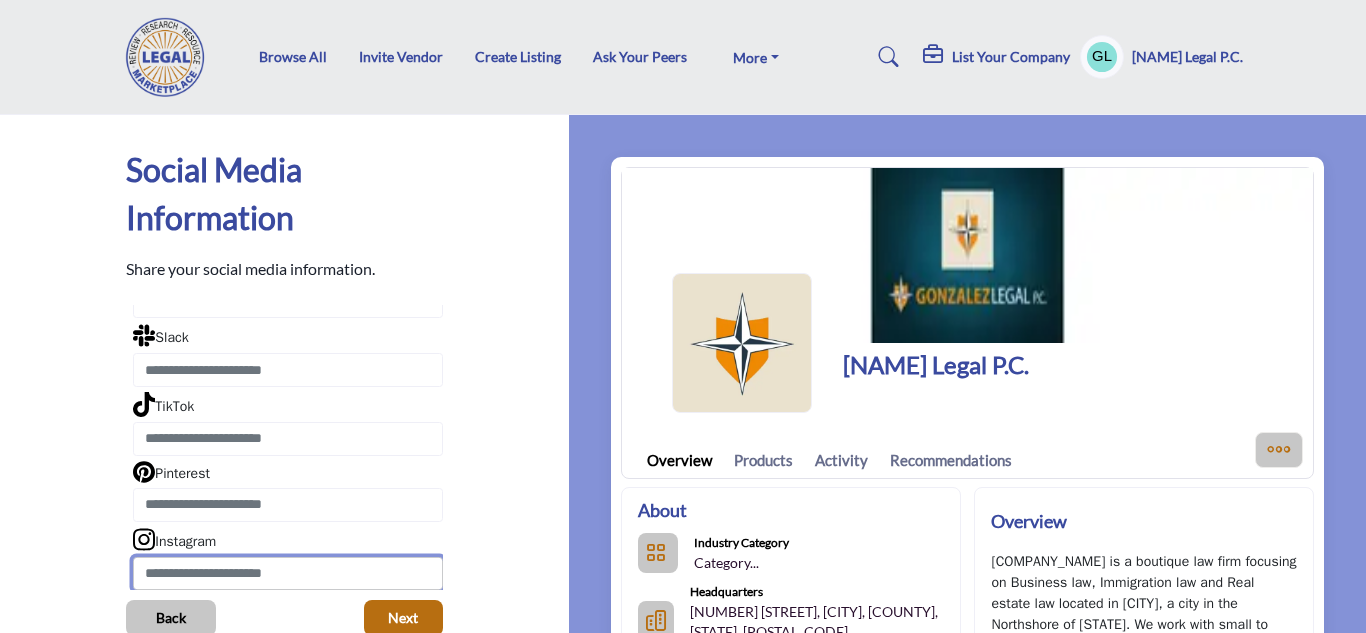 click at bounding box center (287, 574) 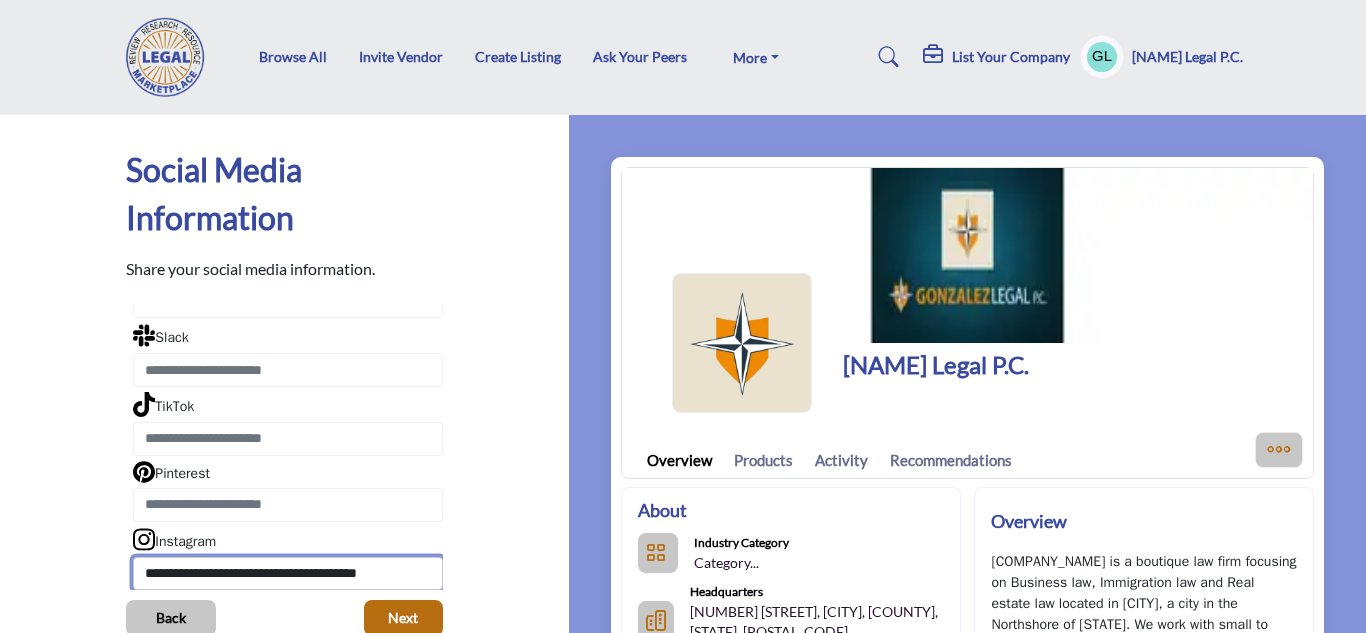 scroll, scrollTop: 0, scrollLeft: 10, axis: horizontal 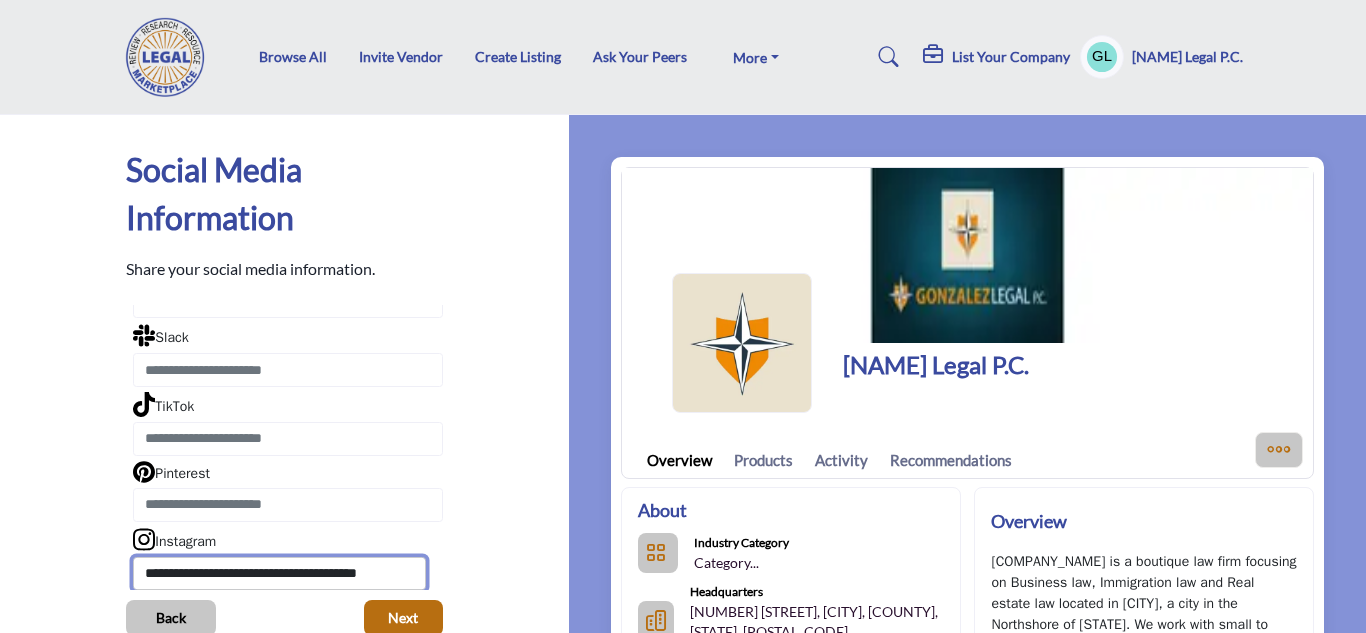 type on "**********" 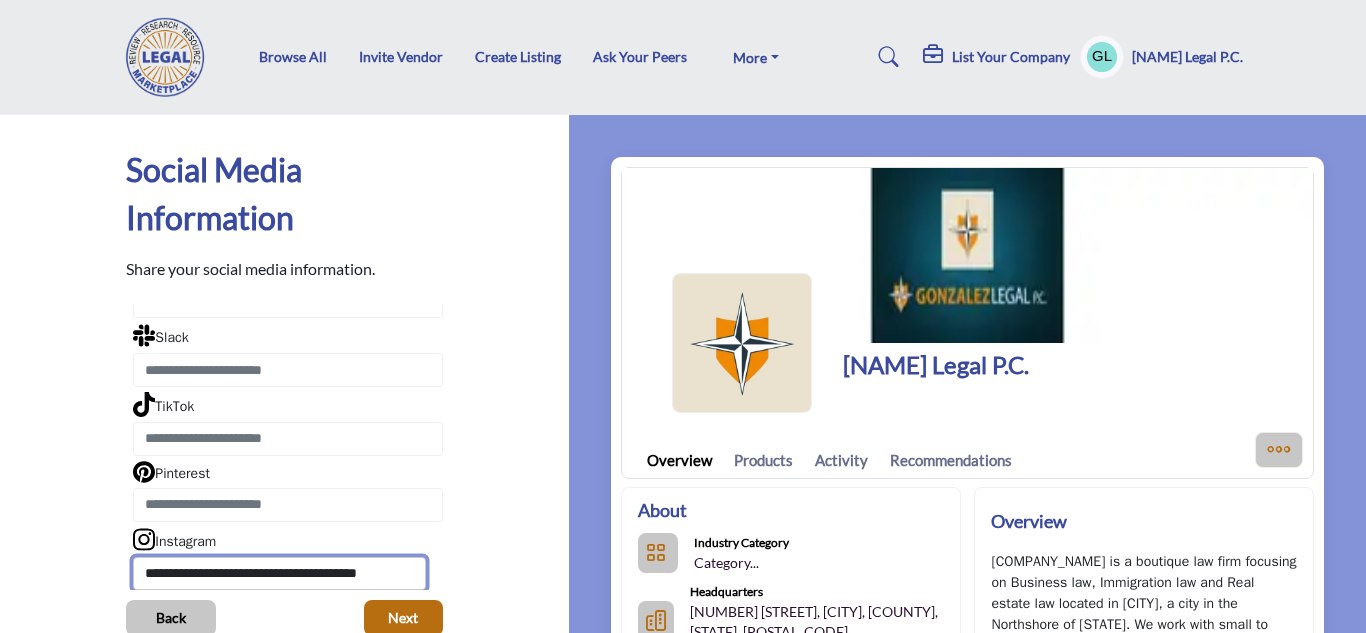 scroll, scrollTop: 0, scrollLeft: 0, axis: both 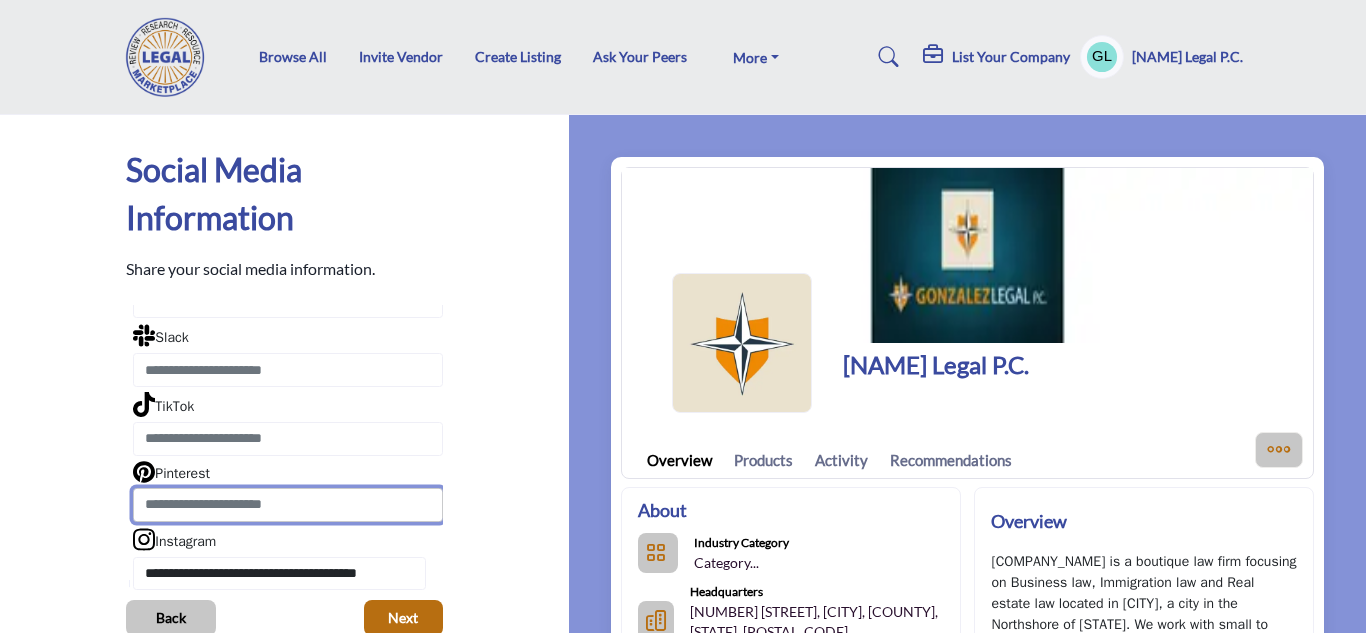 click at bounding box center (287, 505) 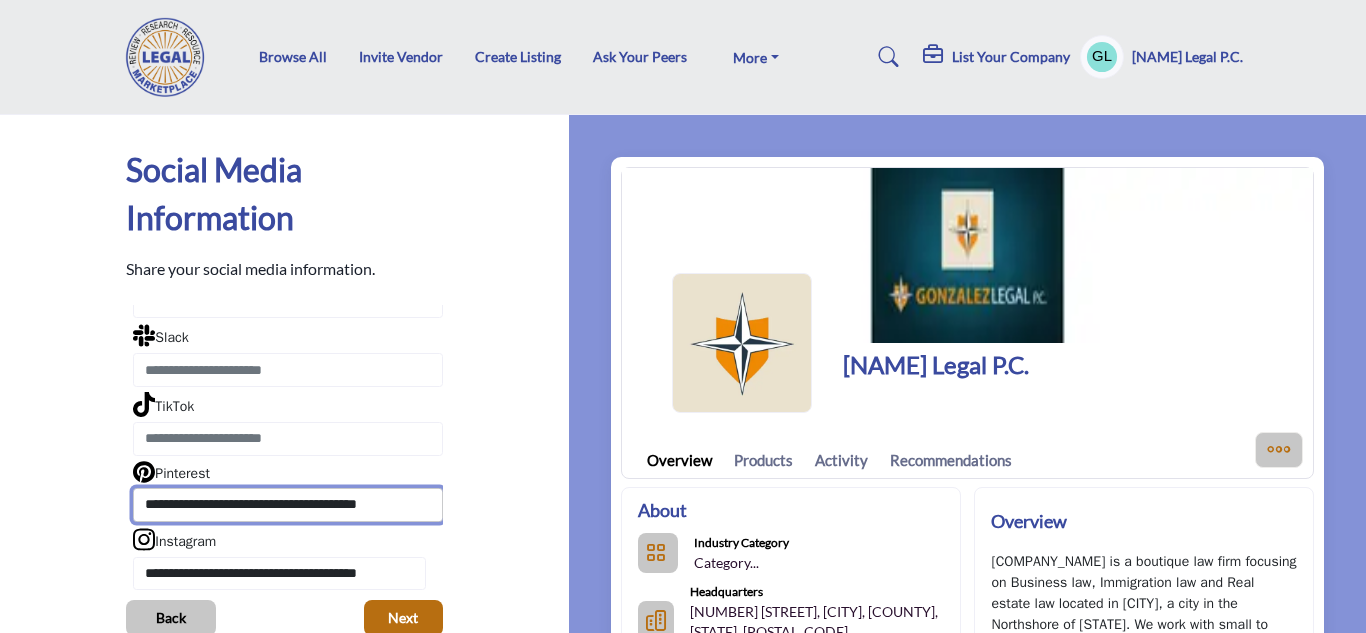 scroll, scrollTop: 0, scrollLeft: 3, axis: horizontal 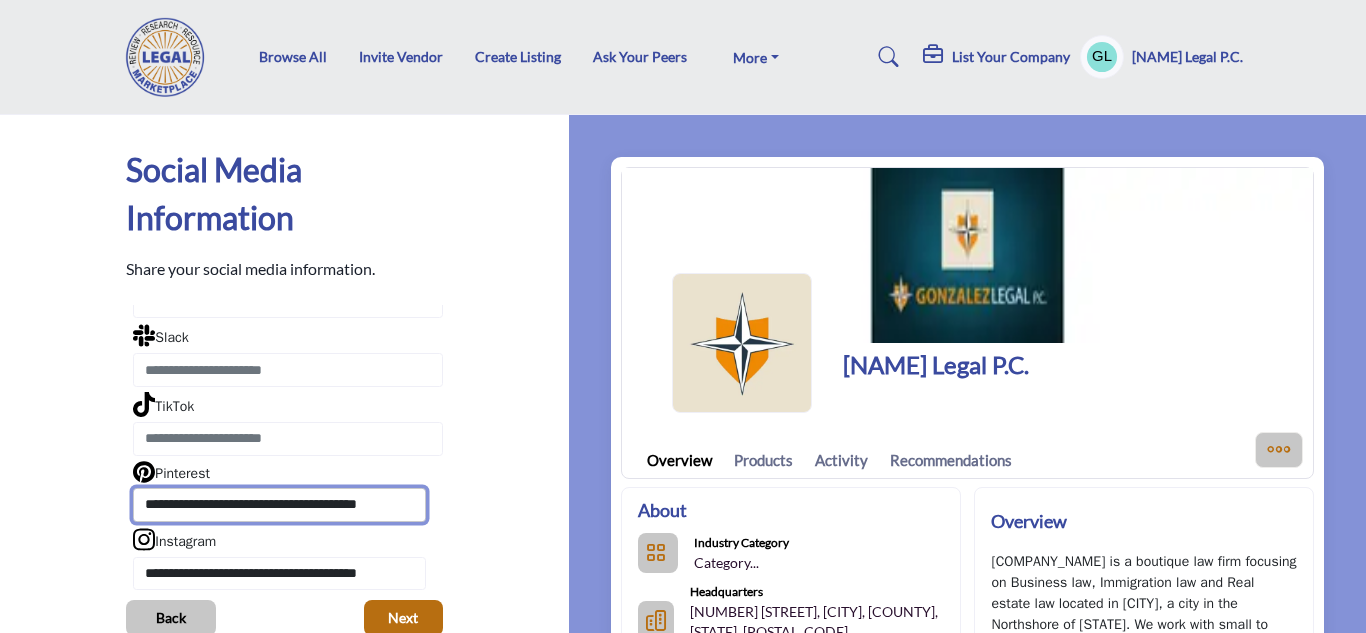 type on "**********" 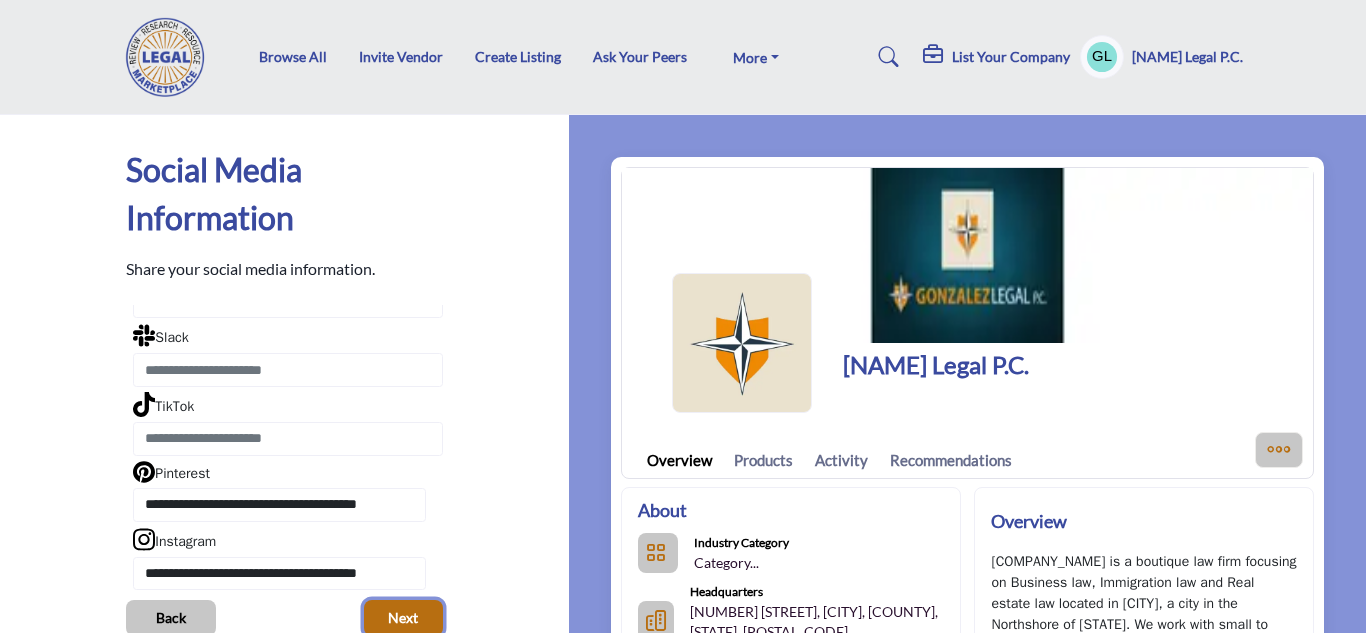 scroll, scrollTop: 0, scrollLeft: 0, axis: both 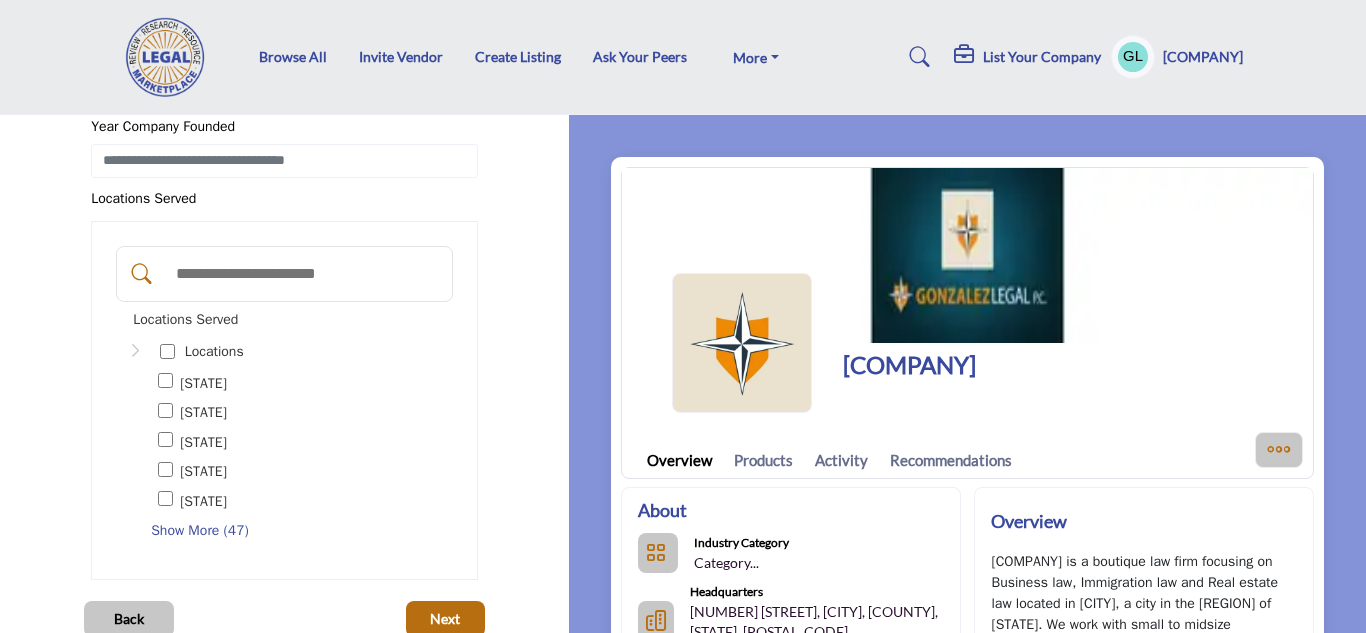 click at bounding box center (305, 274) 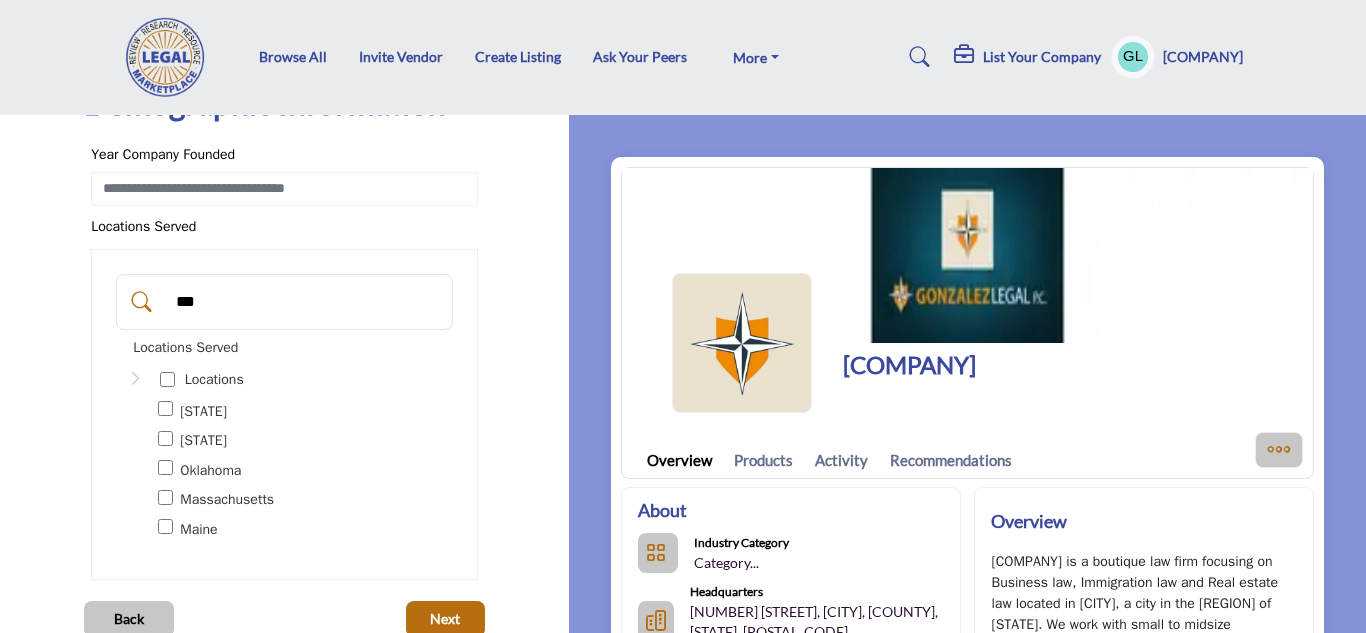 scroll, scrollTop: 23, scrollLeft: 0, axis: vertical 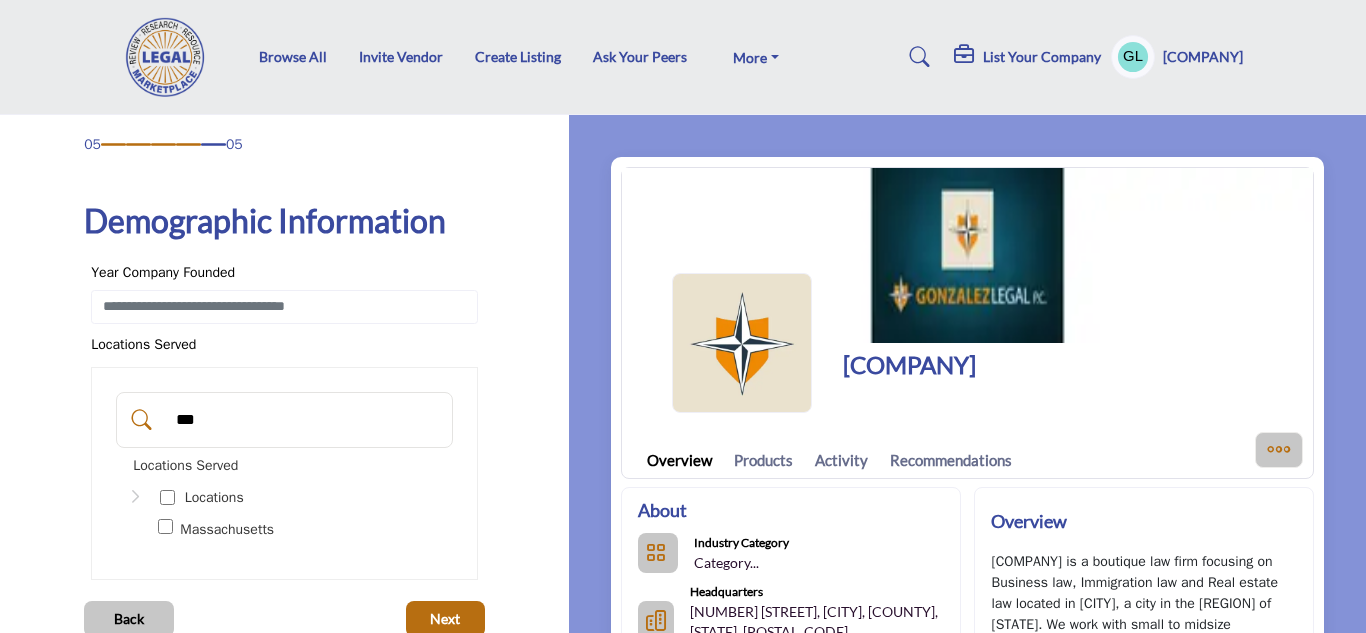 type on "***" 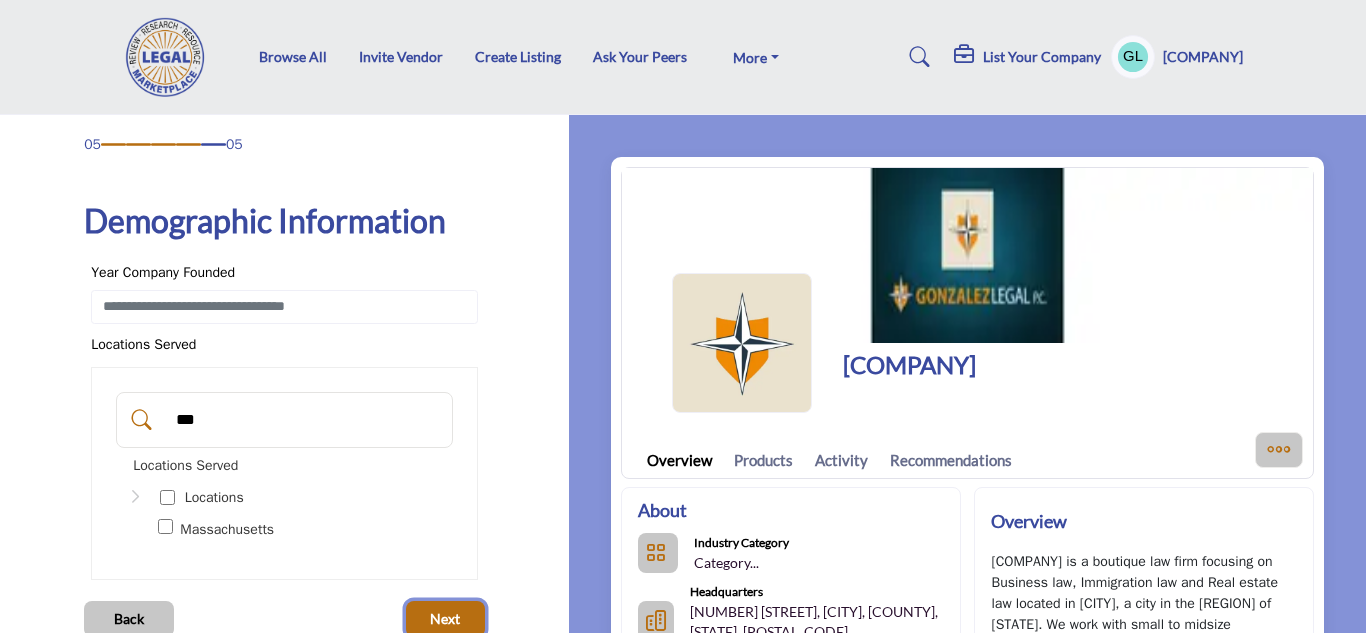 click on "Next" at bounding box center [445, 619] 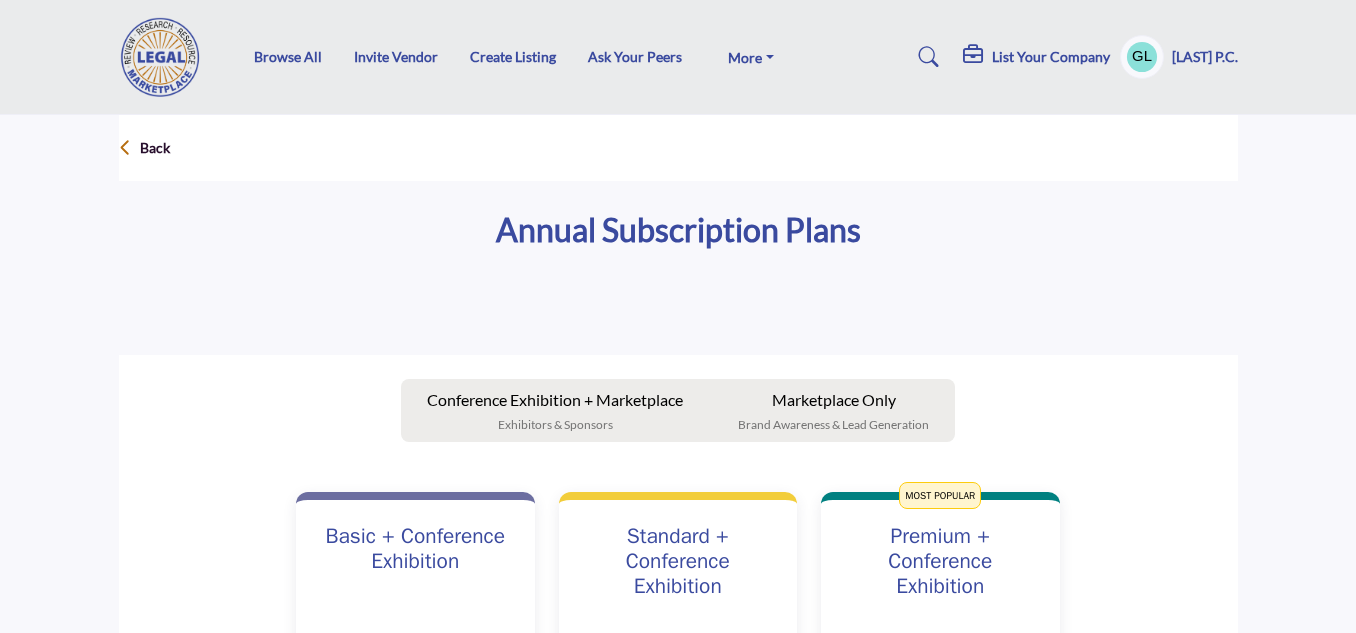 scroll, scrollTop: 0, scrollLeft: 0, axis: both 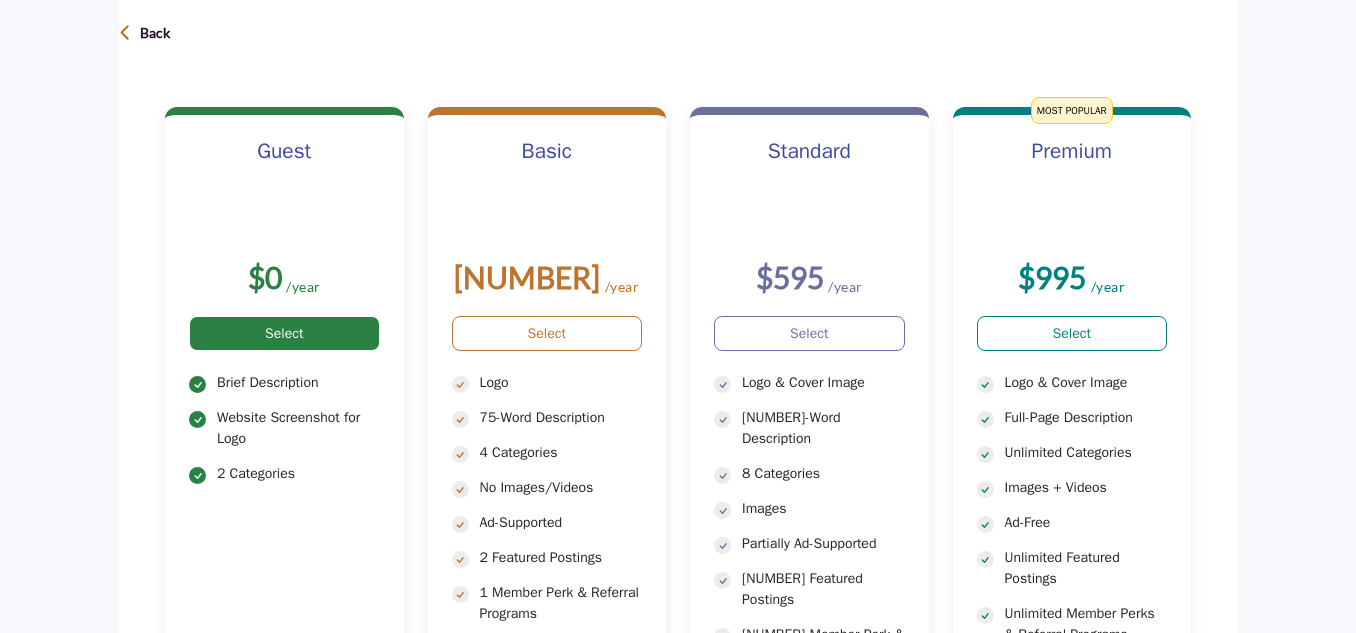 click on "Select" at bounding box center [284, 333] 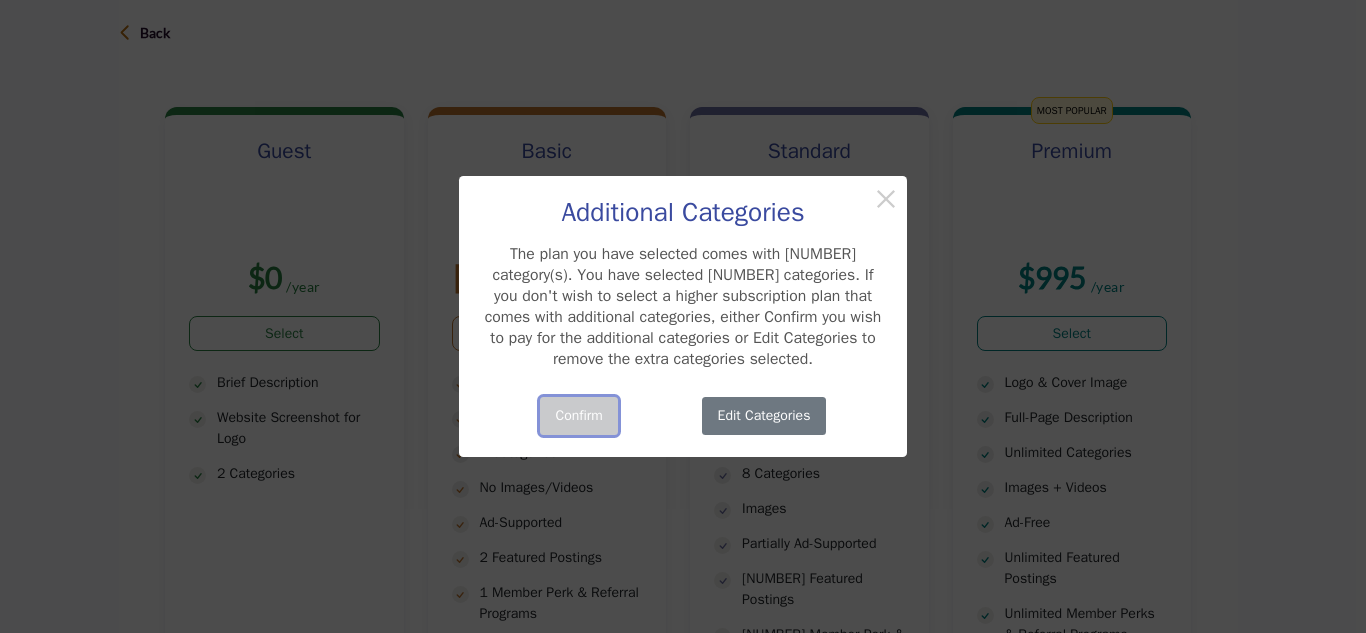 click on "Confirm" at bounding box center [579, 416] 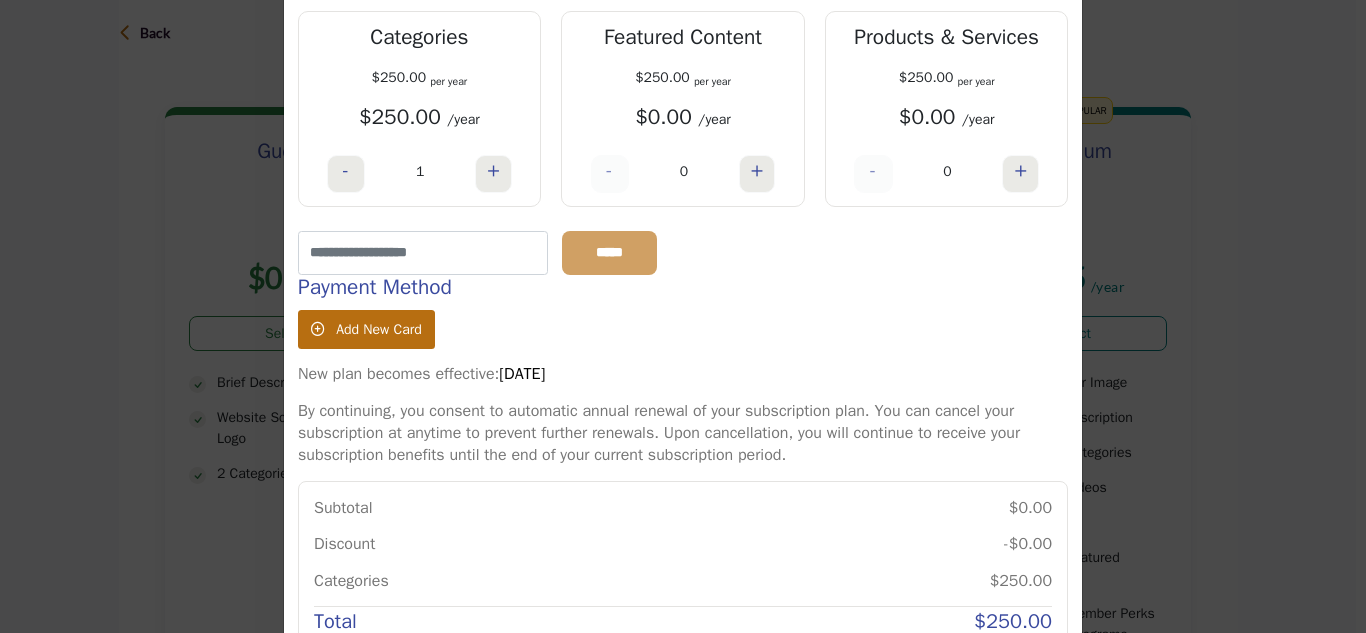 scroll, scrollTop: 200, scrollLeft: 0, axis: vertical 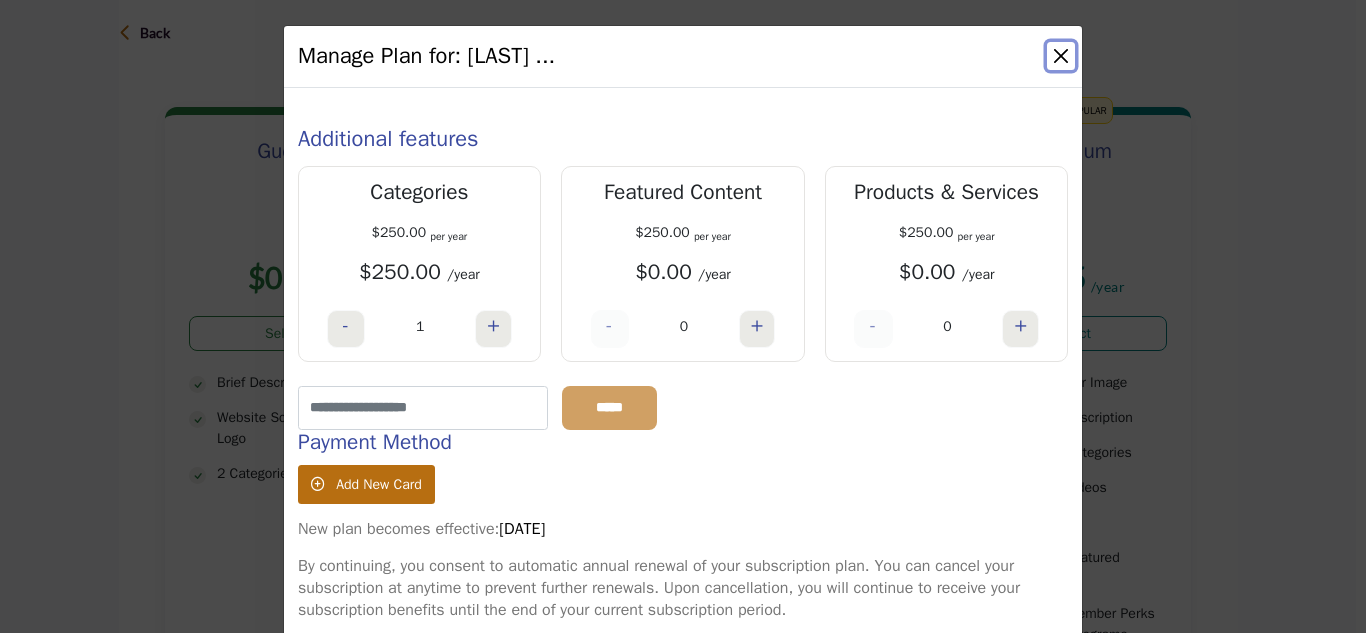 click at bounding box center (1061, 56) 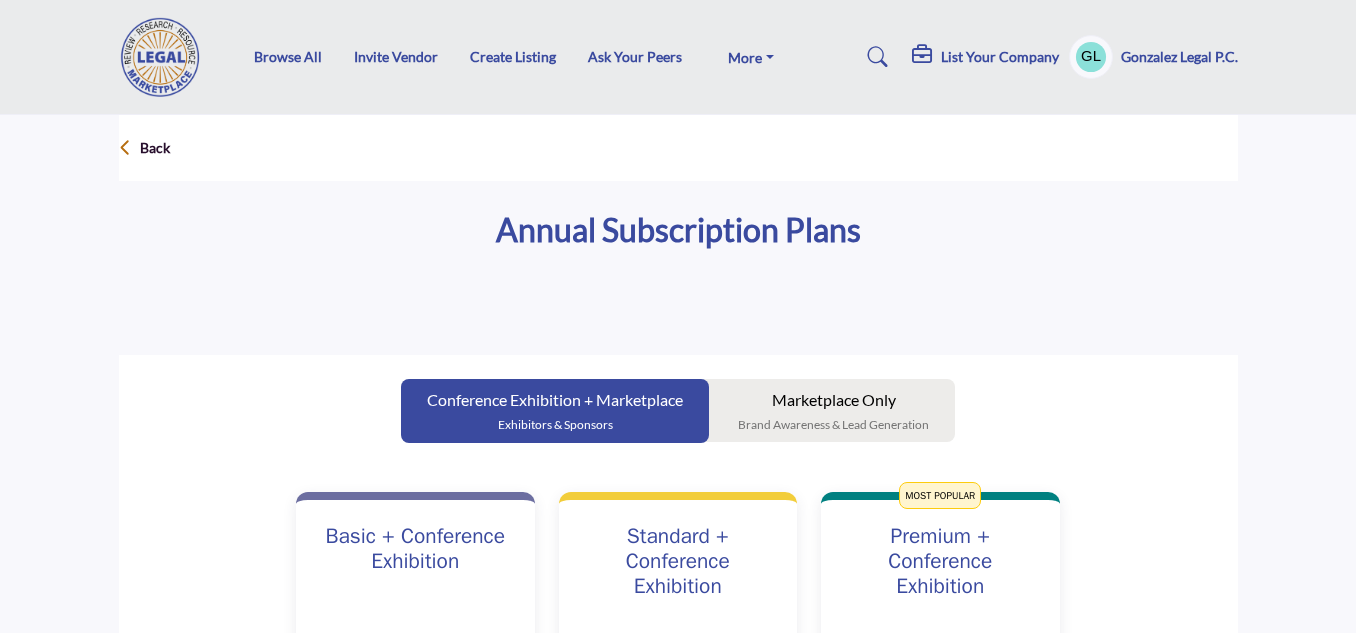 scroll, scrollTop: 0, scrollLeft: 0, axis: both 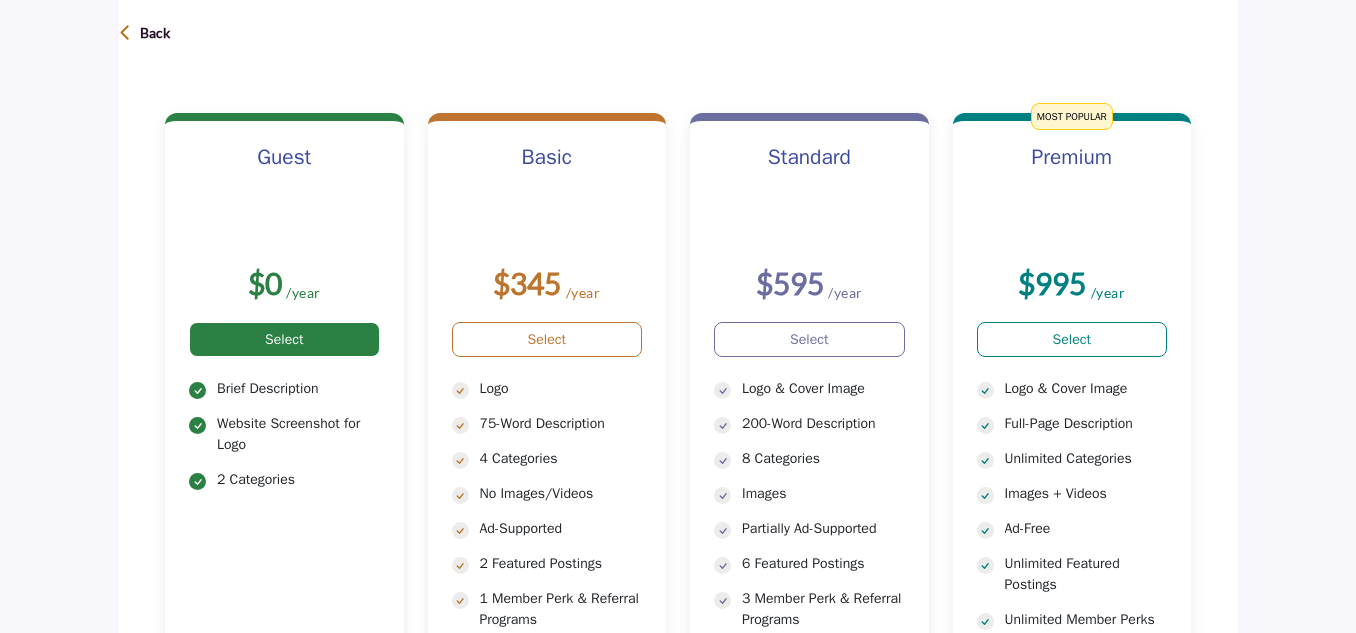 click on "Select" at bounding box center (284, 339) 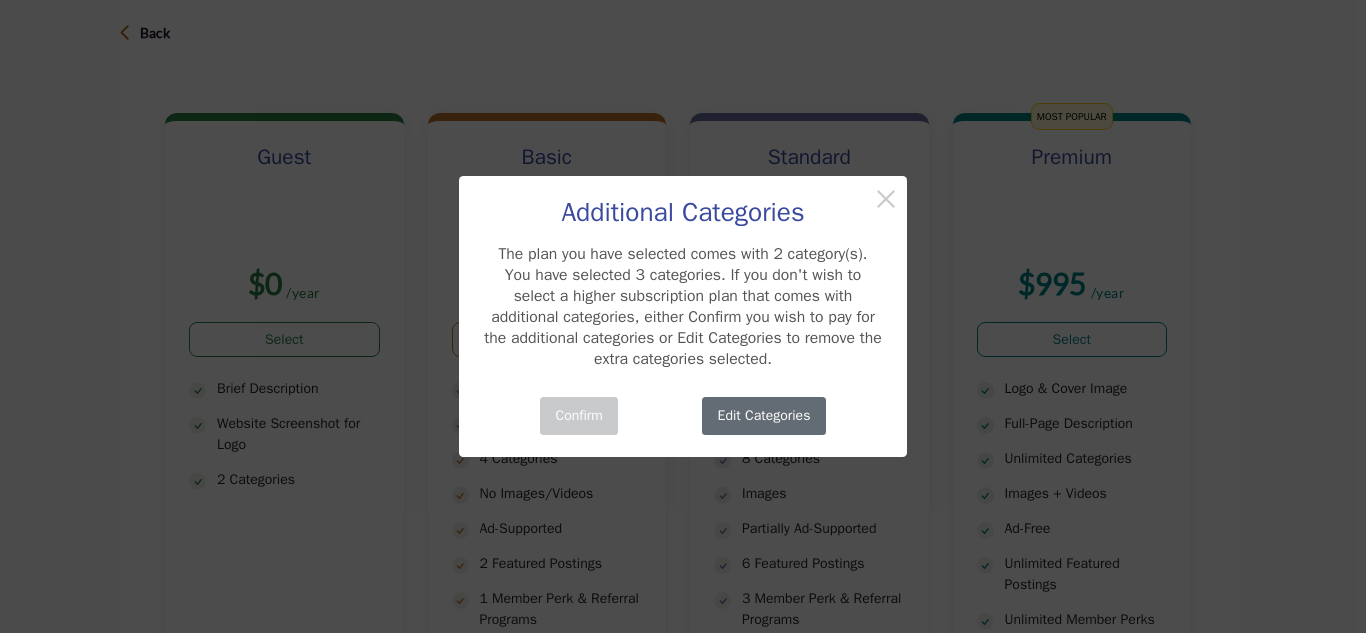 click on "Edit Categories" at bounding box center [764, 416] 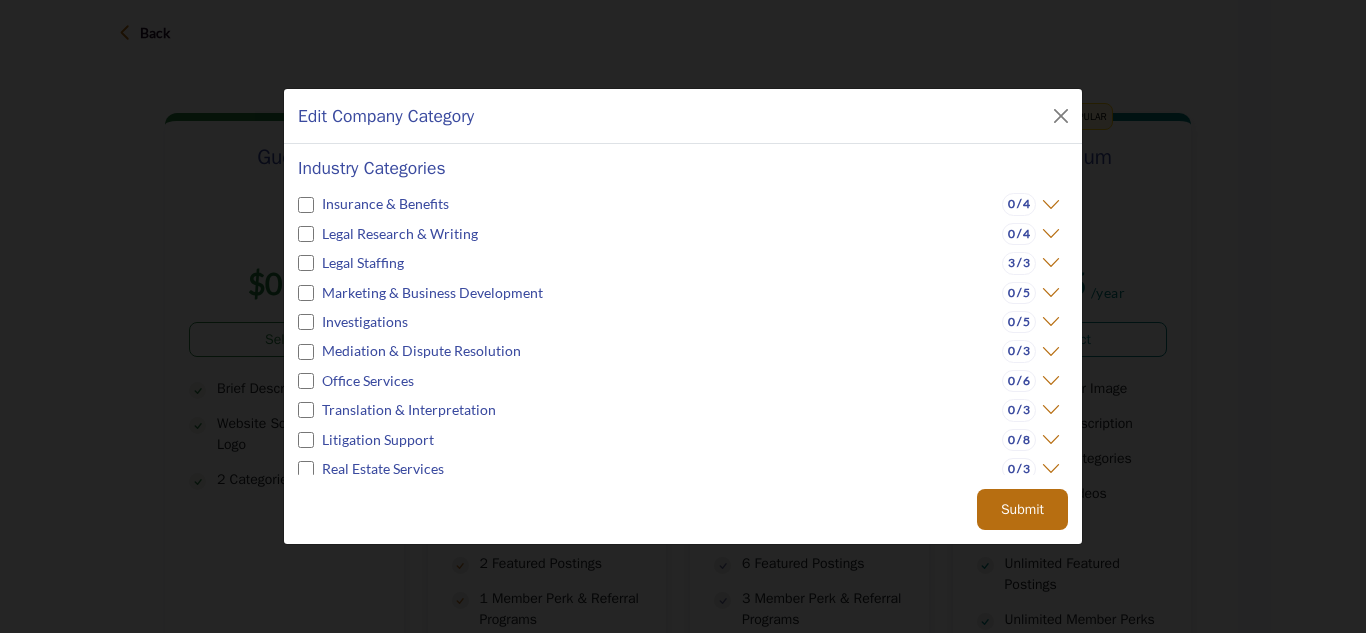 click on "Submit" at bounding box center (1022, 509) 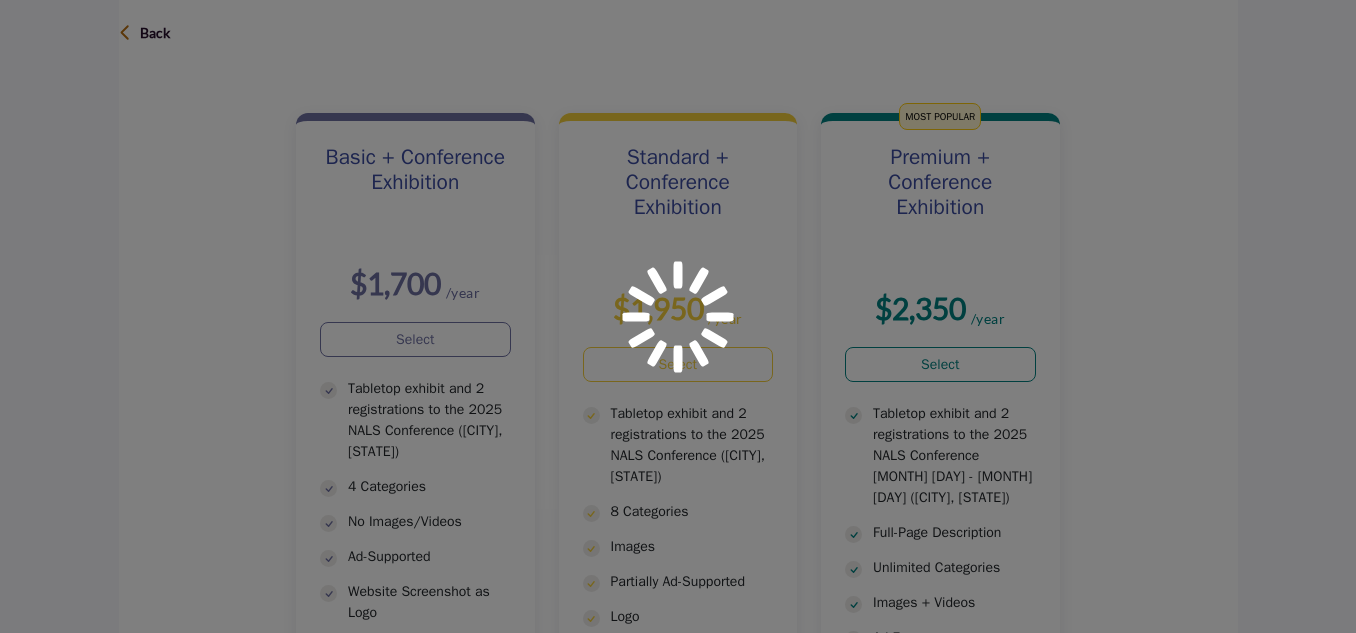 scroll, scrollTop: 379, scrollLeft: 0, axis: vertical 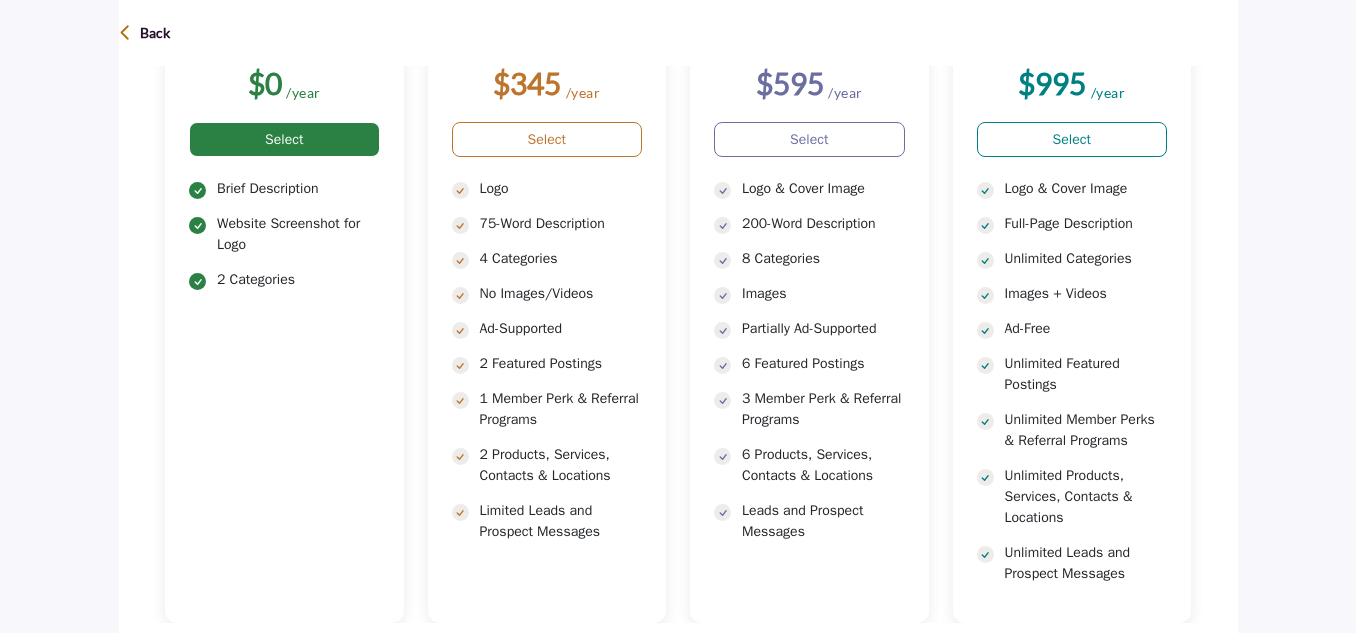 click on "Select" at bounding box center [284, 139] 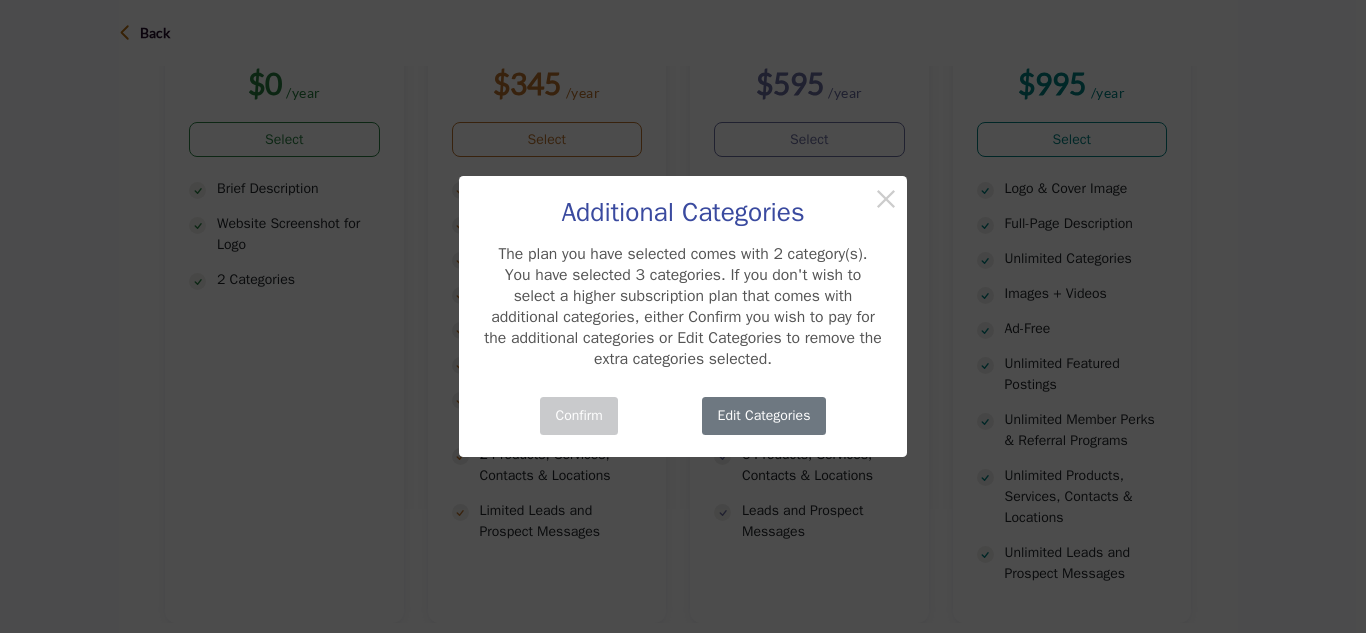 click on "Edit Categories" at bounding box center [764, 416] 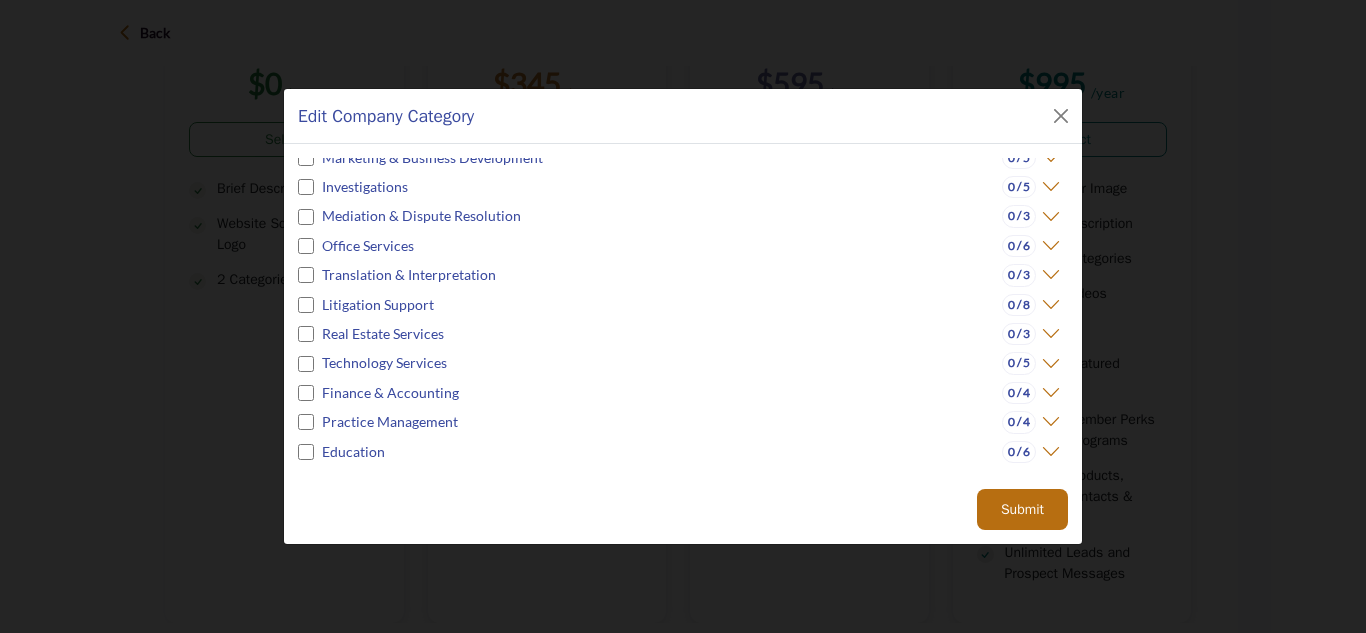 scroll, scrollTop: 212, scrollLeft: 0, axis: vertical 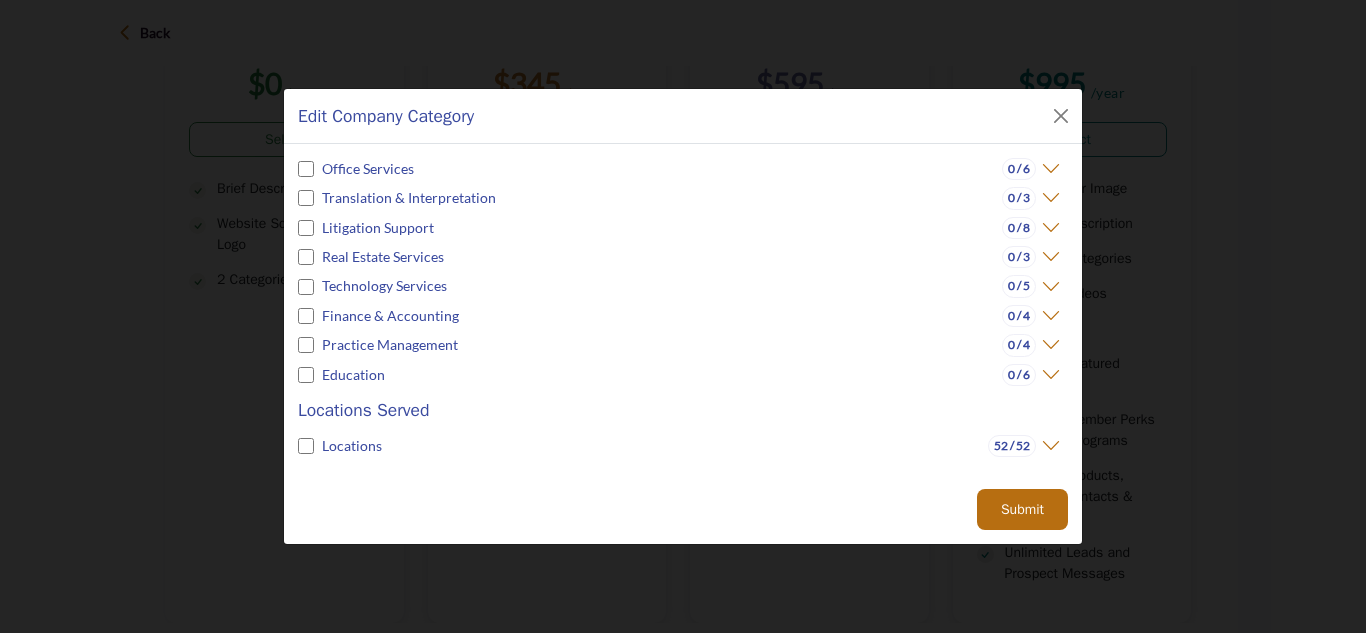 click on "Submit" at bounding box center [1022, 509] 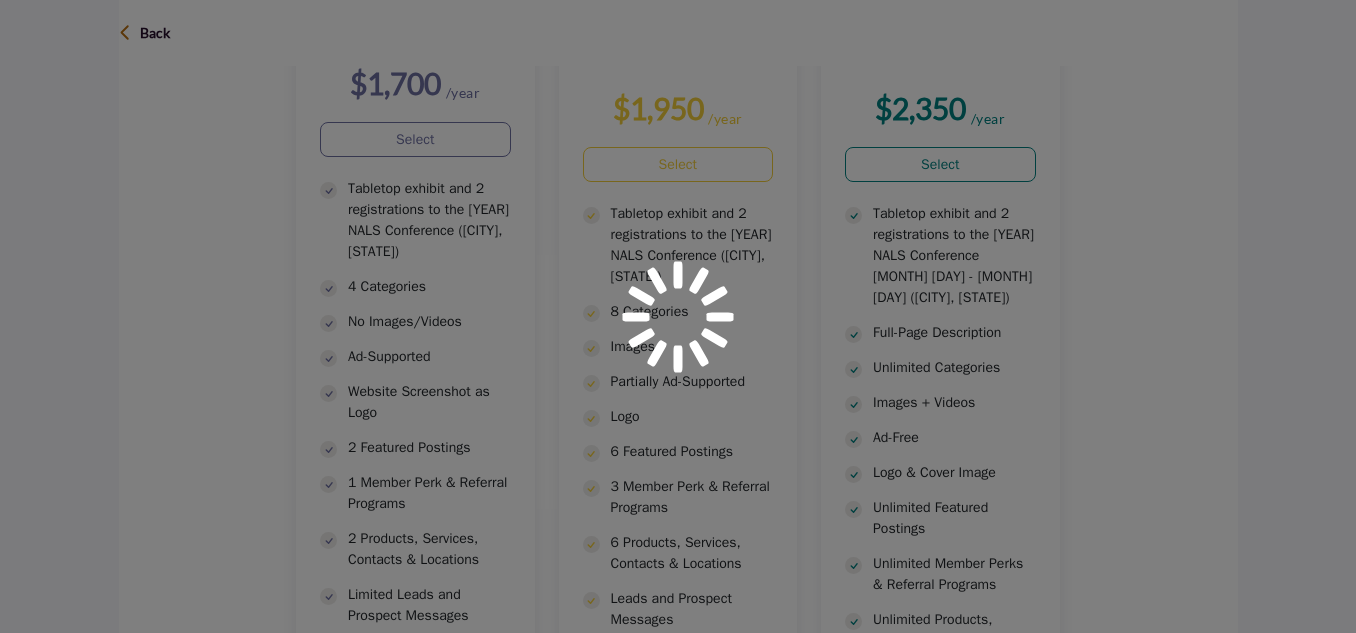 scroll, scrollTop: 579, scrollLeft: 0, axis: vertical 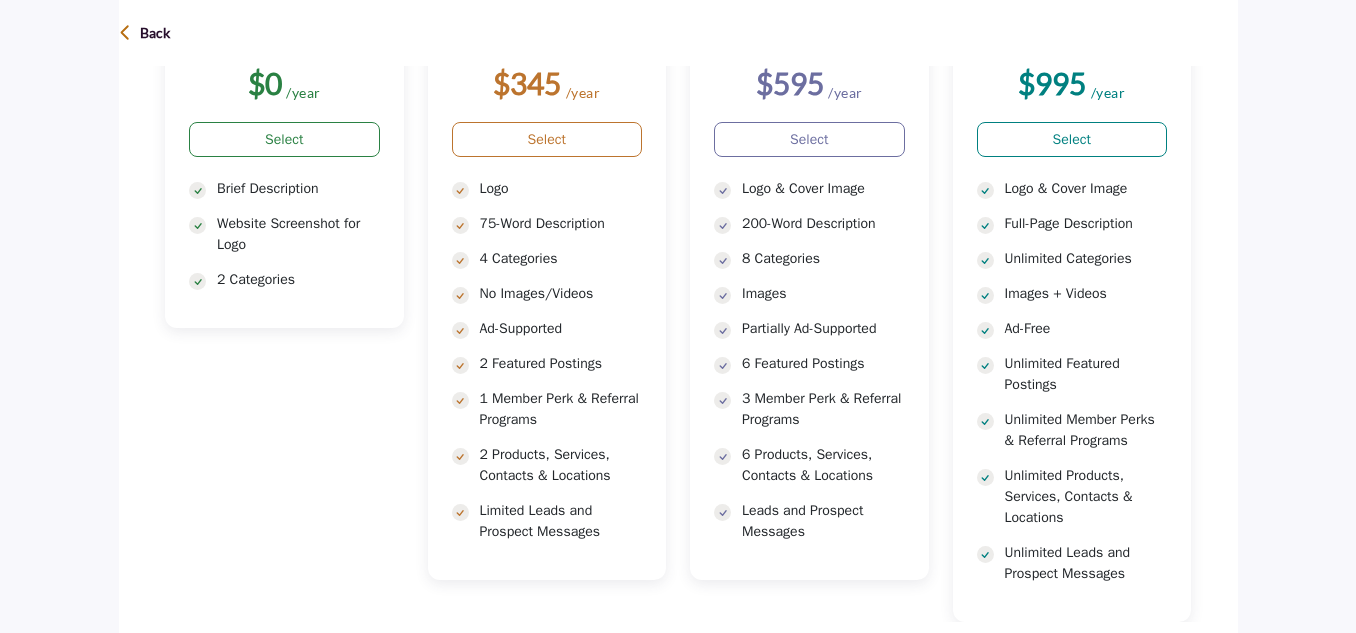 drag, startPoint x: 1352, startPoint y: 81, endPoint x: 1365, endPoint y: 114, distance: 35.468296 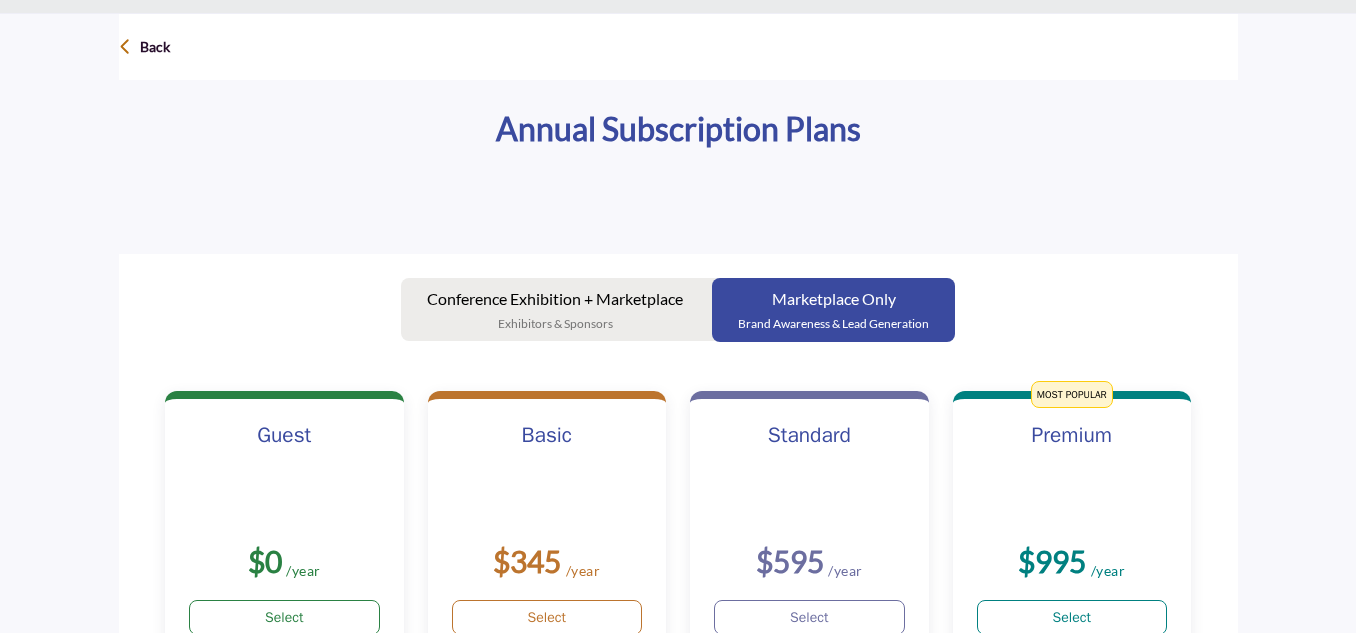scroll, scrollTop: 96, scrollLeft: 0, axis: vertical 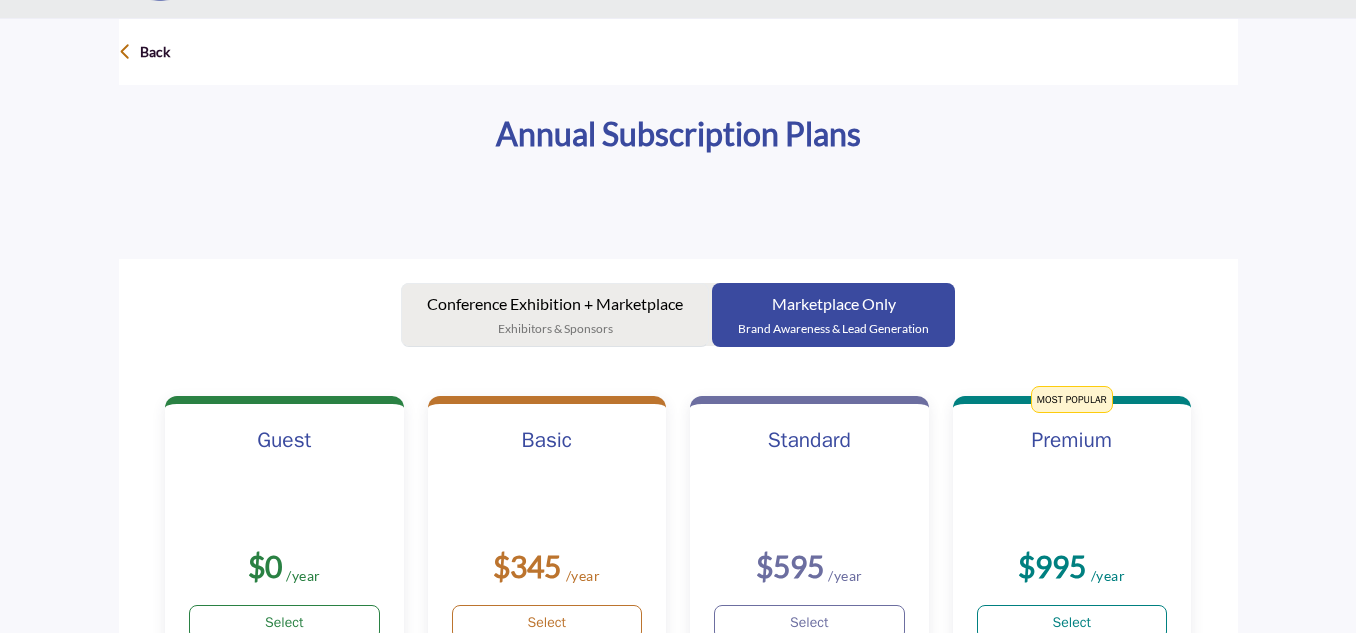click on "Conference Exhibition + Marketplace
Exhibitors & Sponsors" at bounding box center [555, 315] 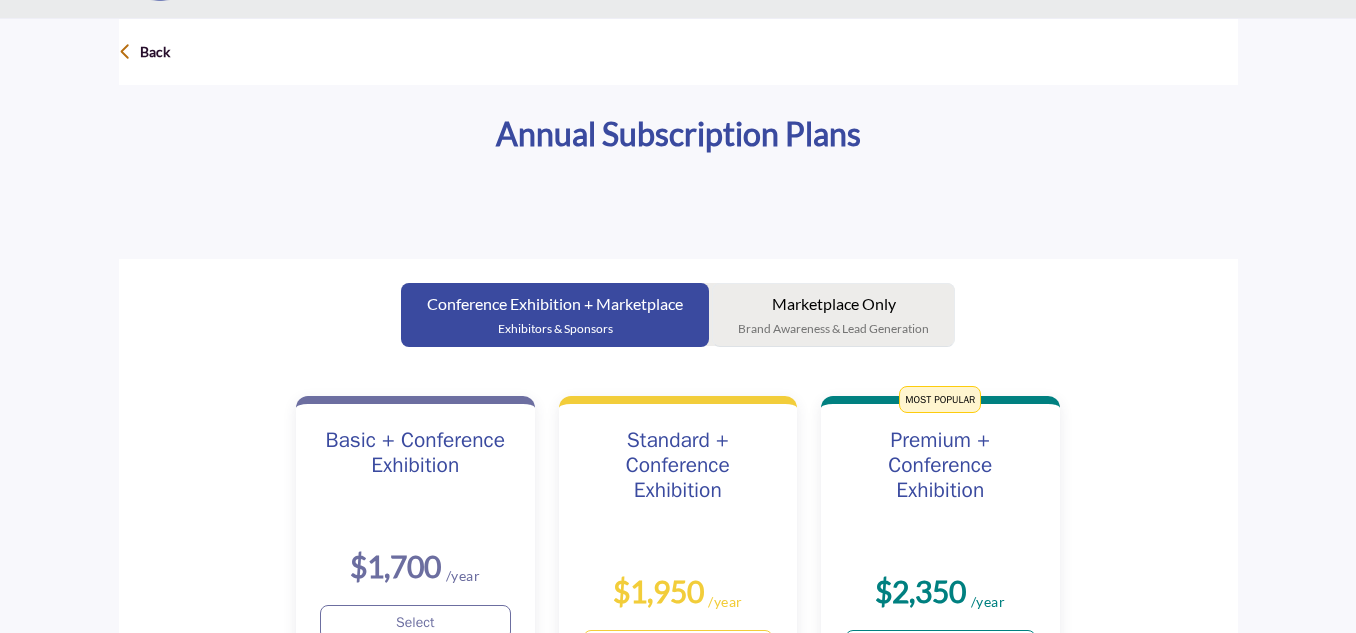 click on "Marketplace Only" at bounding box center [833, 304] 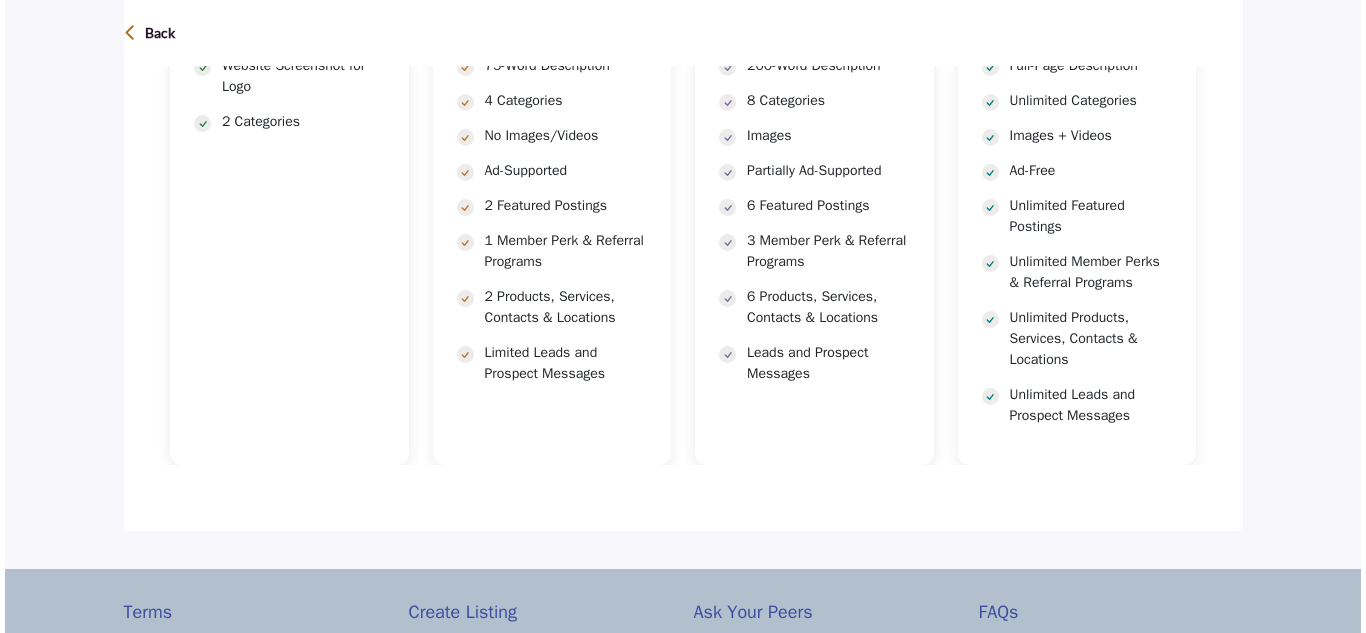 scroll, scrollTop: 0, scrollLeft: 0, axis: both 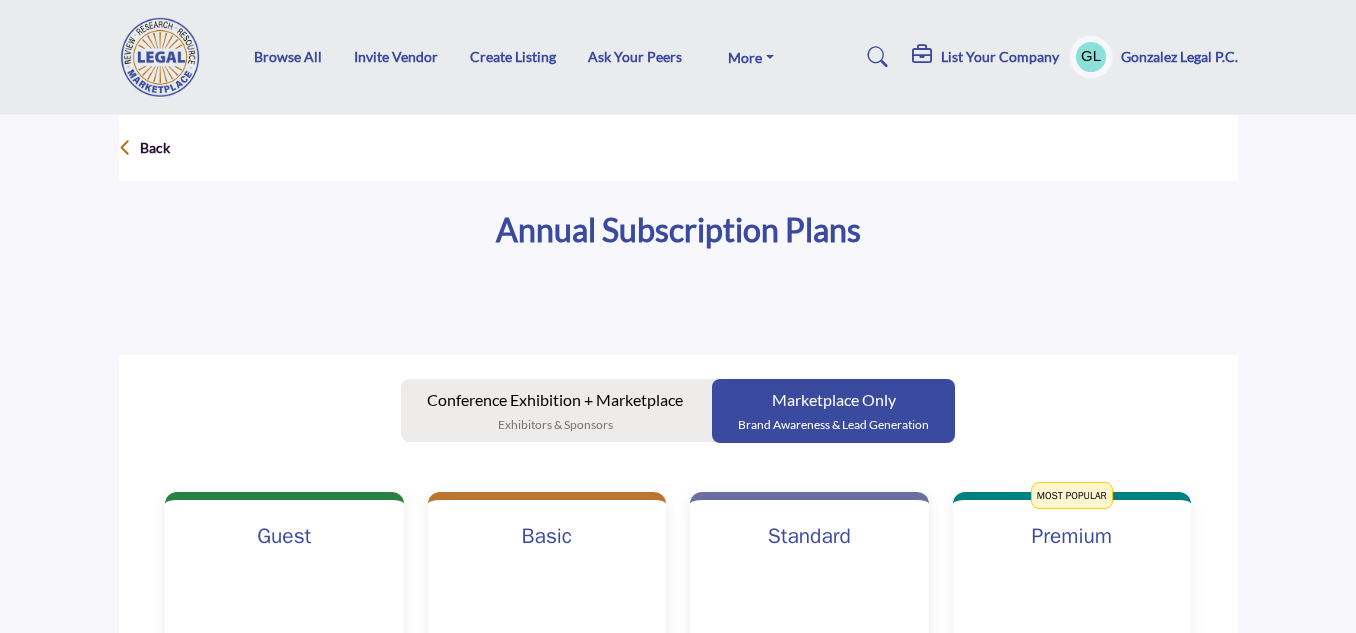click on "Gonzalez Legal P.C." at bounding box center [1179, 57] 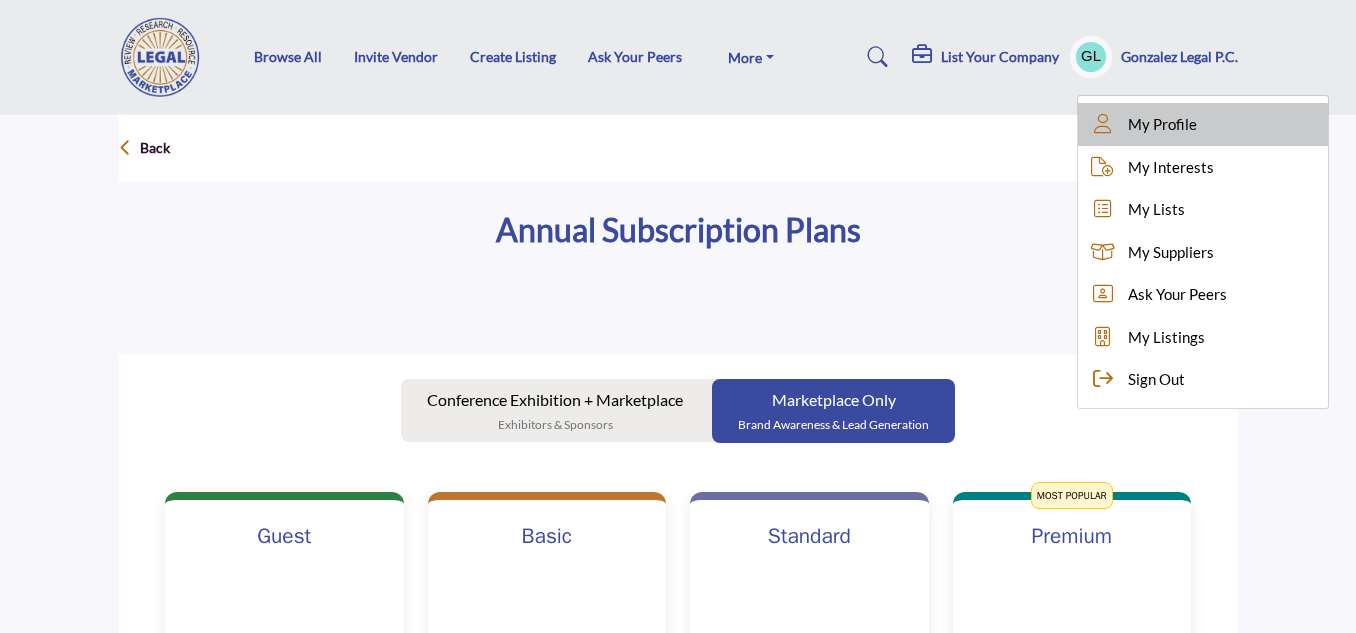 click on "My Profile" at bounding box center [1162, 124] 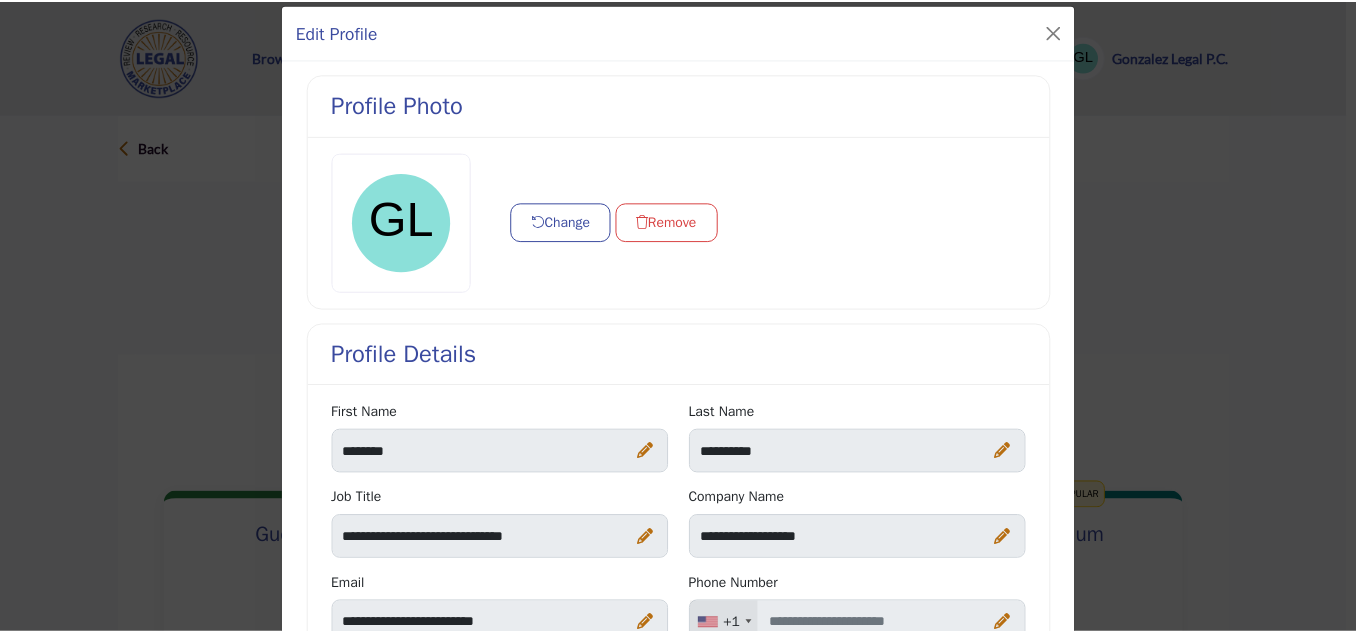 scroll, scrollTop: 0, scrollLeft: 0, axis: both 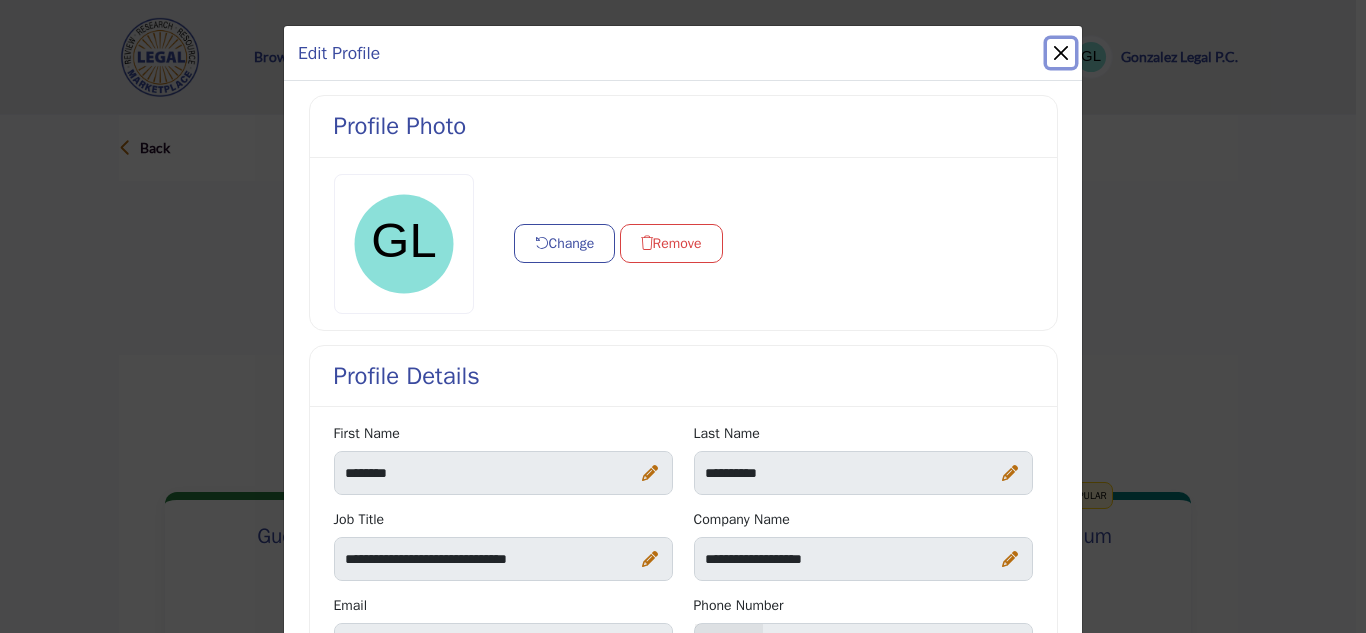 click at bounding box center [1061, 53] 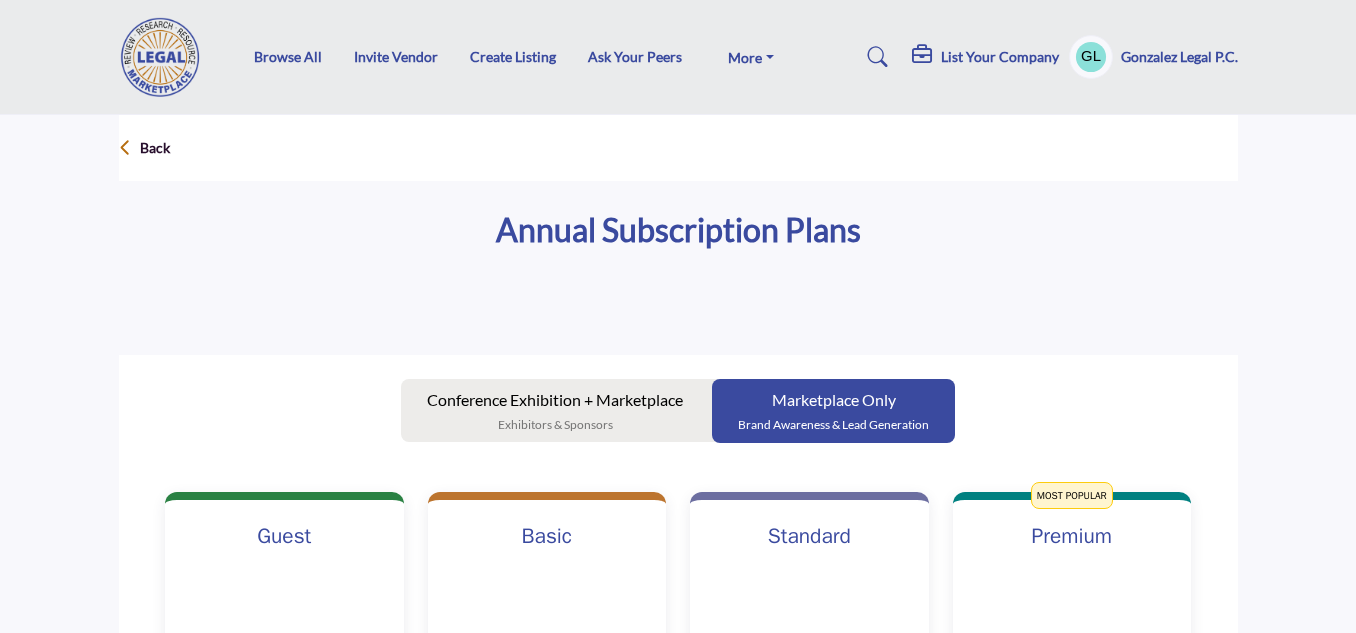 click on "Gonzalez Legal P.C." at bounding box center [1179, 57] 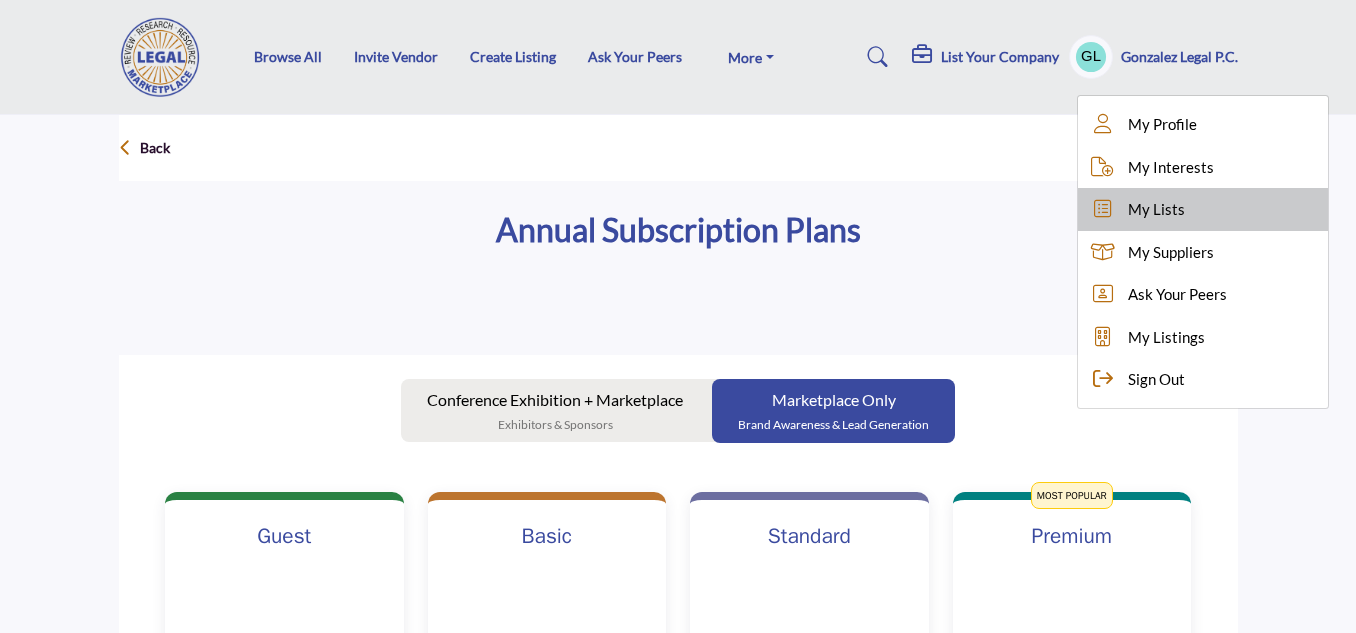 click on "My Lists" at bounding box center [1156, 209] 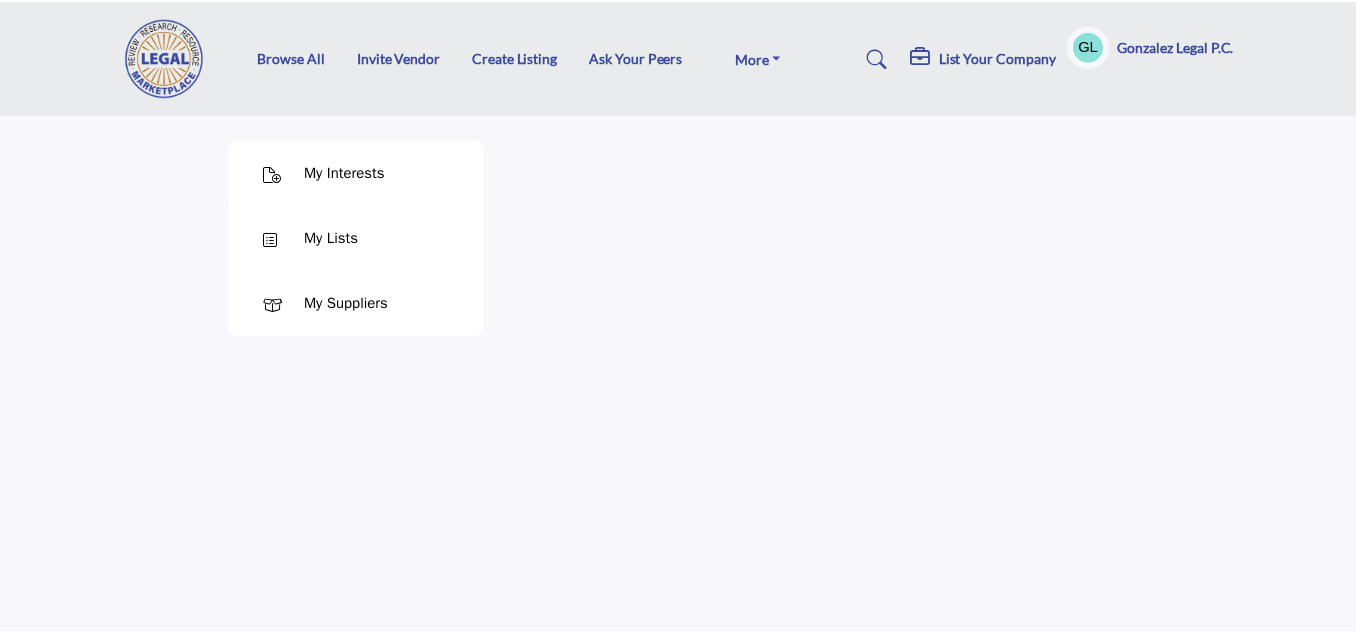 scroll, scrollTop: 0, scrollLeft: 0, axis: both 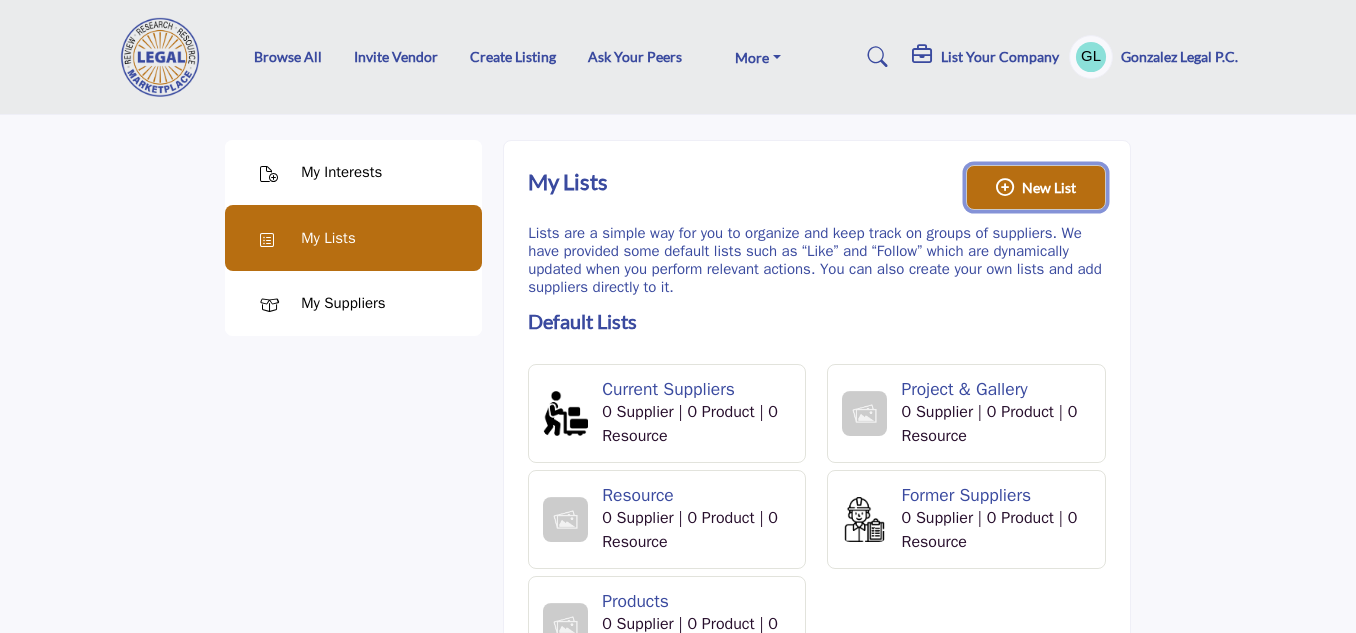 click on "New List" at bounding box center (1036, 187) 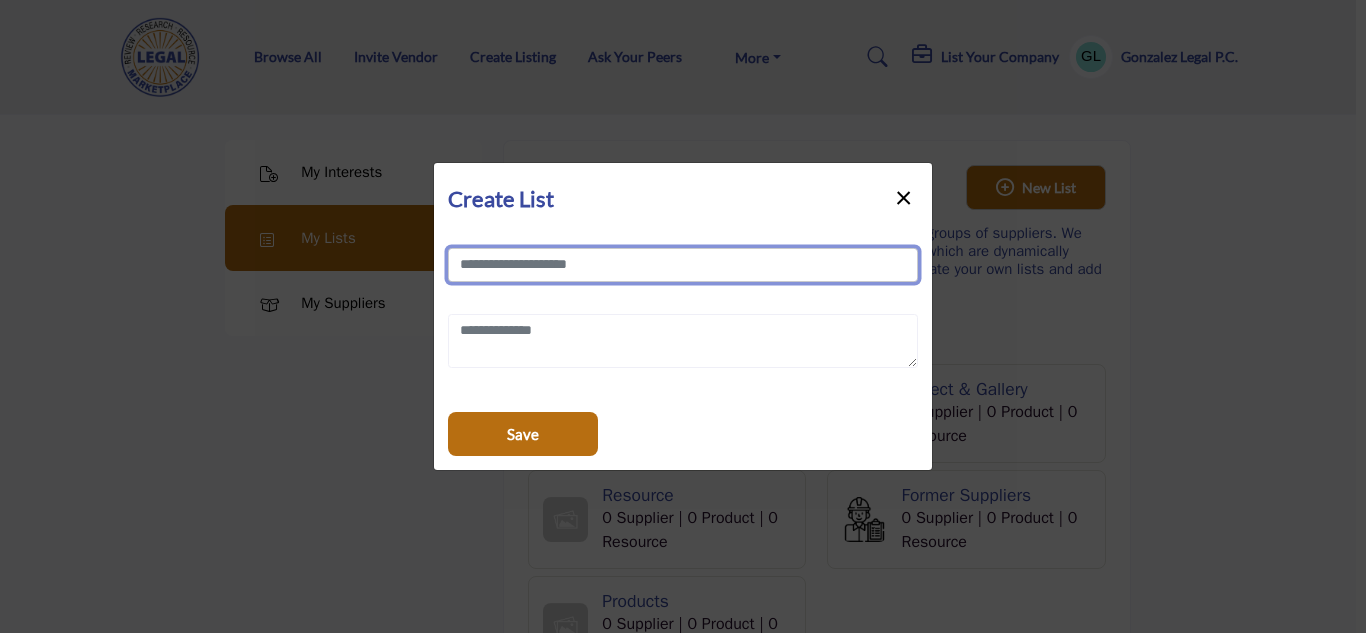 click at bounding box center (683, 265) 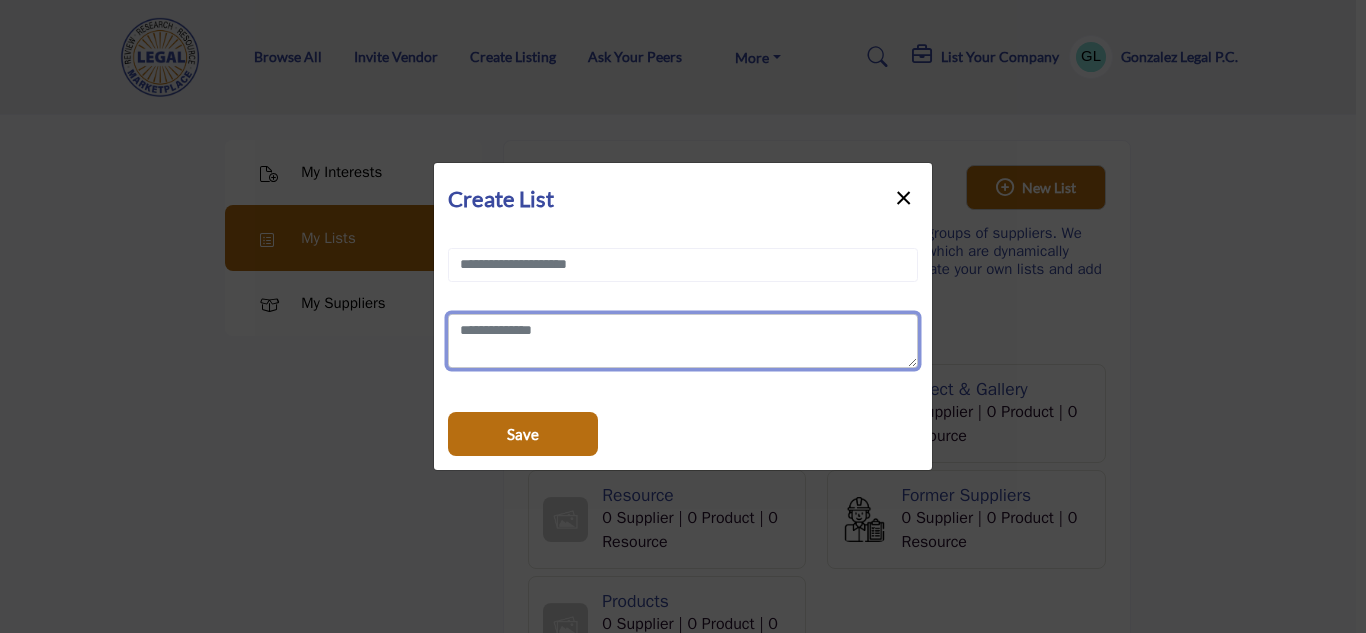click at bounding box center [683, 341] 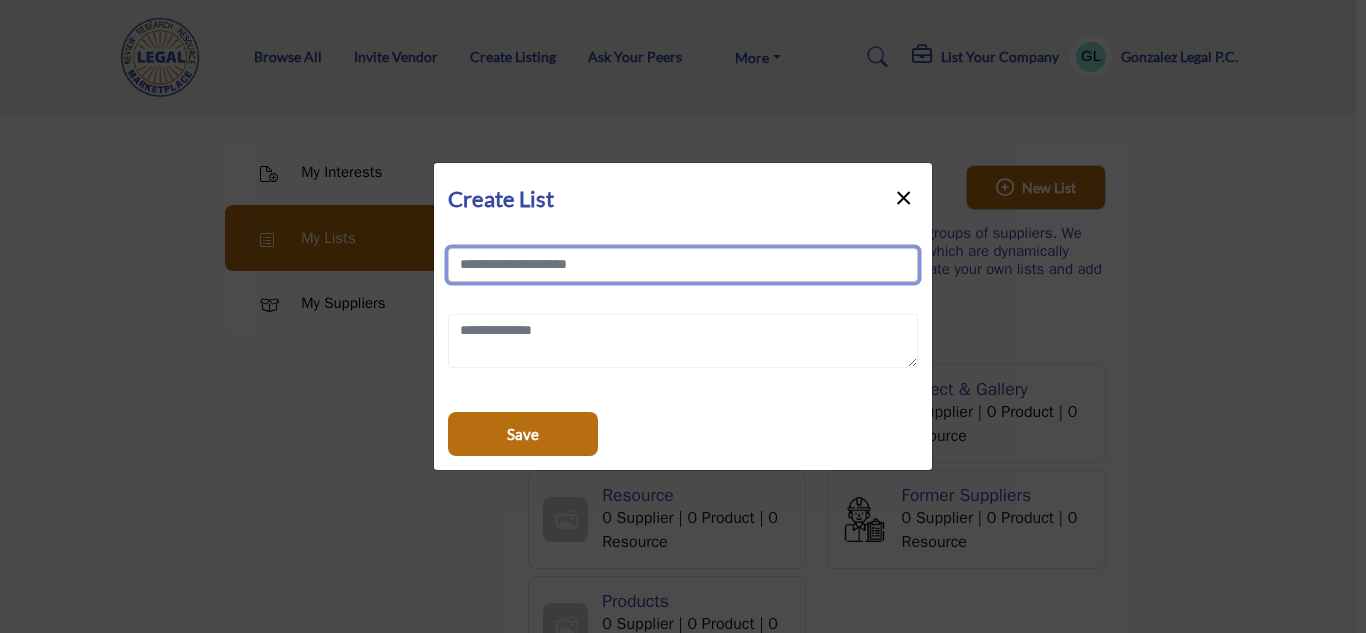 click at bounding box center [683, 265] 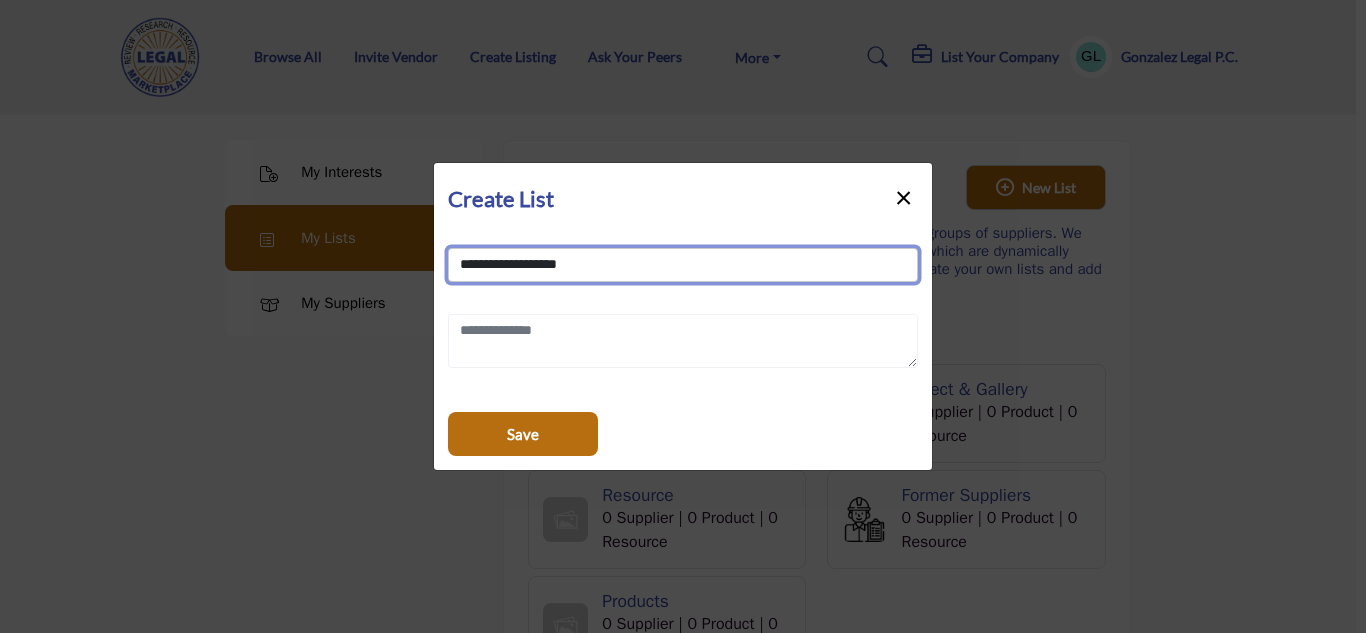 type on "**********" 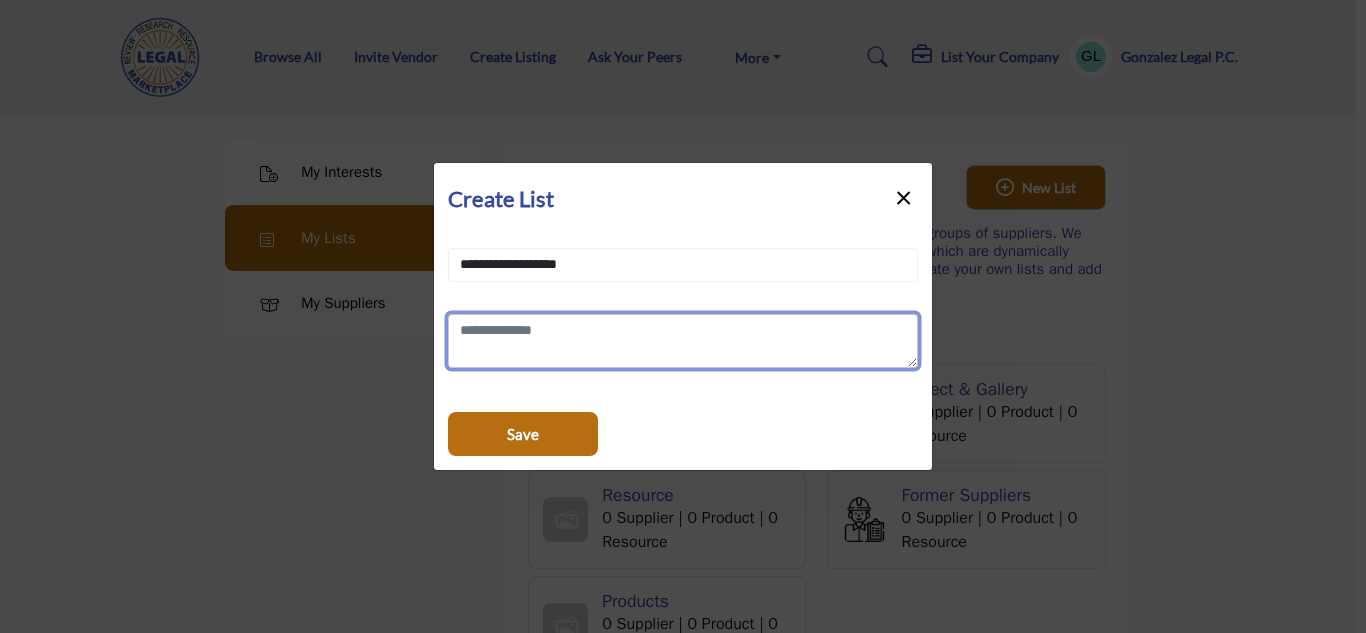 click at bounding box center [683, 341] 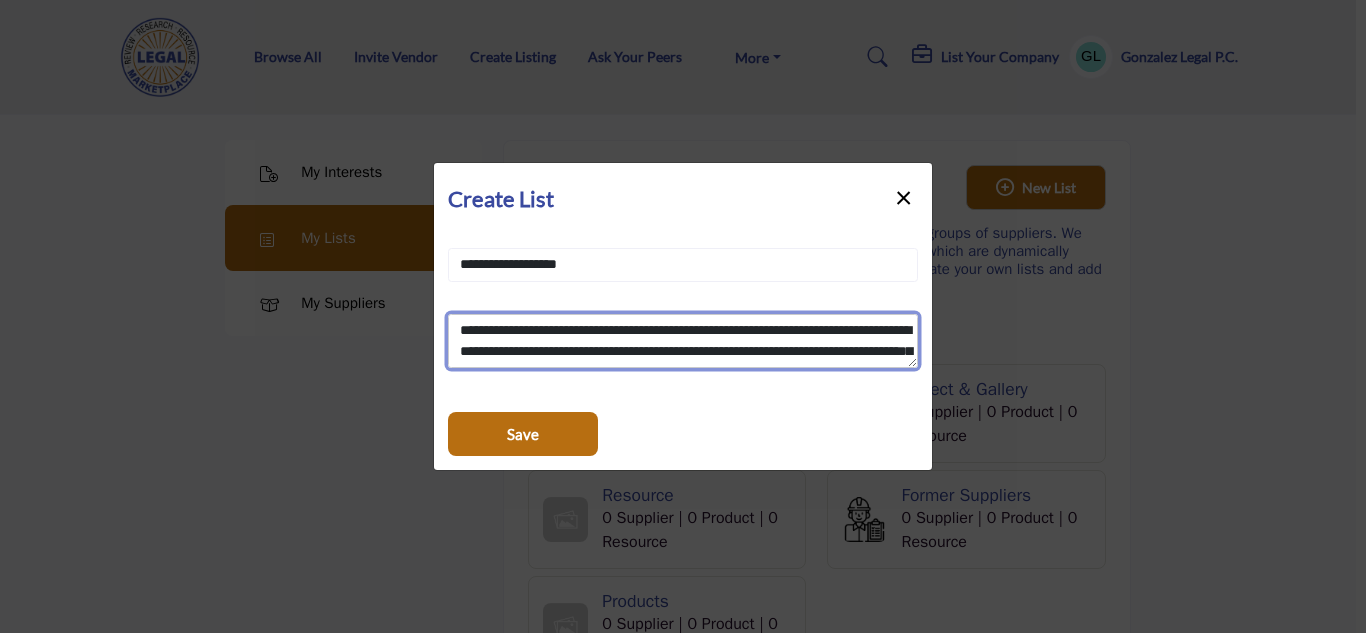 scroll, scrollTop: 351, scrollLeft: 0, axis: vertical 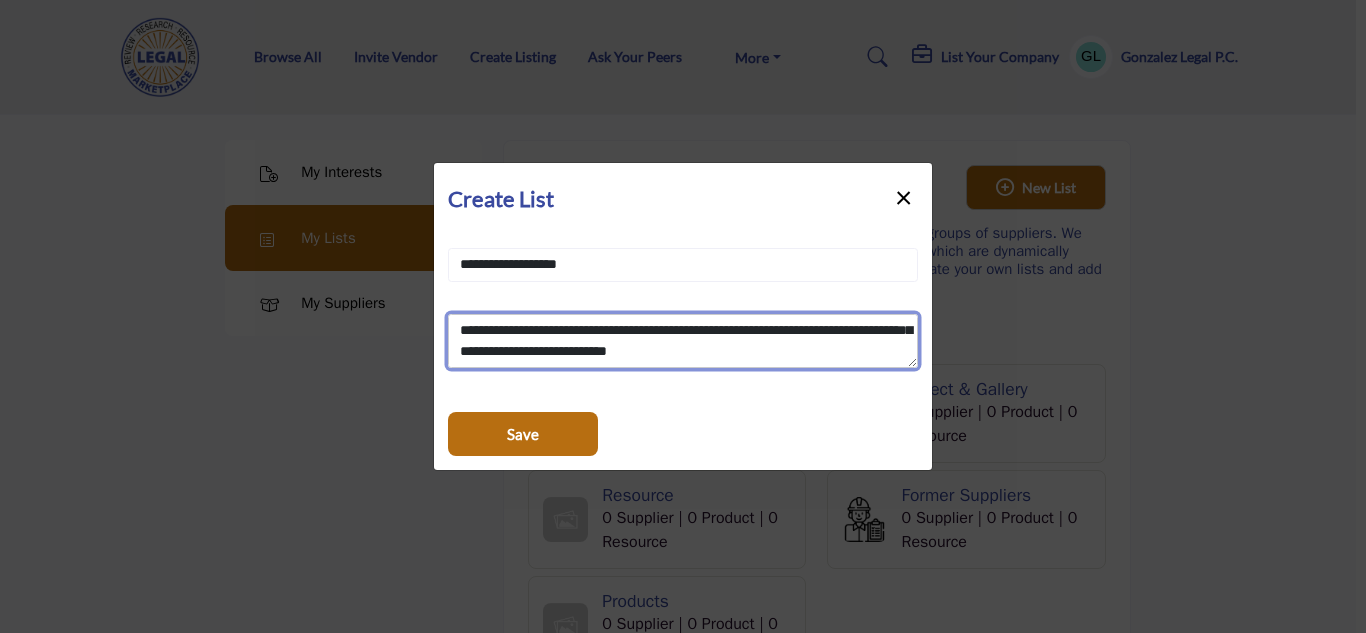 drag, startPoint x: 906, startPoint y: 366, endPoint x: 906, endPoint y: 418, distance: 52 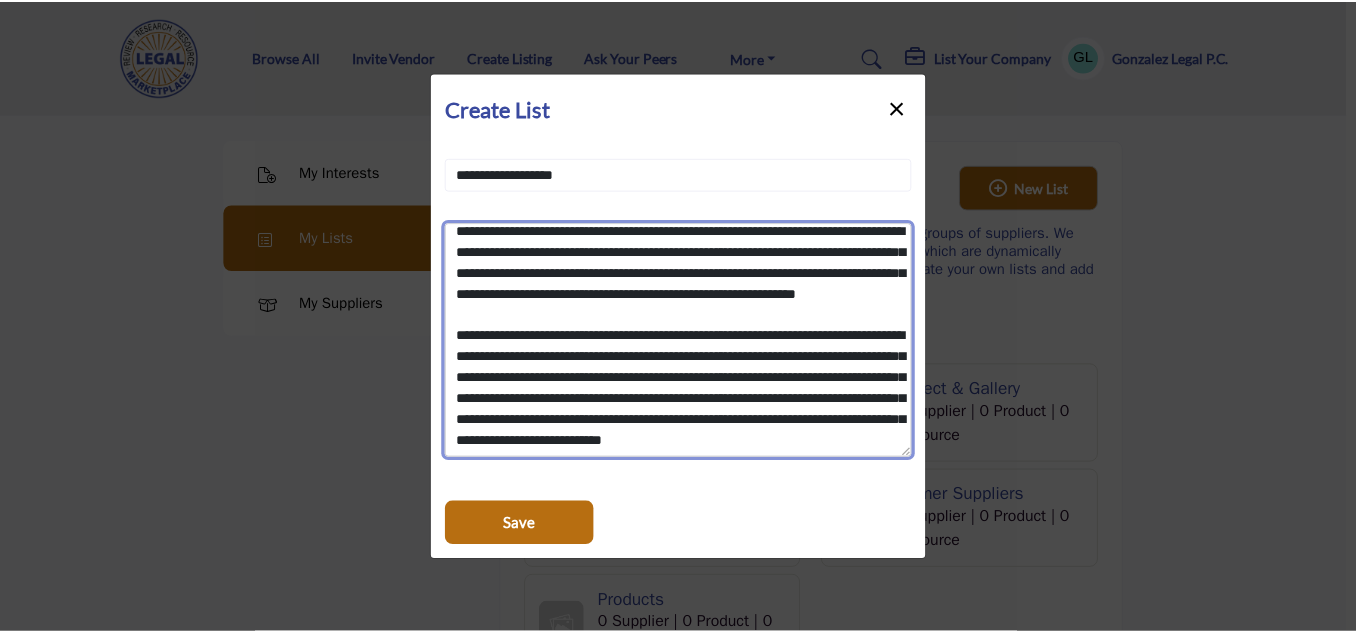 scroll, scrollTop: 177, scrollLeft: 0, axis: vertical 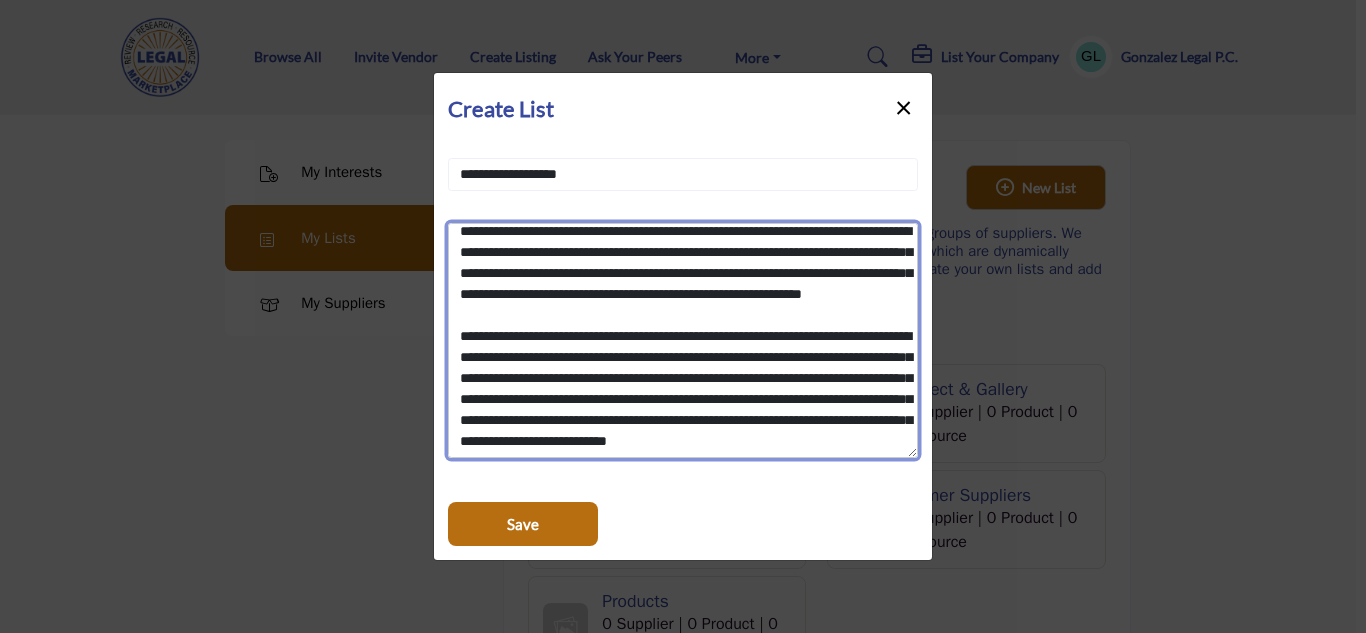 drag, startPoint x: 915, startPoint y: 363, endPoint x: 915, endPoint y: 544, distance: 181 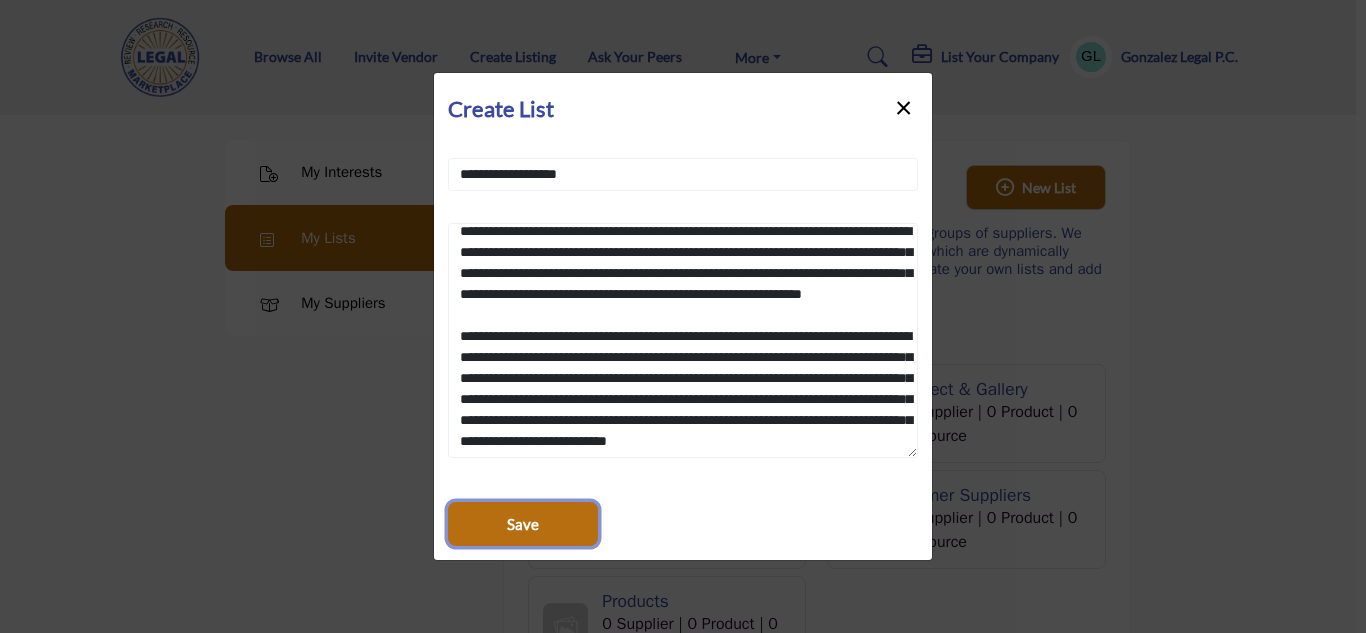 click on "Save" at bounding box center (523, 524) 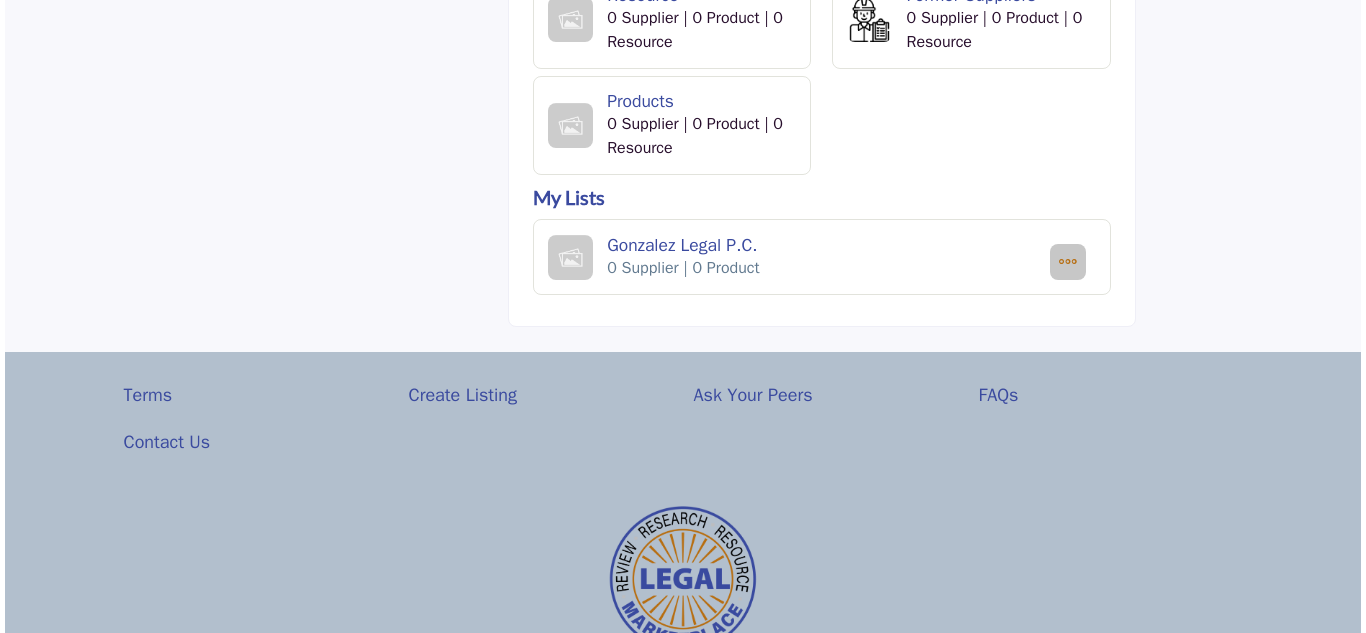 scroll, scrollTop: 494, scrollLeft: 0, axis: vertical 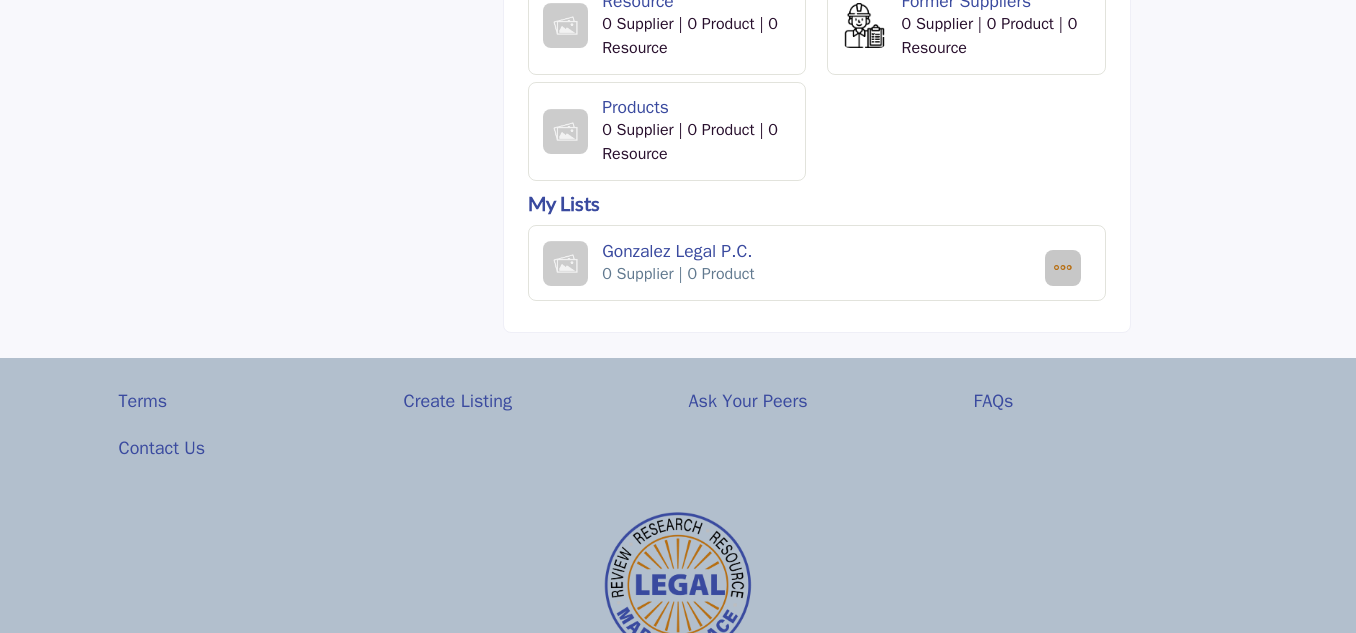 click on "Gonzalez Legal P.C." at bounding box center (820, 251) 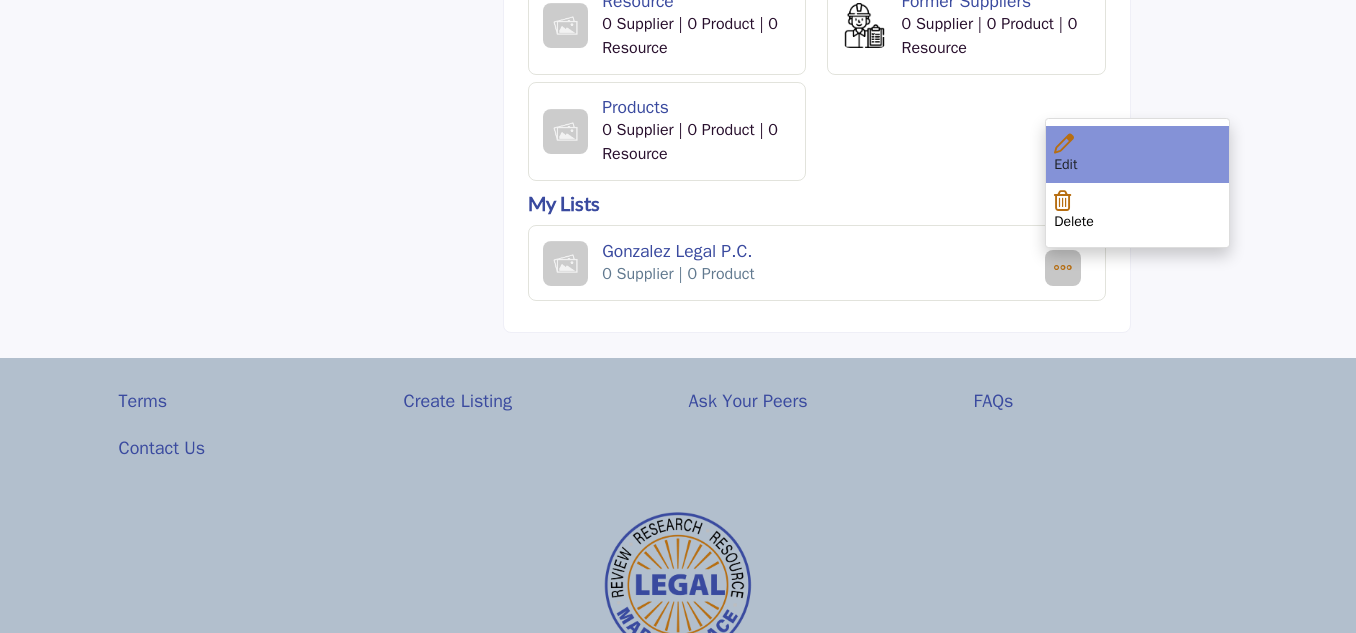 click on "Edit" at bounding box center (1137, 154) 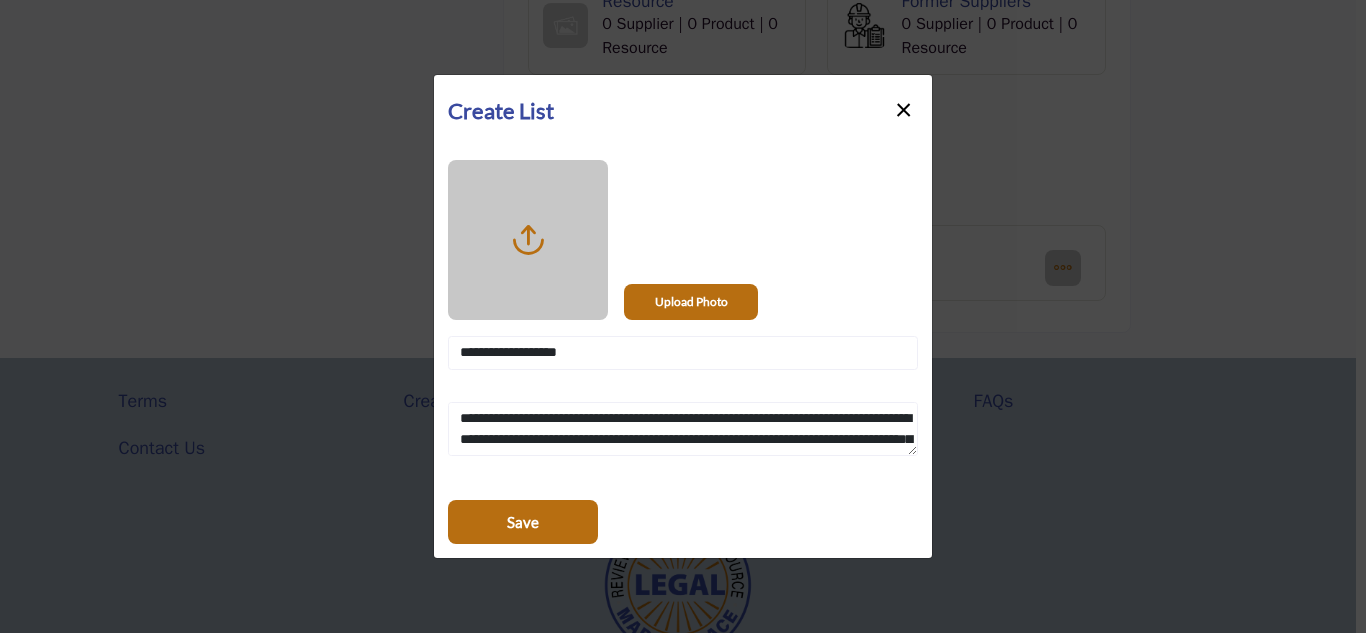 click at bounding box center [528, 240] 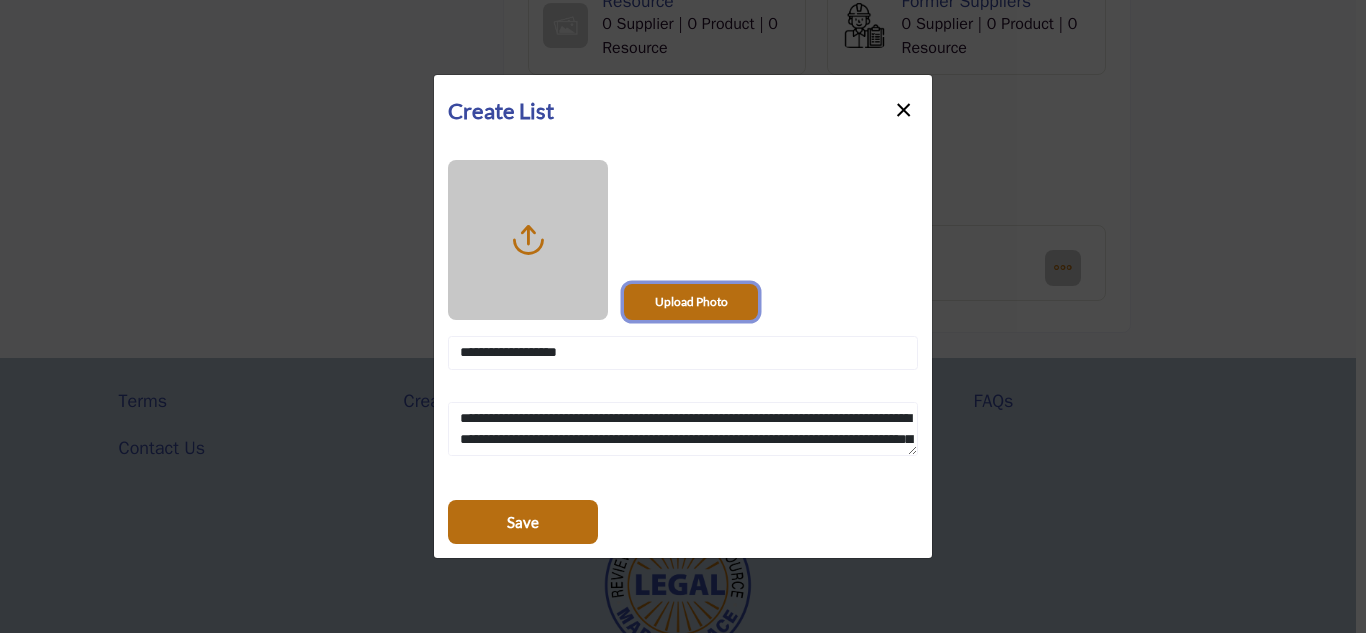 click on "Upload Photo" at bounding box center [691, 302] 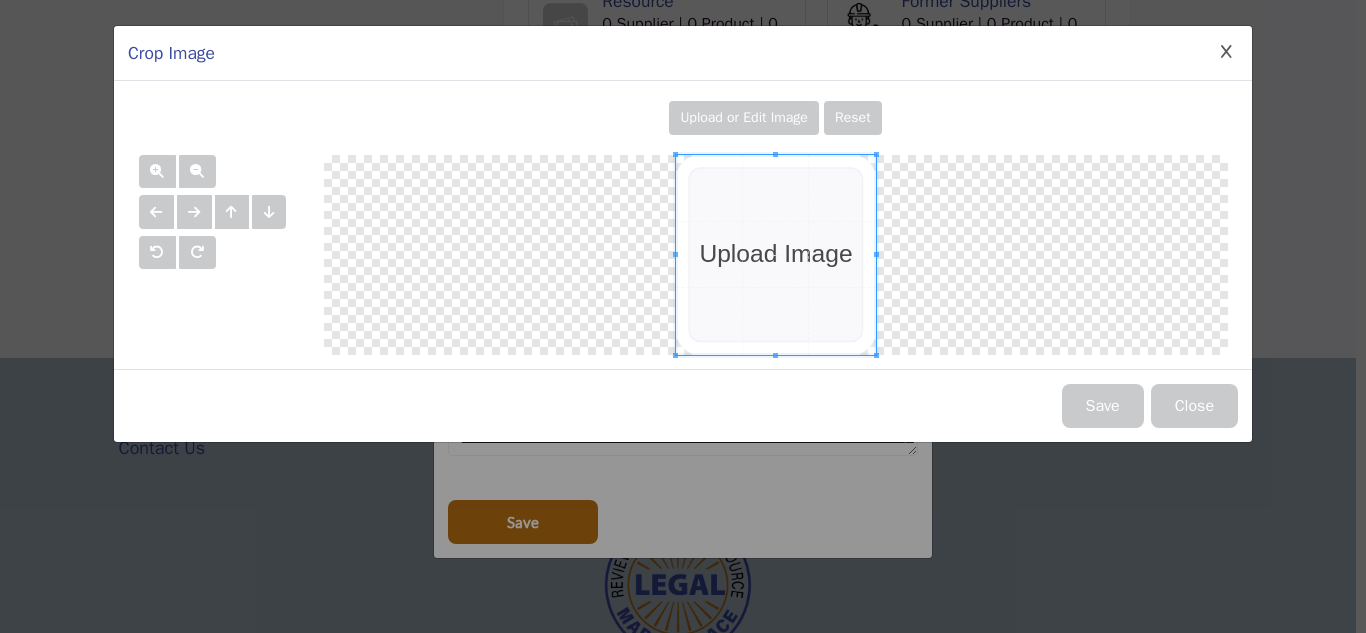 click on "Upload or Edit Image" at bounding box center (744, 117) 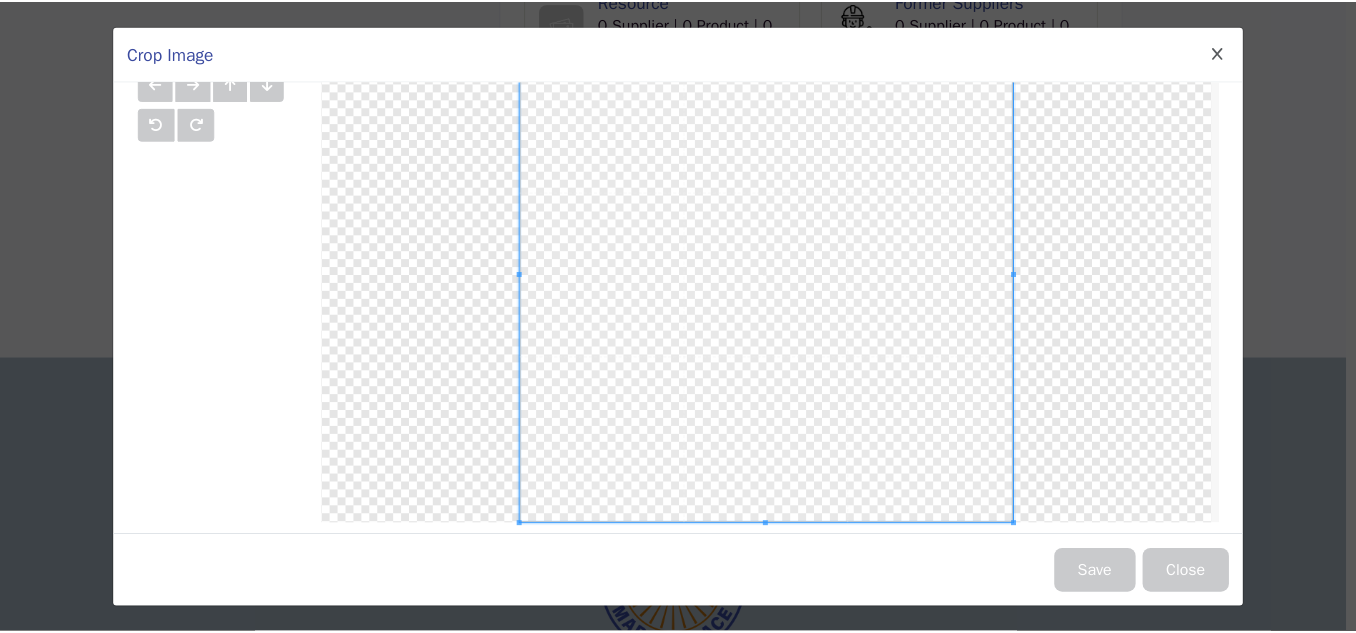 scroll, scrollTop: 131, scrollLeft: 0, axis: vertical 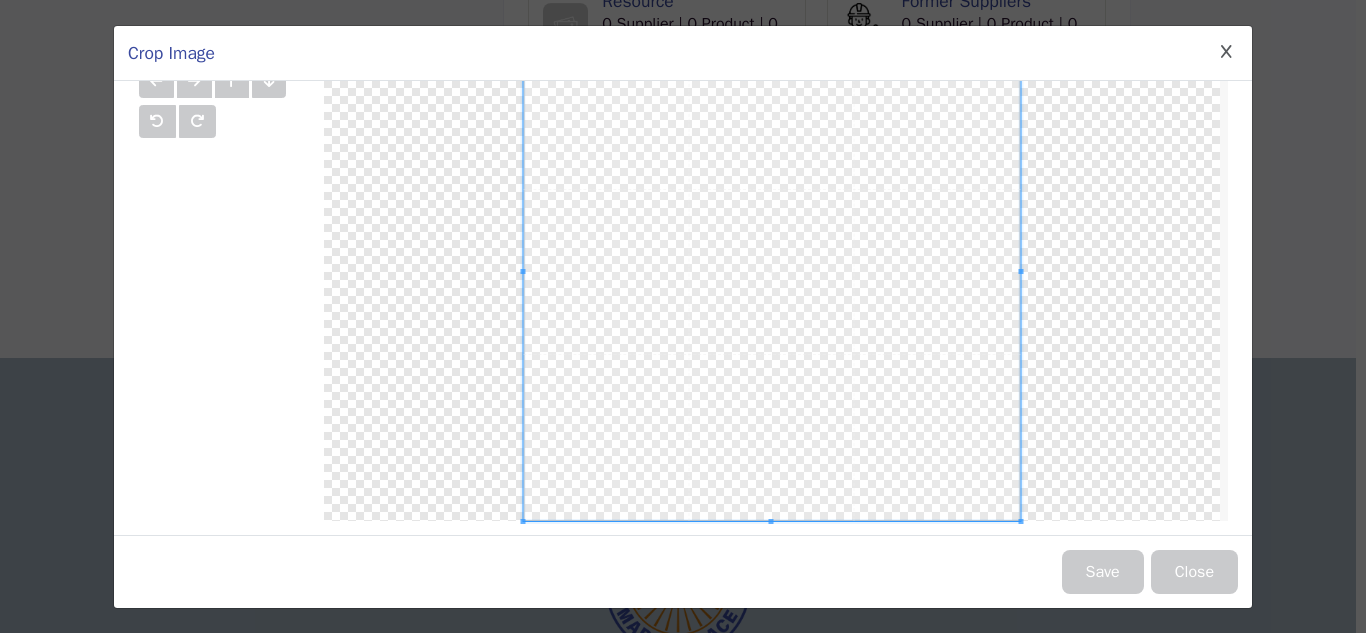 click on "Save" at bounding box center [1103, 572] 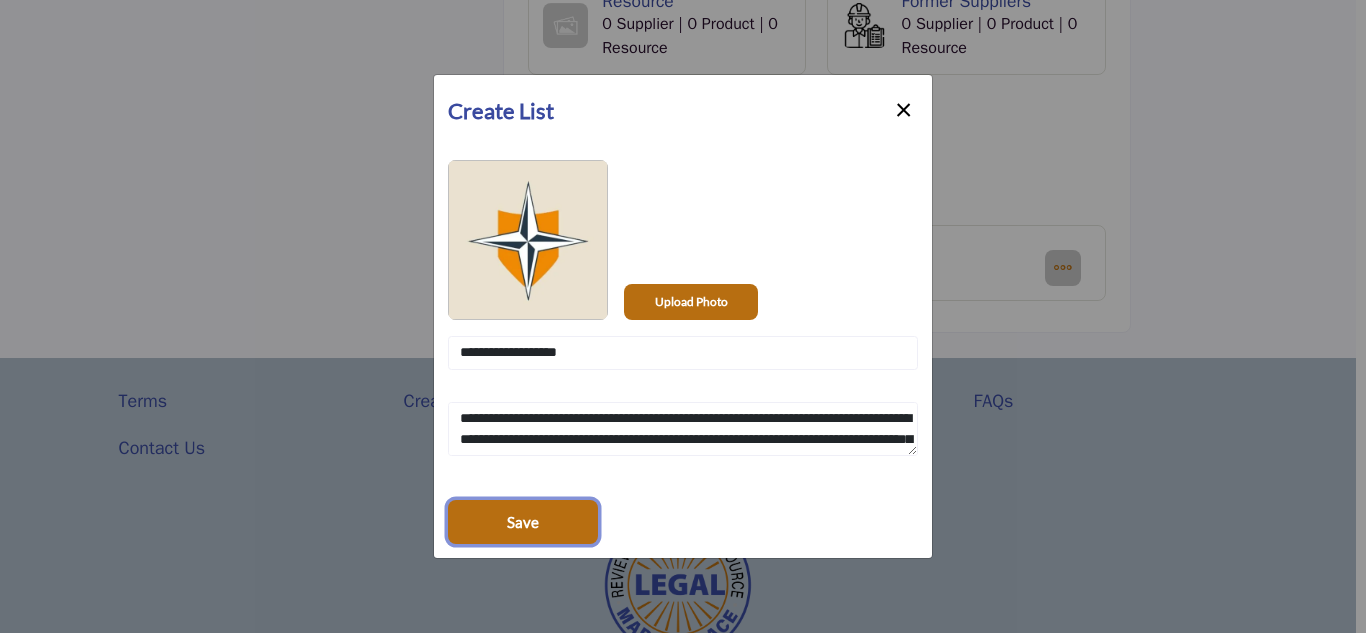 click on "Save" at bounding box center [523, 522] 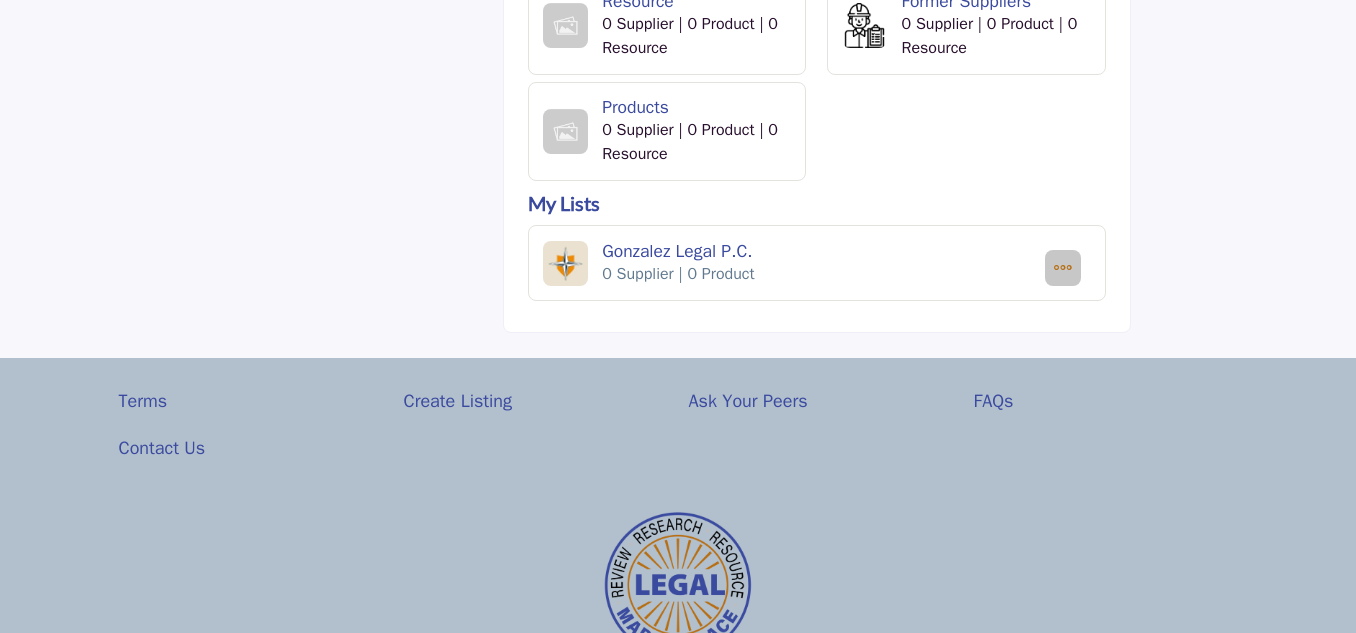 click on "Gonzalez Legal P.C." at bounding box center [820, 251] 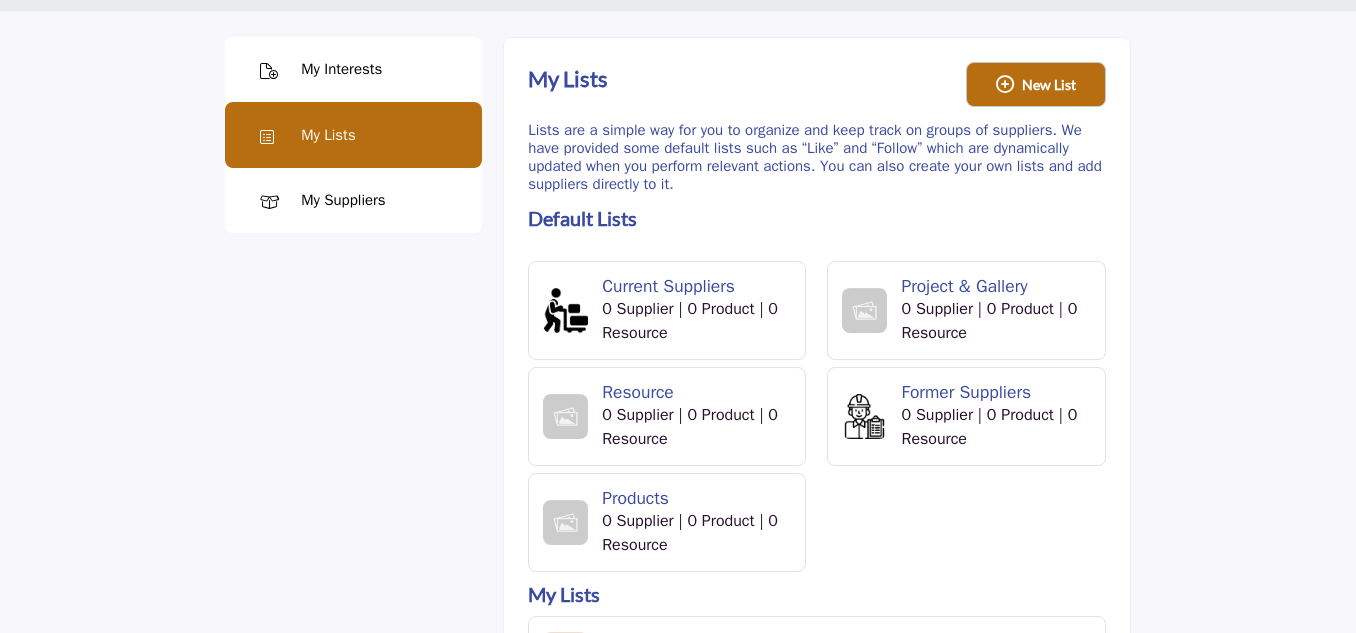 scroll, scrollTop: 0, scrollLeft: 0, axis: both 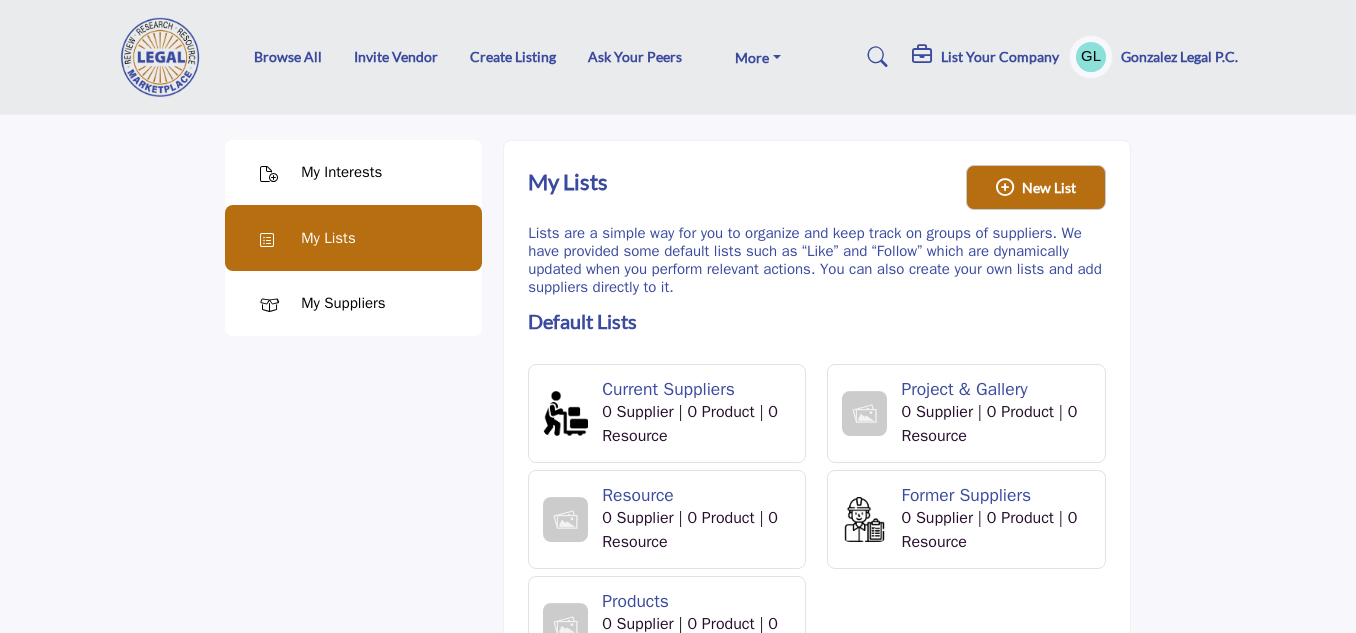 click on "My Interests" at bounding box center [341, 172] 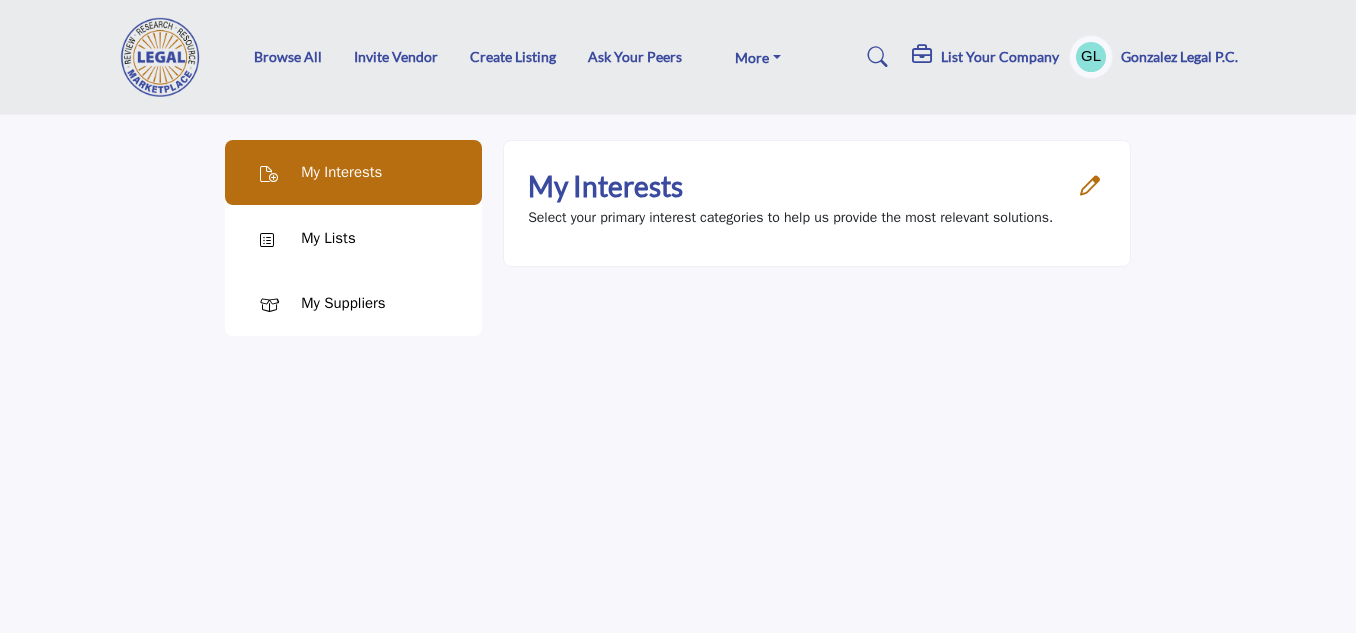 click at bounding box center (1090, 186) 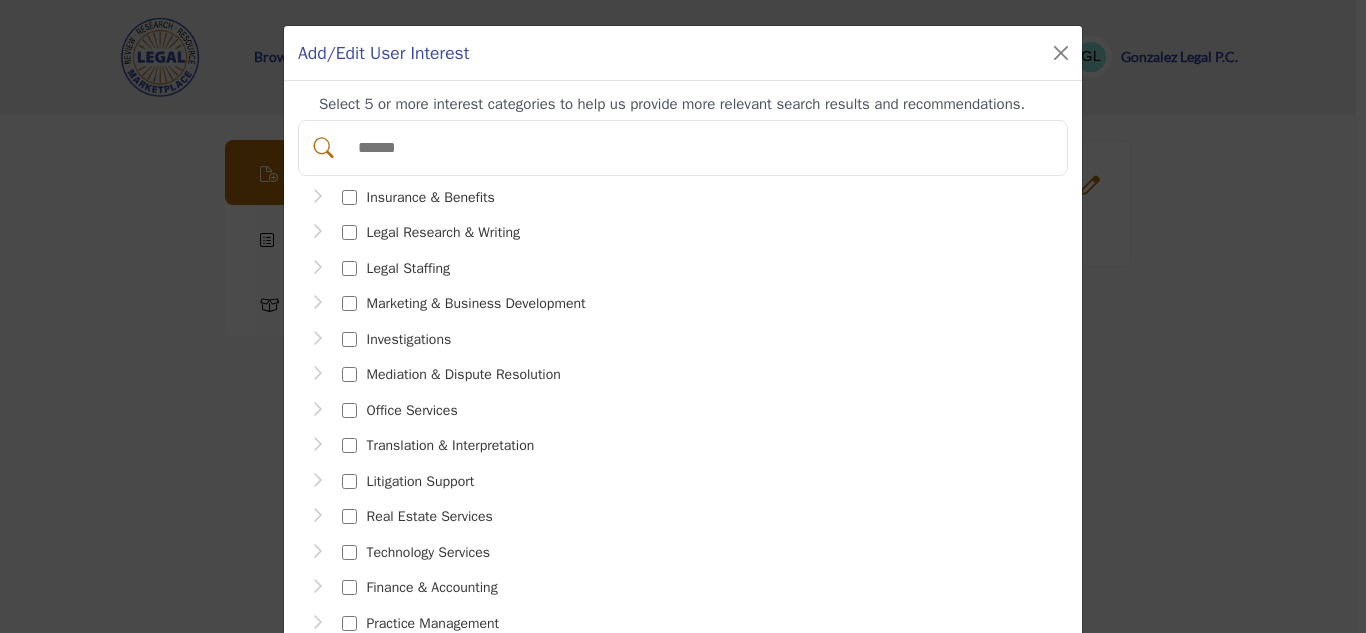 click on "Add/Edit User Interest
Select 5 or more interest categories to help us provide more relevant search results and recommendations.
Industry Categories                                 *" at bounding box center [683, 316] 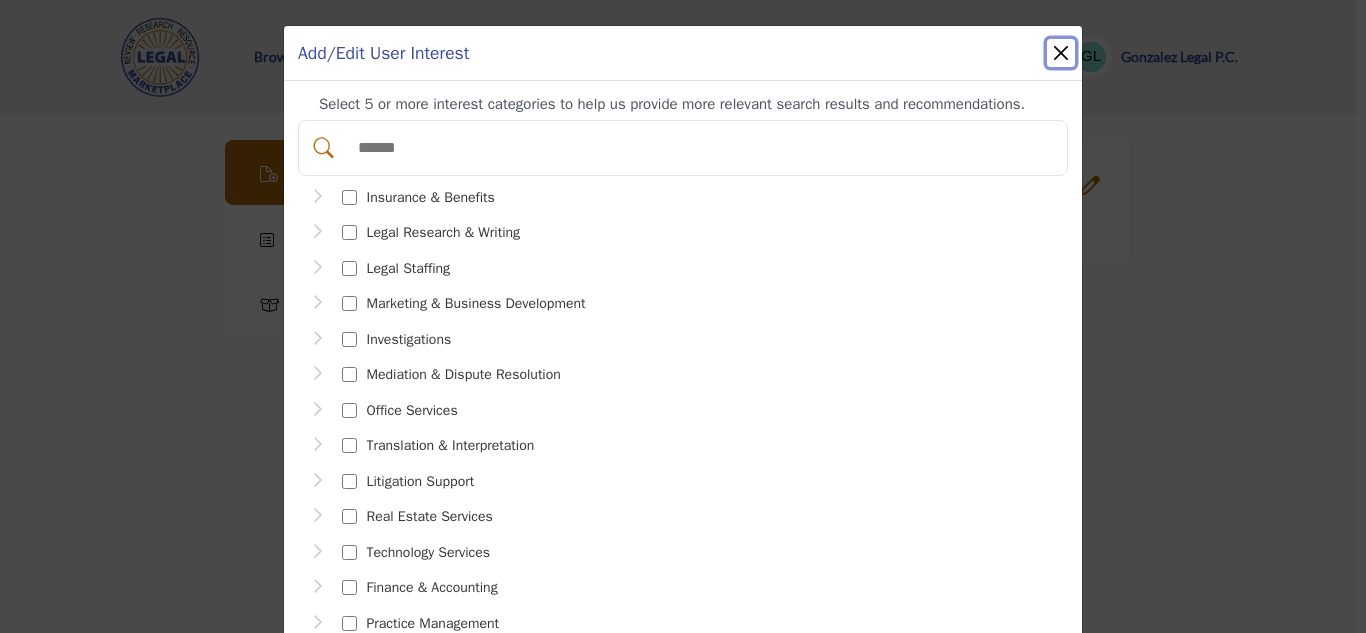 click at bounding box center [1061, 53] 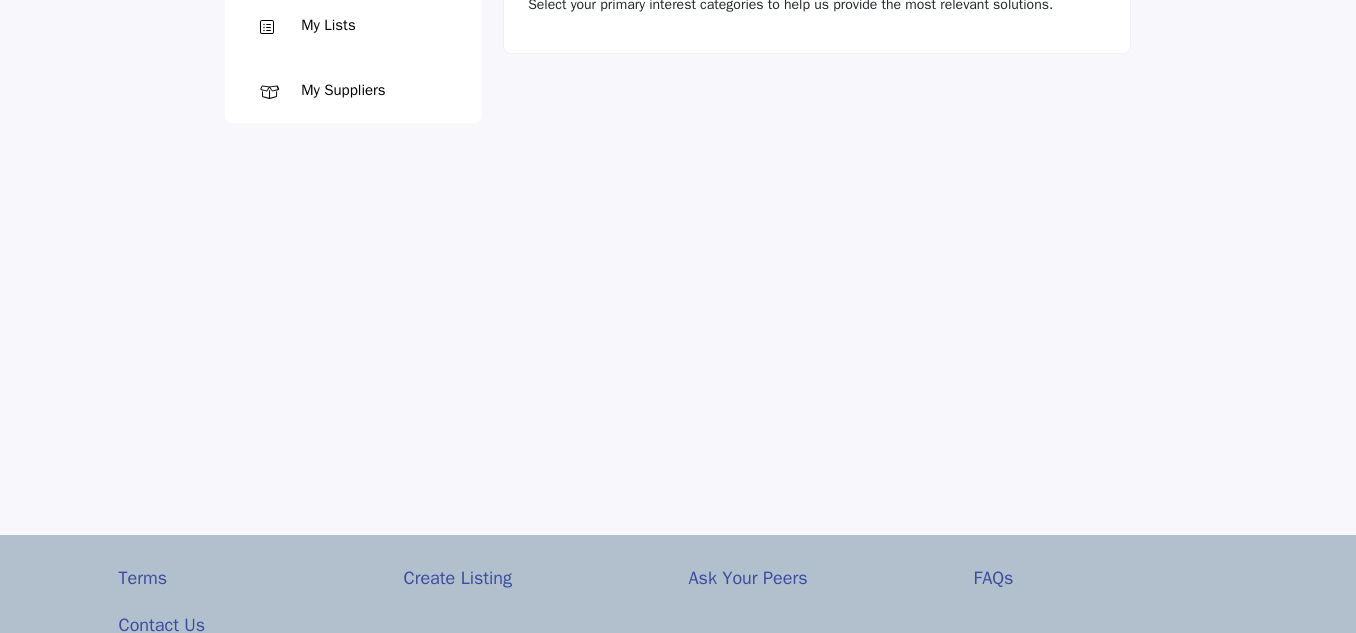 scroll, scrollTop: 0, scrollLeft: 0, axis: both 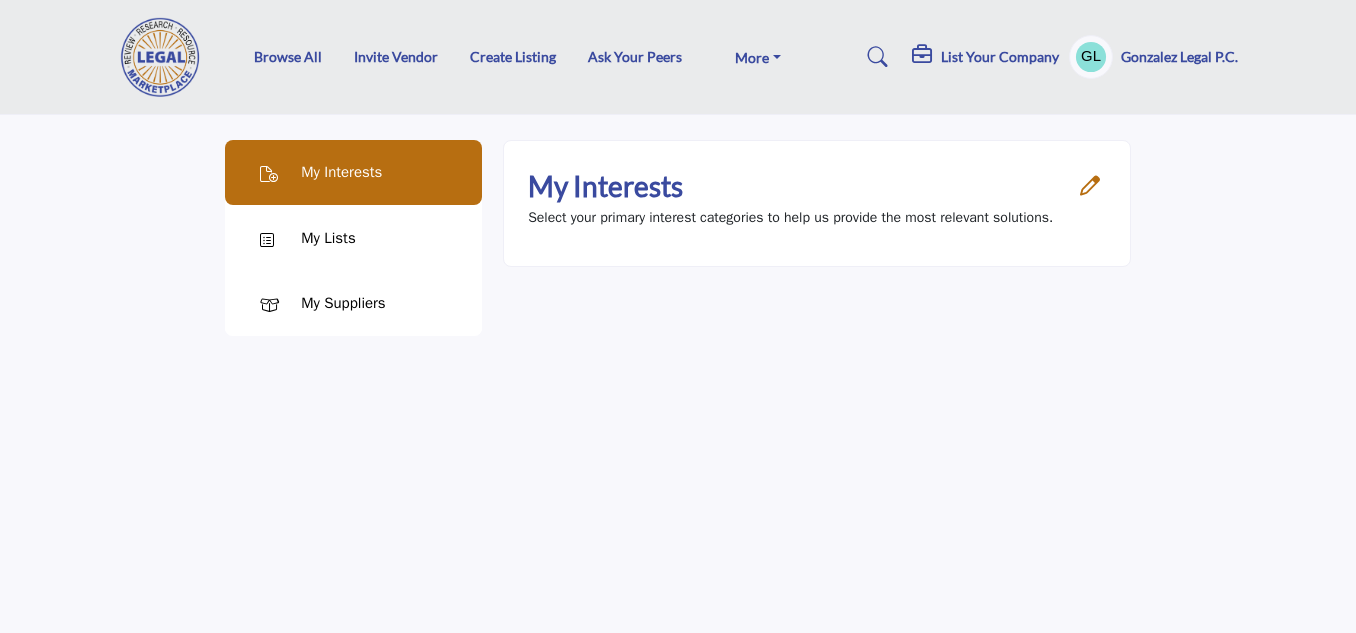 click at bounding box center [1091, 57] 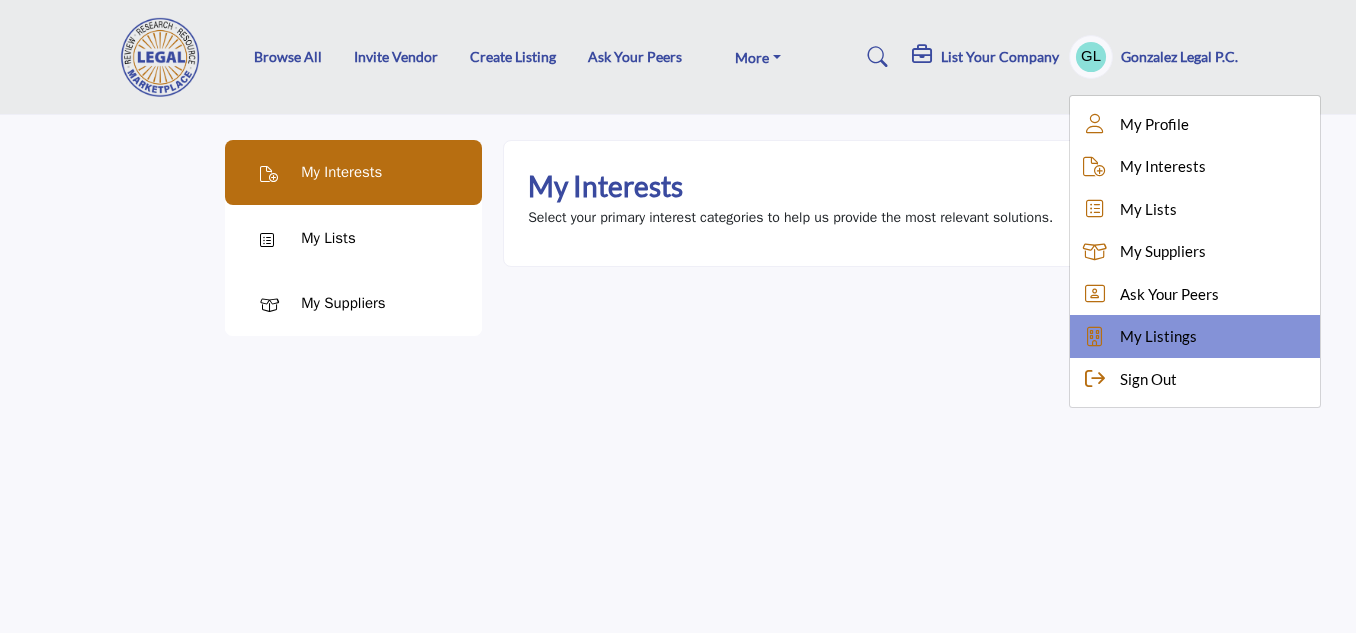 click on "My Listings" at bounding box center [1195, 336] 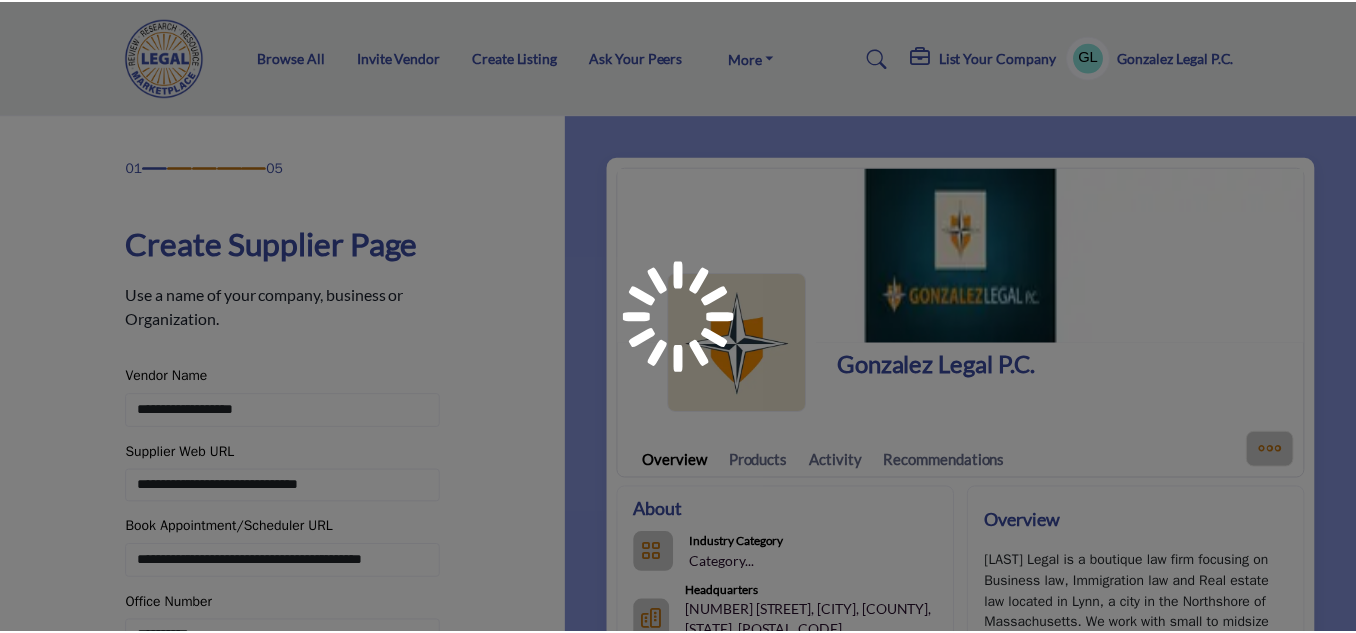 scroll, scrollTop: 0, scrollLeft: 0, axis: both 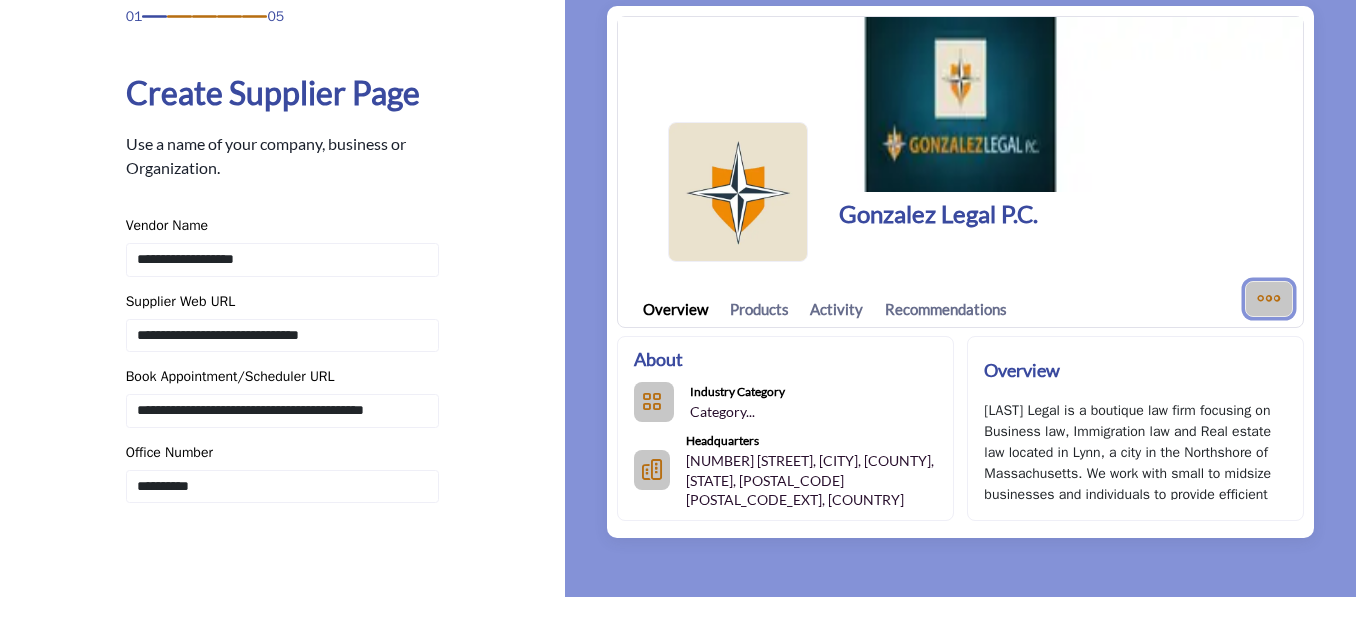 click at bounding box center (1269, 299) 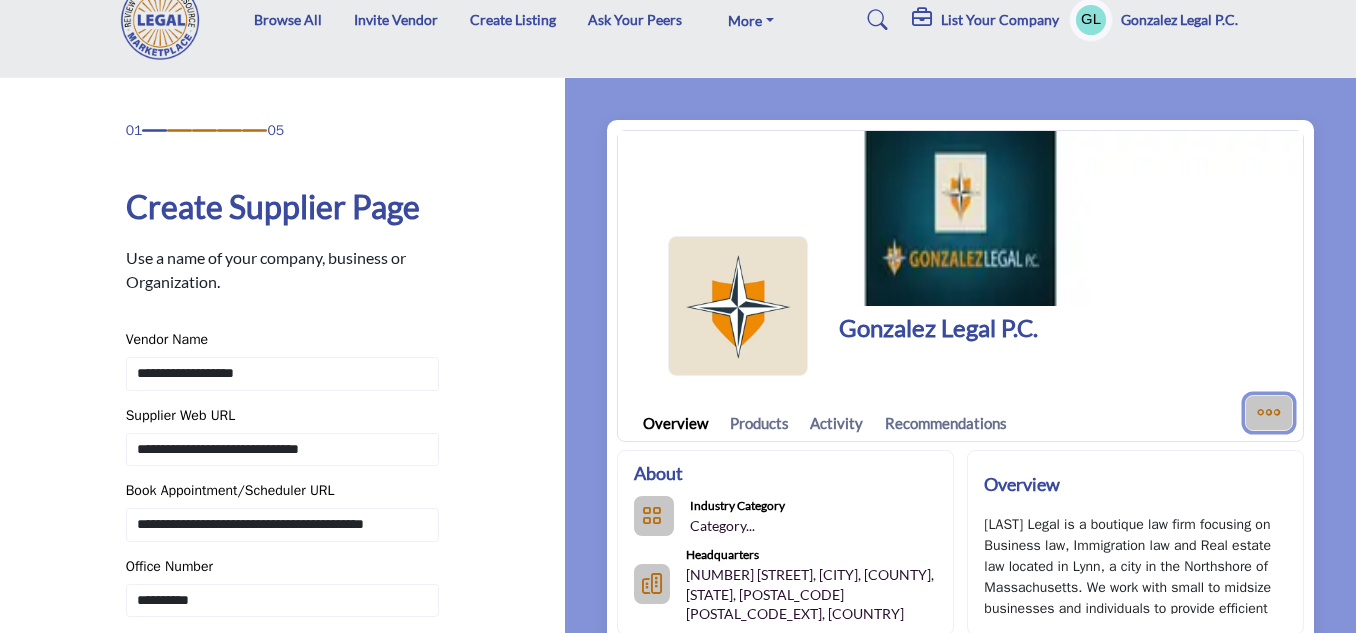 scroll, scrollTop: 0, scrollLeft: 0, axis: both 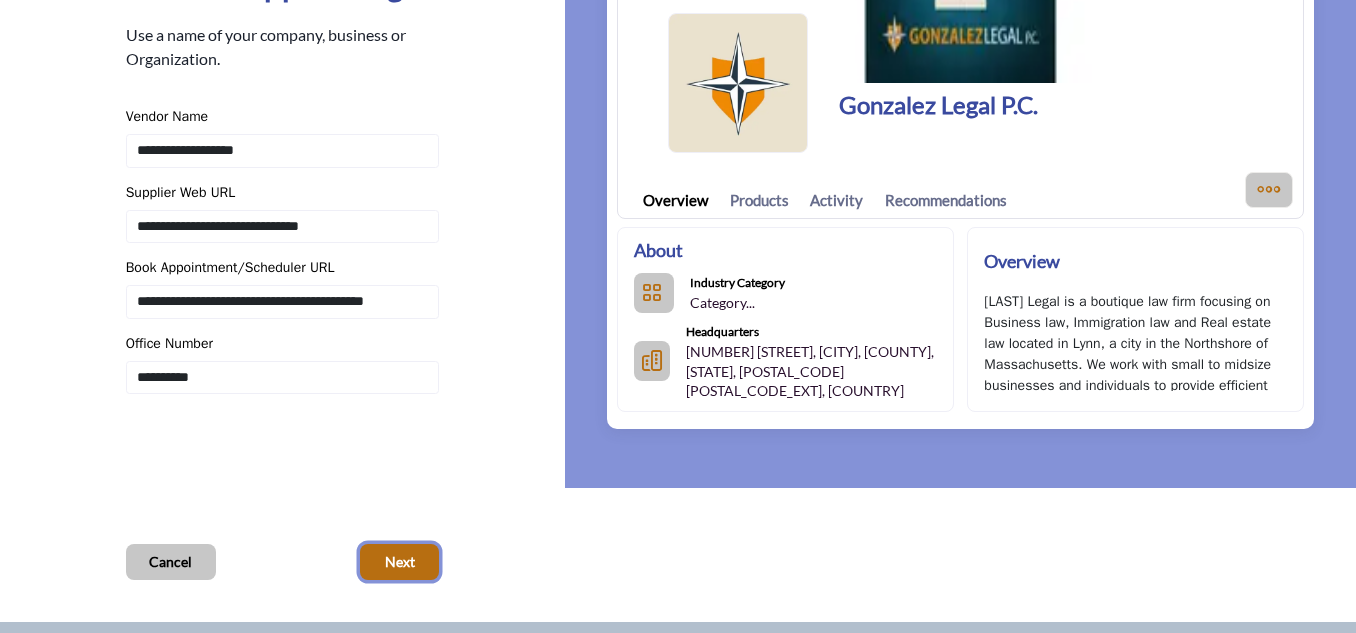 click on "Next" at bounding box center (399, 562) 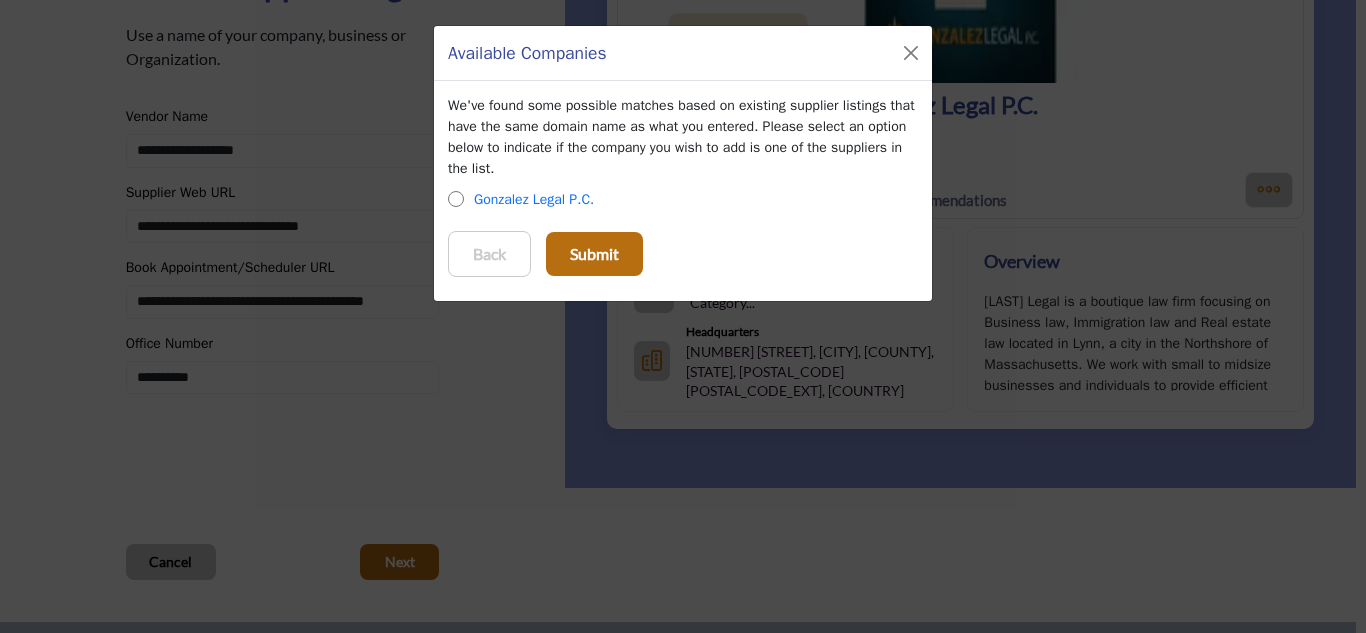 click on "Submit" at bounding box center (594, 254) 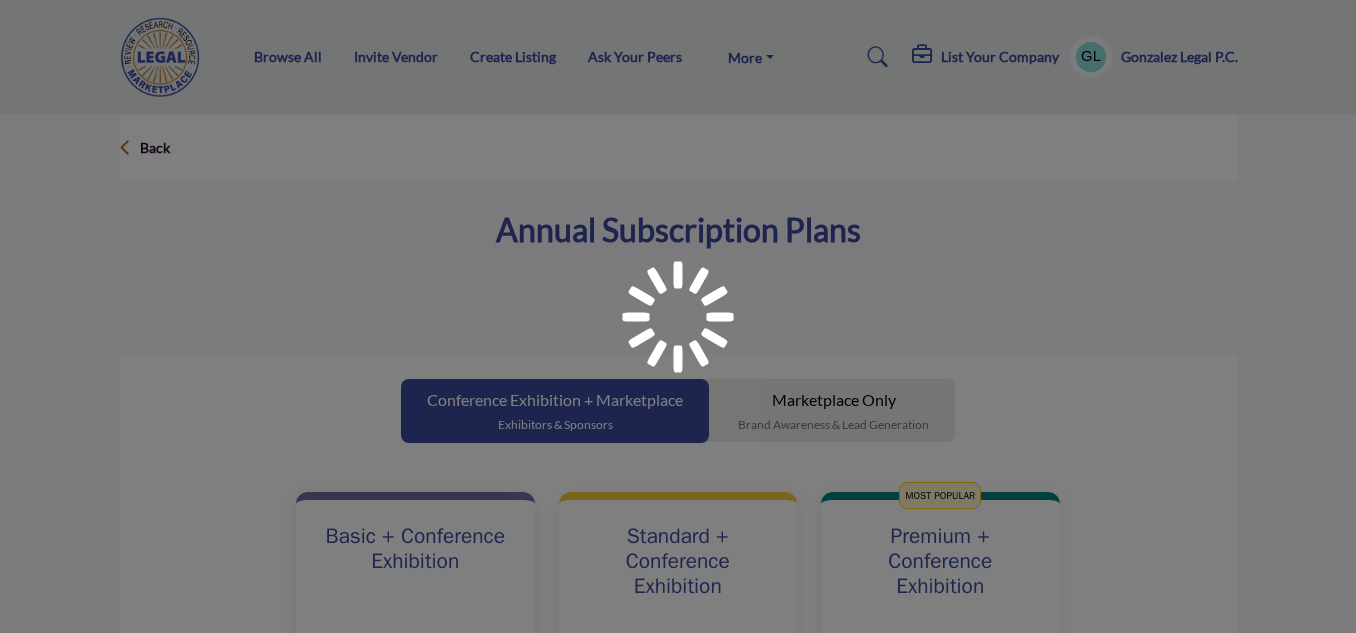 scroll, scrollTop: 0, scrollLeft: 0, axis: both 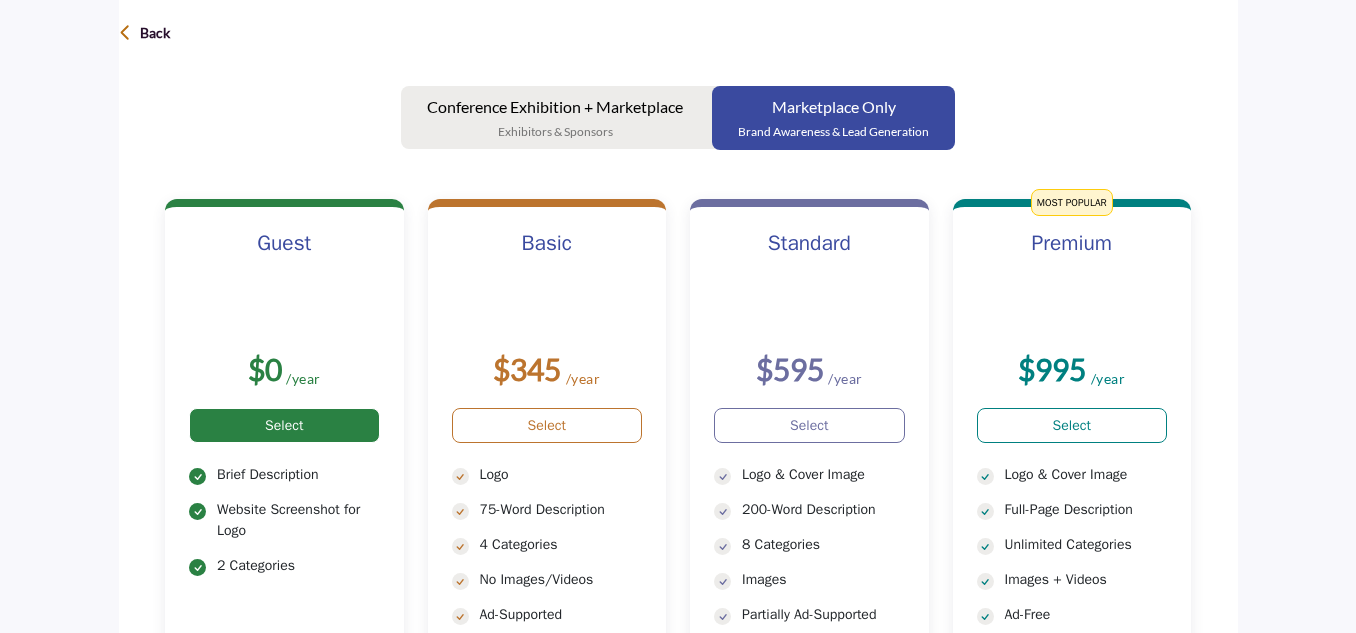 click on "Select" at bounding box center [284, 425] 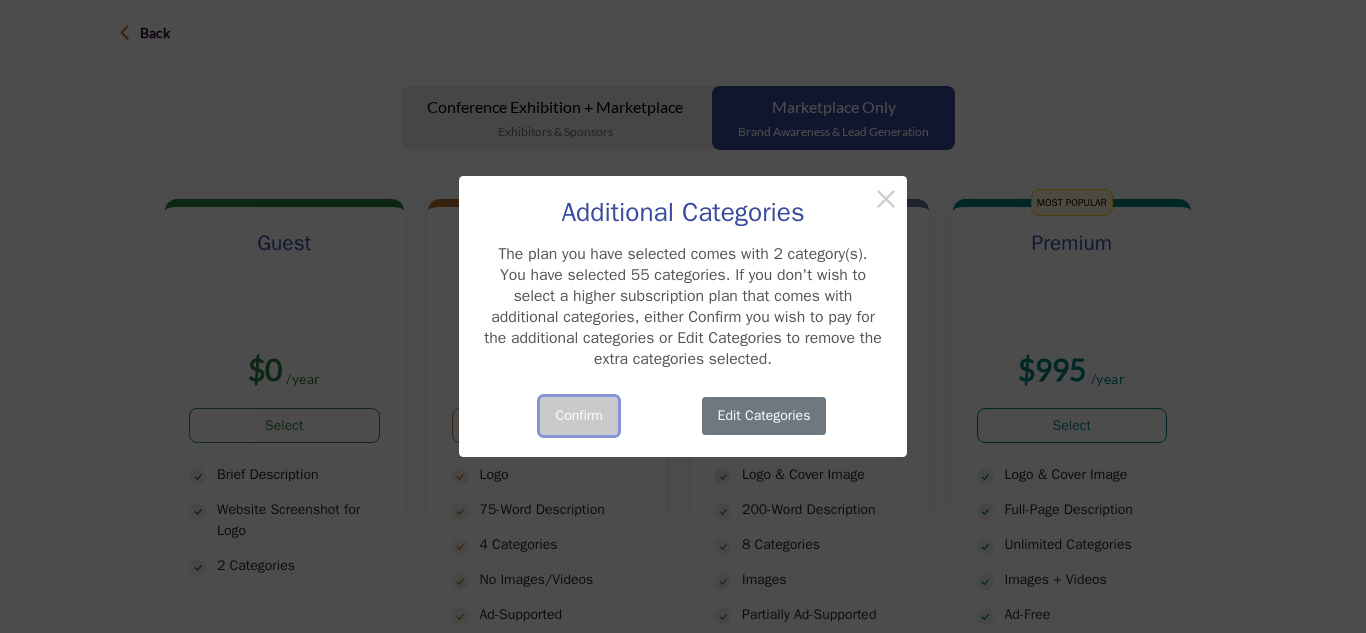 click on "Confirm" at bounding box center [579, 416] 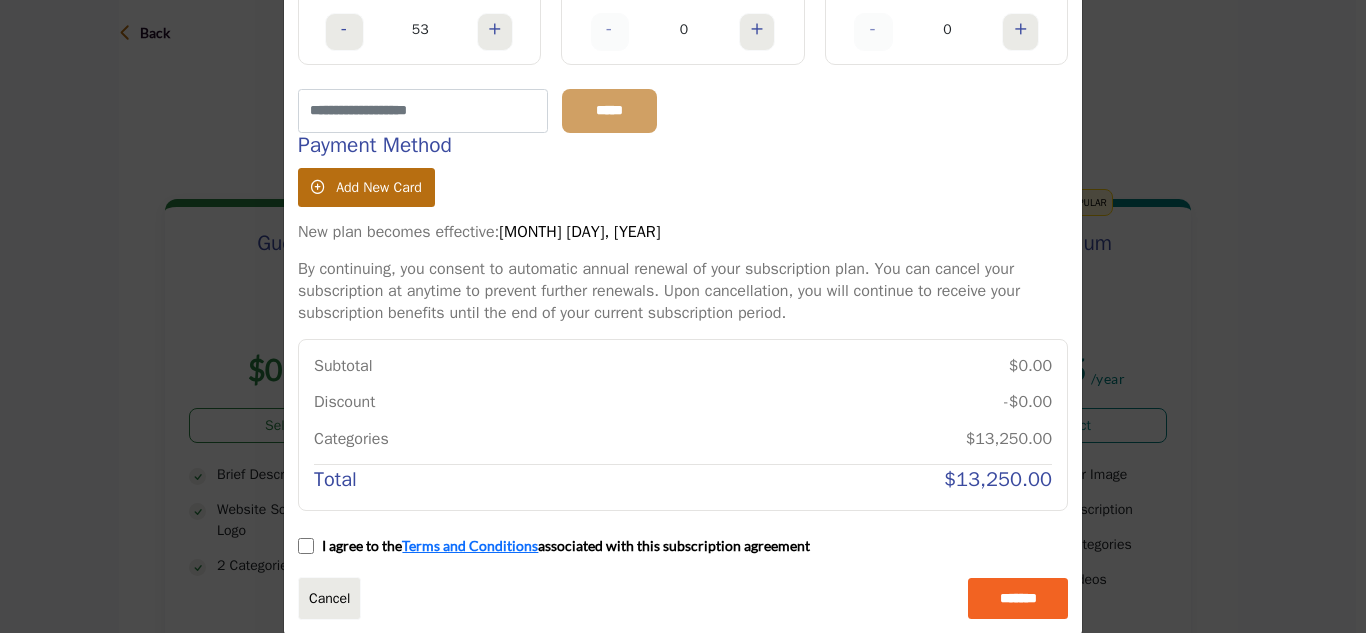 scroll, scrollTop: 324, scrollLeft: 0, axis: vertical 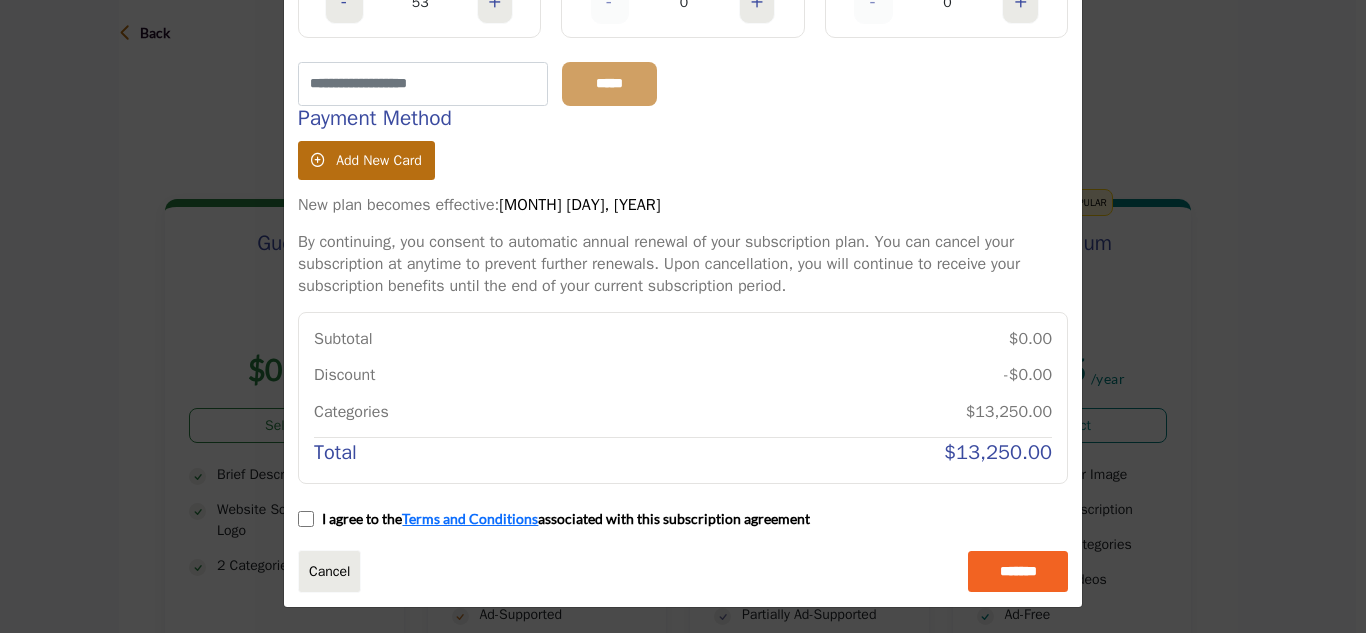 click on "Cancel
*******" at bounding box center (683, 571) 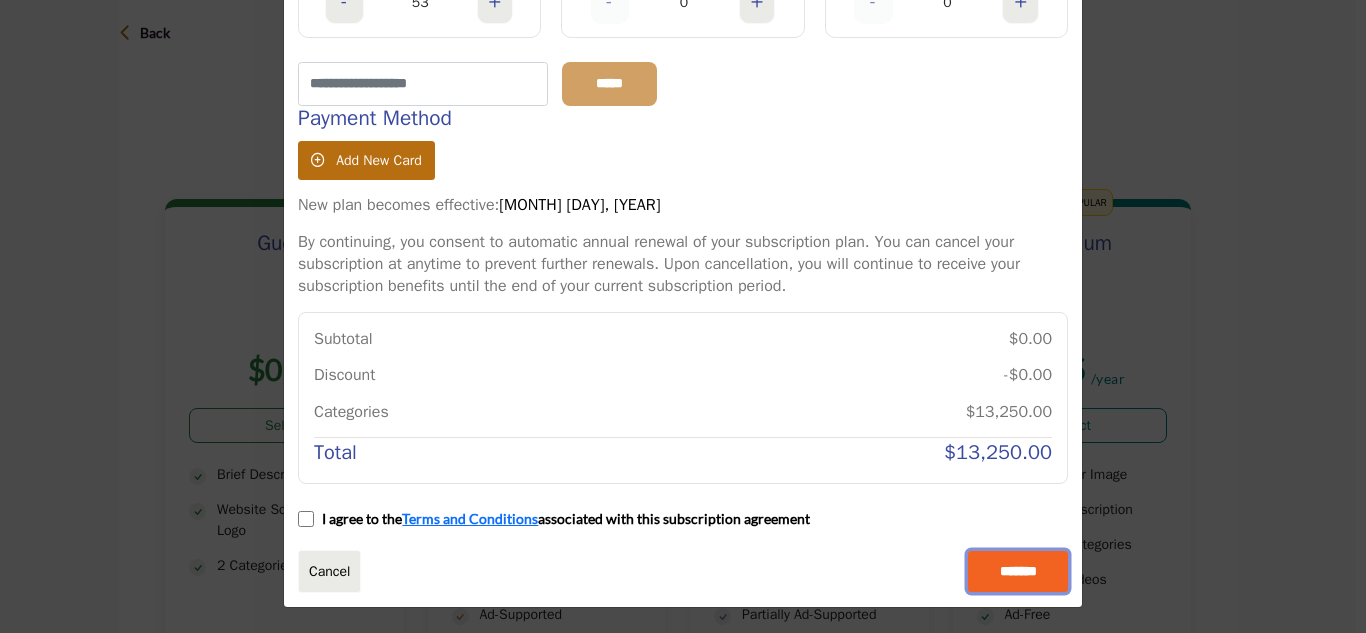 click on "*******" at bounding box center (1018, 572) 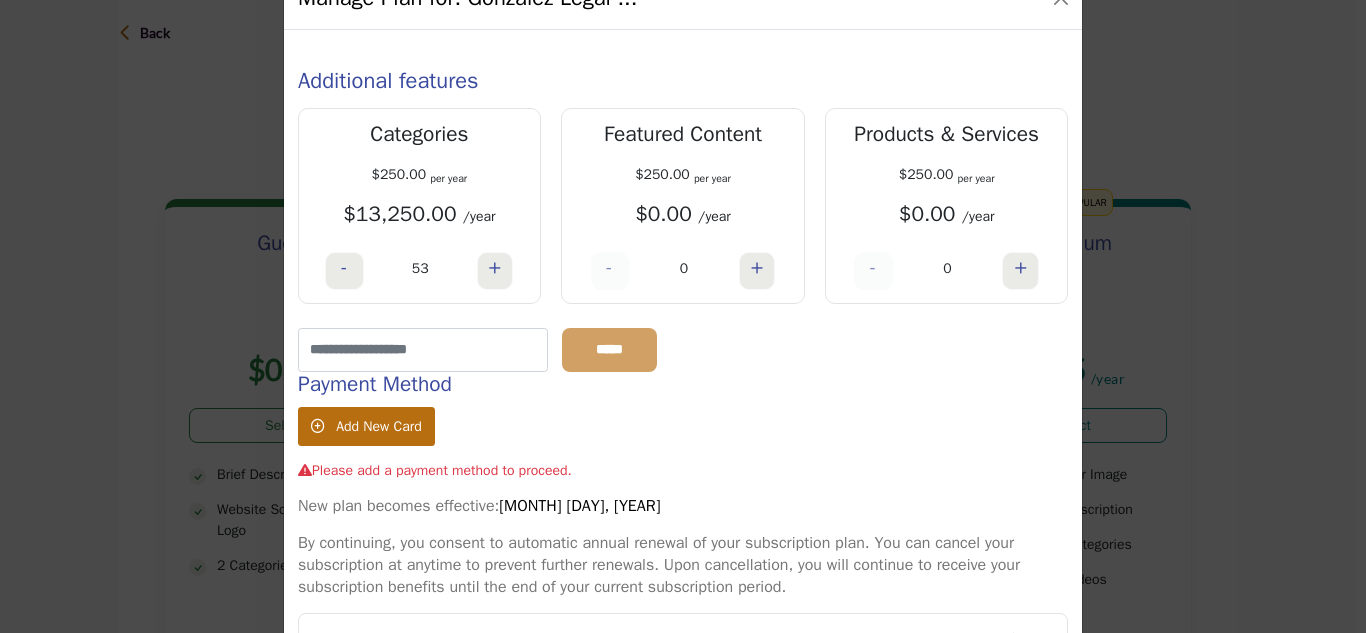 scroll, scrollTop: 0, scrollLeft: 0, axis: both 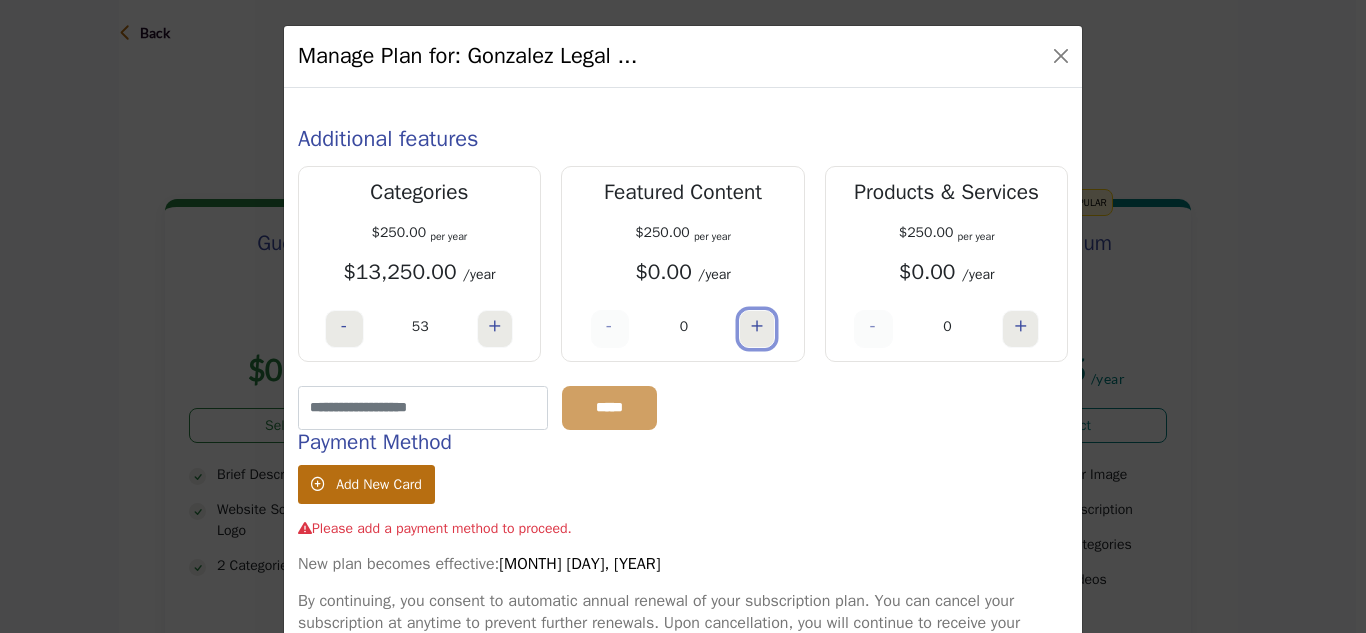 click on "+" at bounding box center [757, 325] 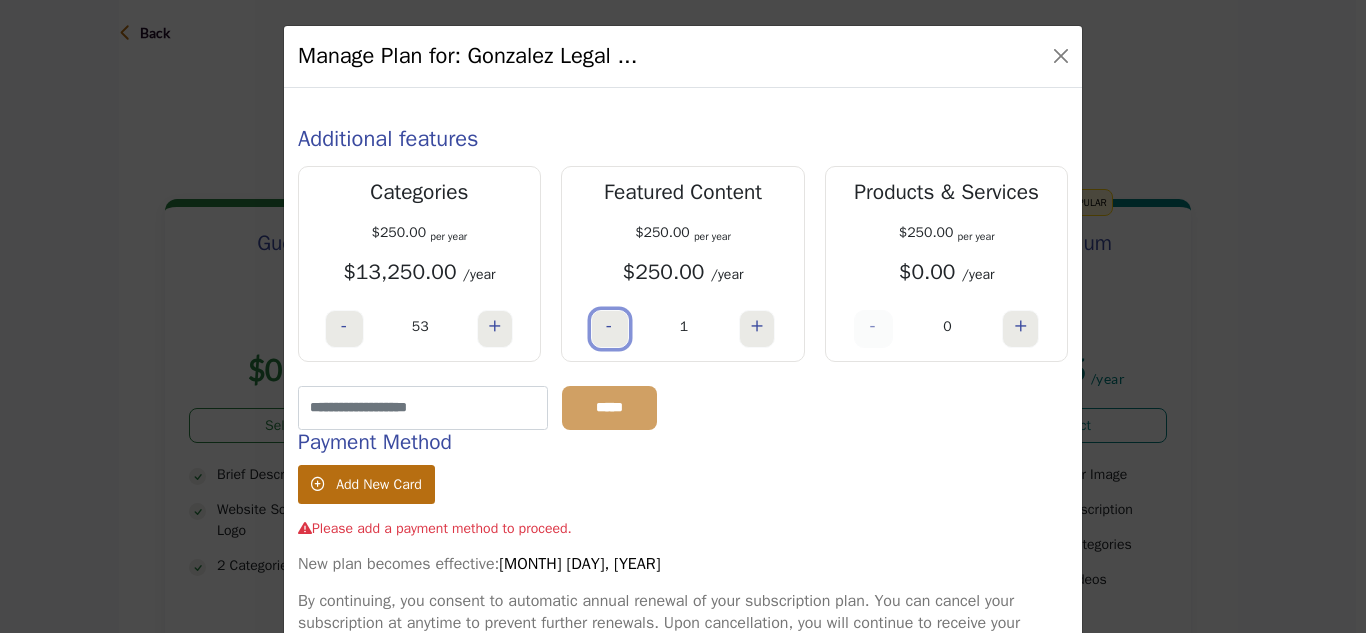 click on "-" at bounding box center [610, 329] 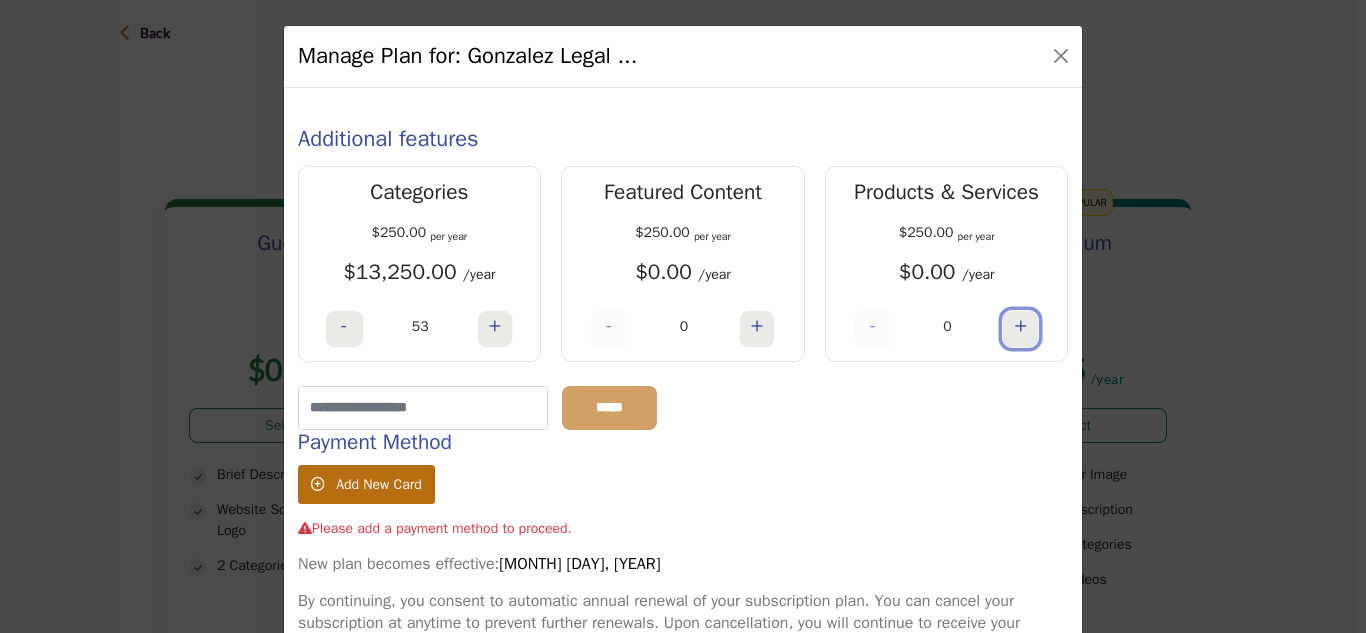 click on "+" at bounding box center (1020, 329) 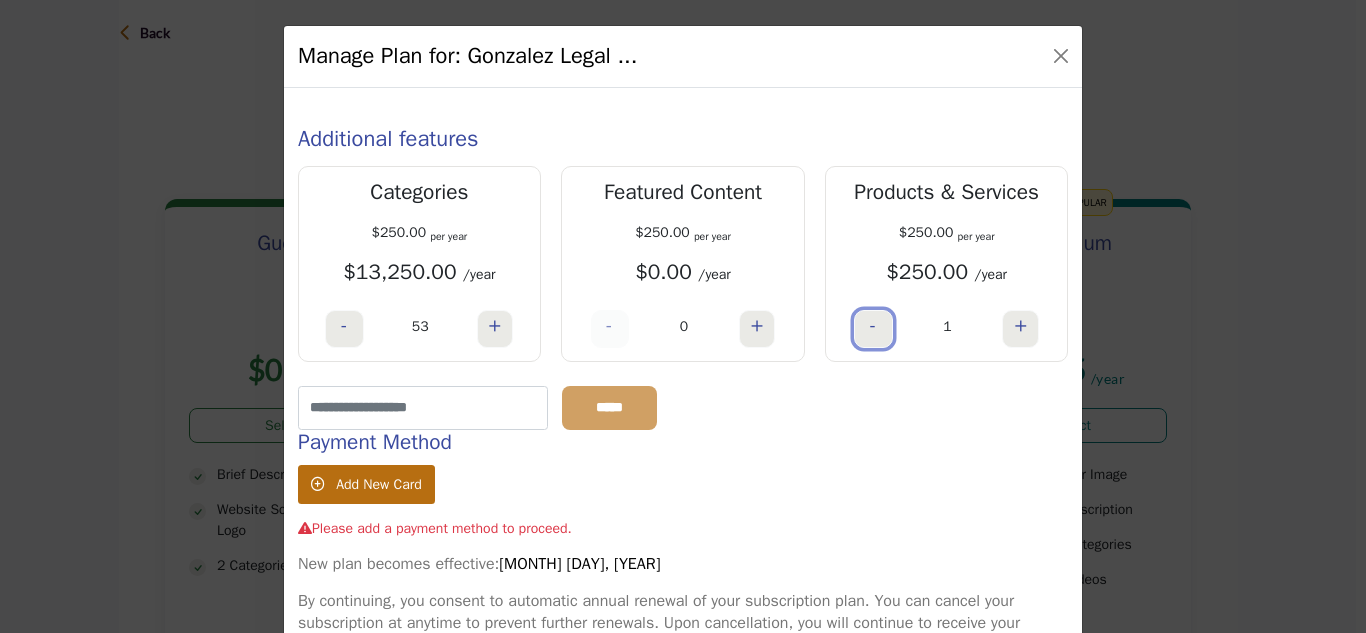 click on "-" at bounding box center [873, 325] 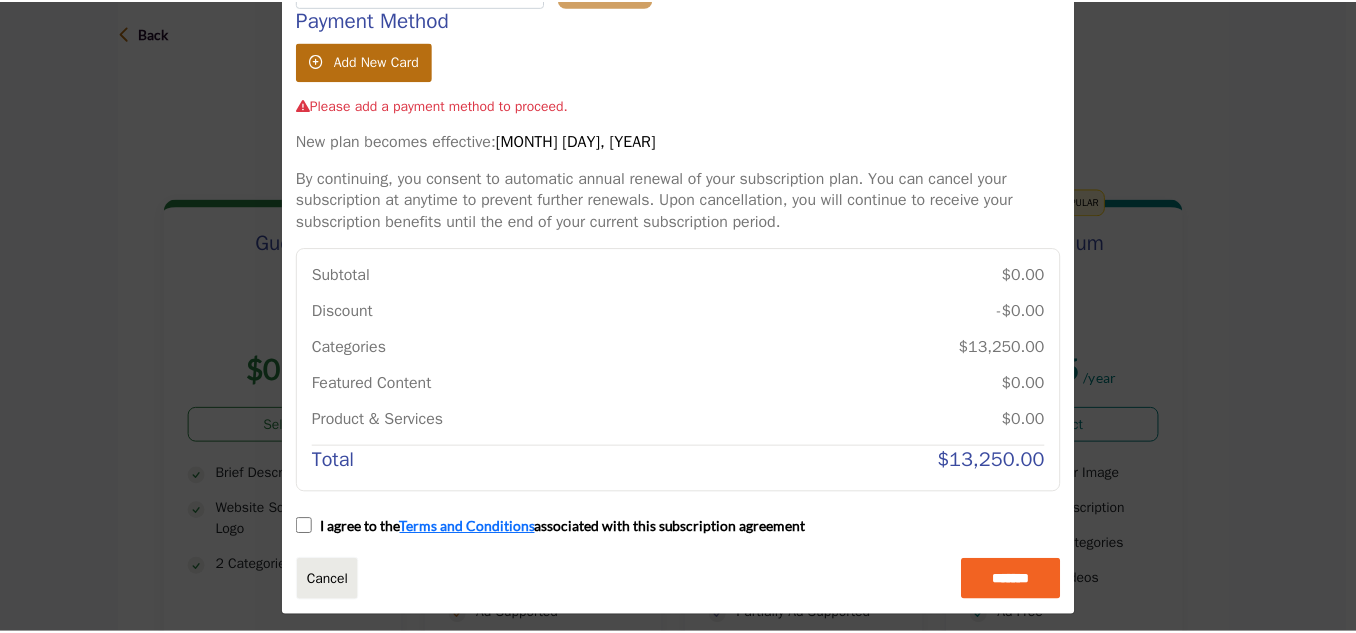 scroll, scrollTop: 431, scrollLeft: 0, axis: vertical 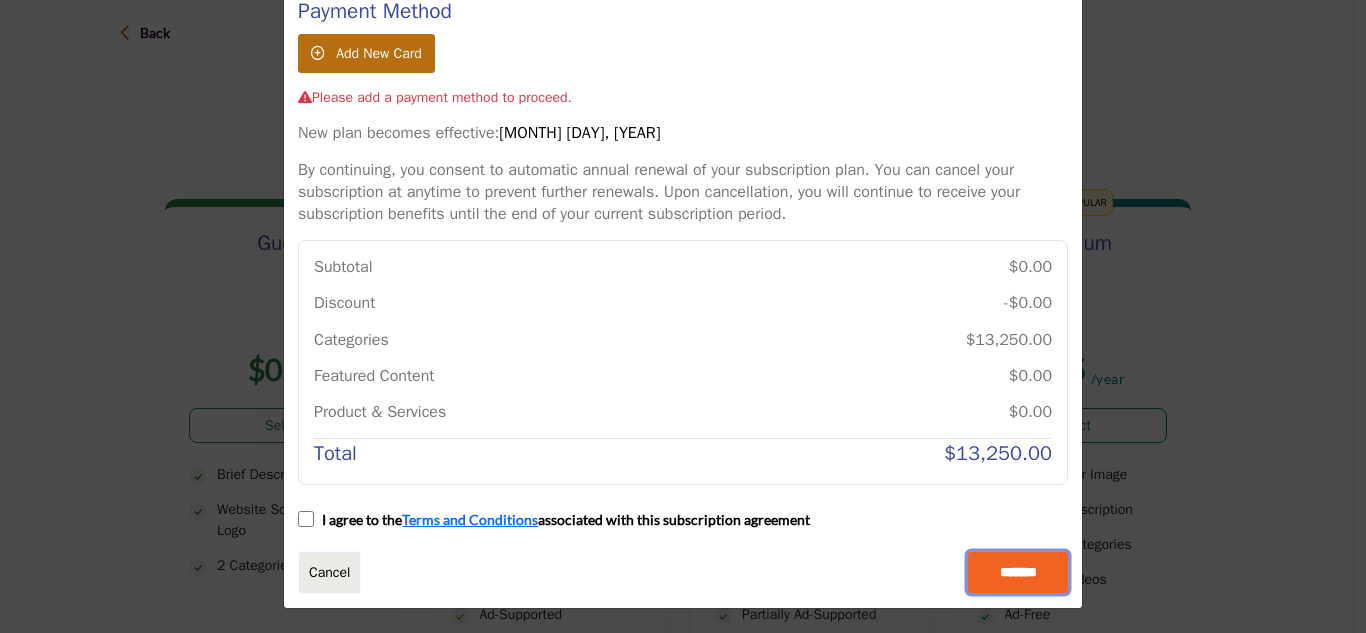 click on "*******" at bounding box center [1018, 573] 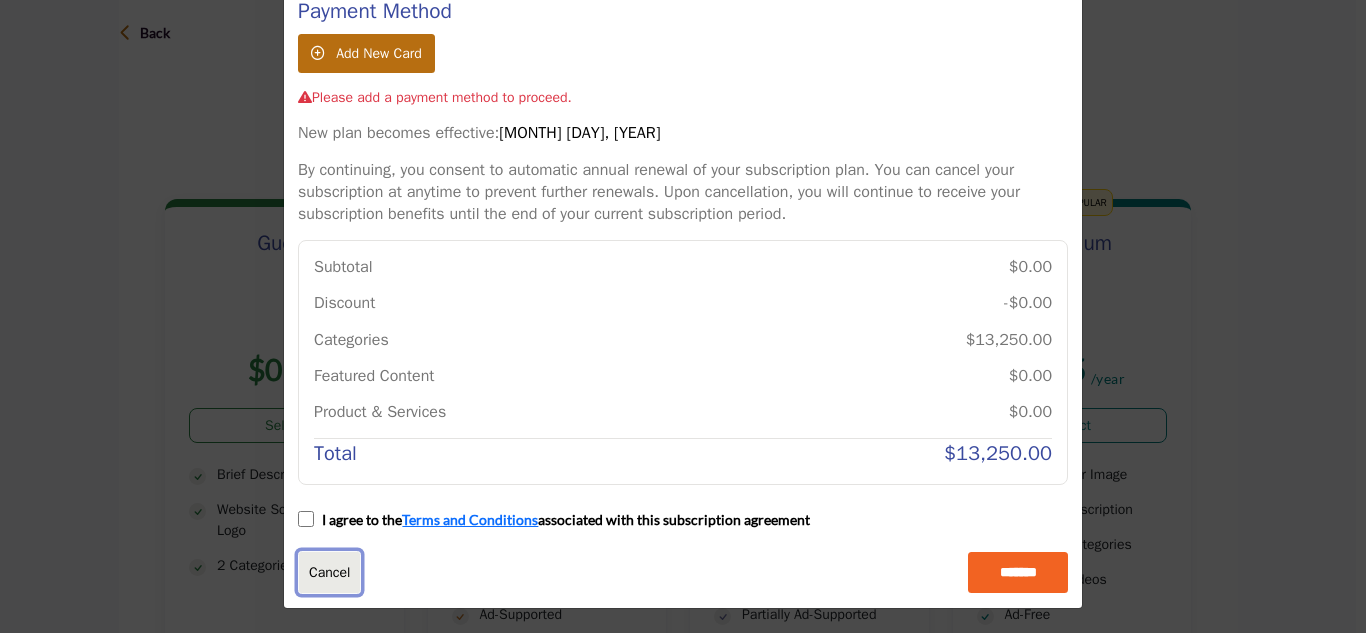 click on "Cancel" at bounding box center [329, 572] 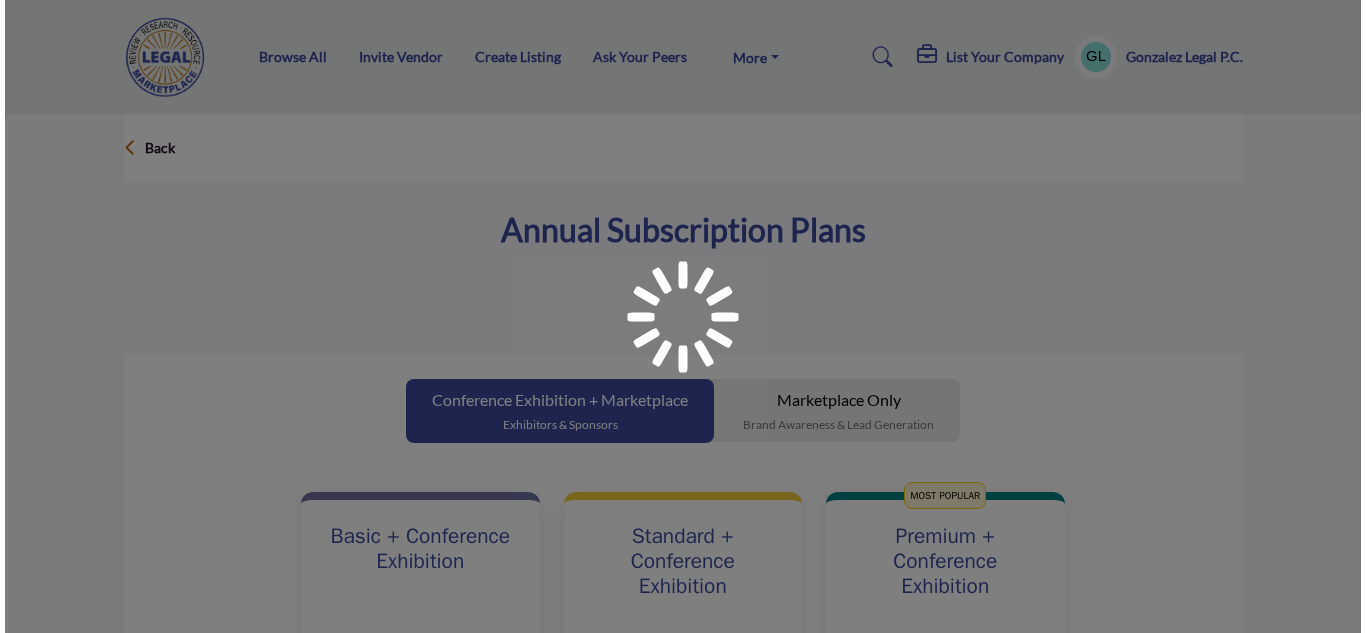 scroll, scrollTop: 0, scrollLeft: 0, axis: both 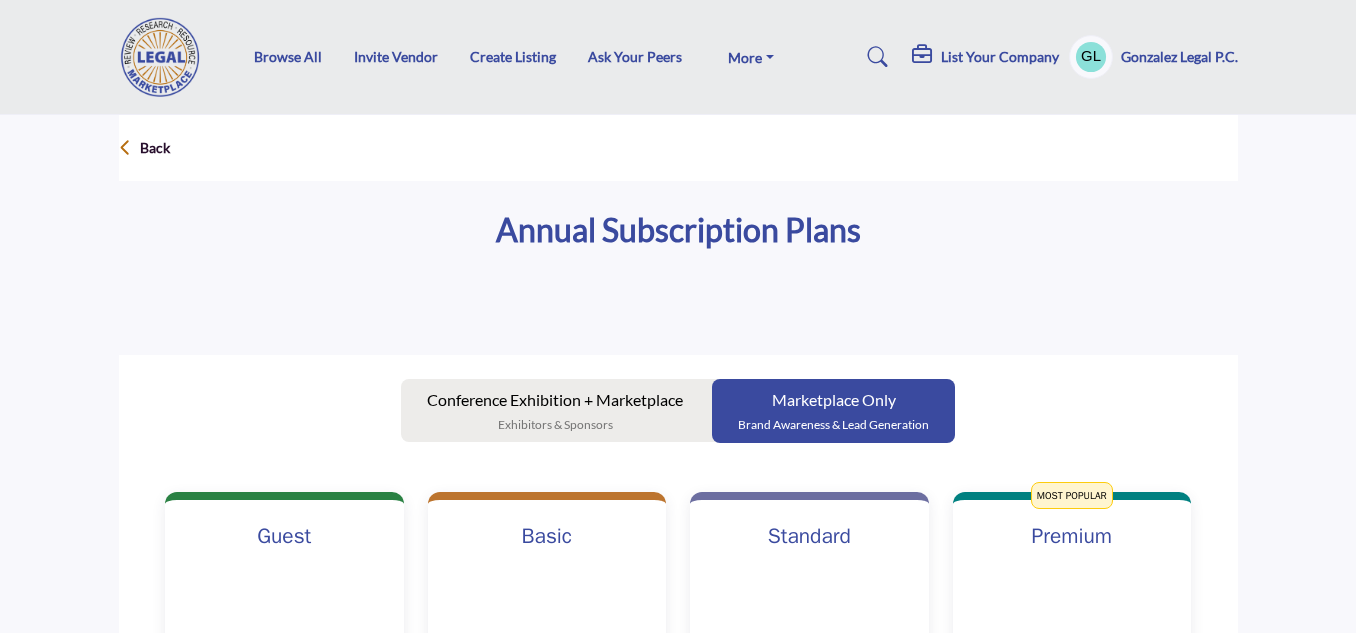 click at bounding box center [1091, 57] 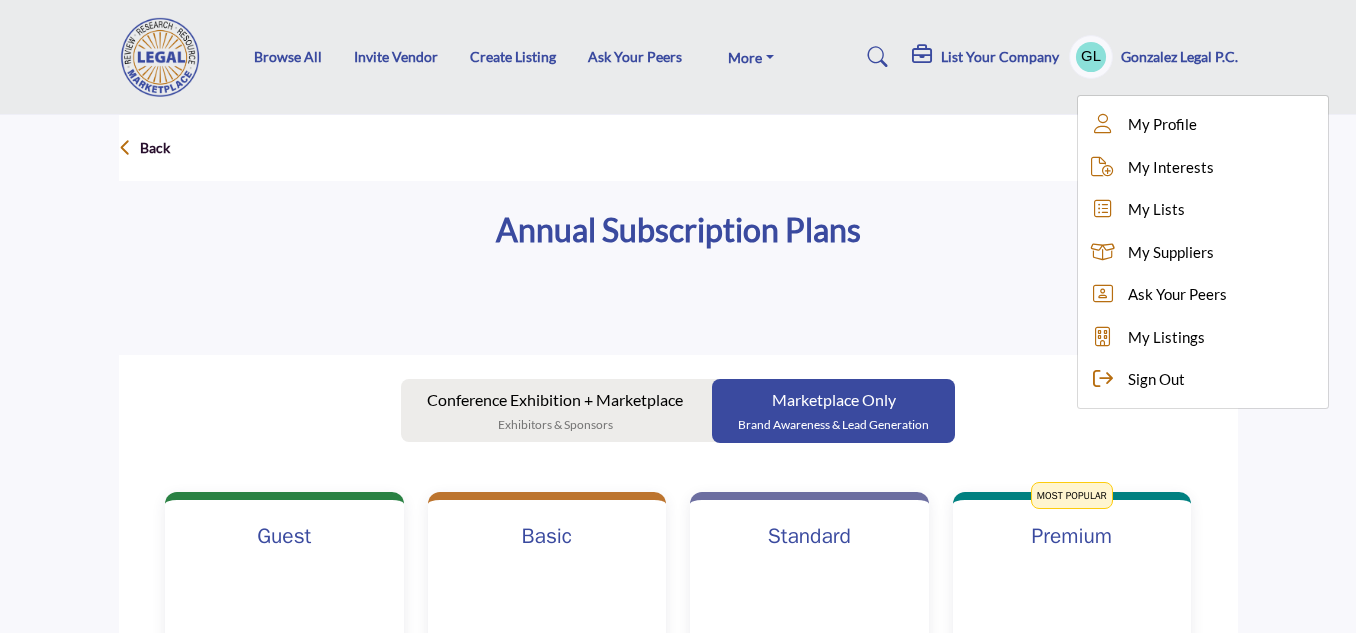 click on "Gonzalez Legal P.C." at bounding box center (1179, 57) 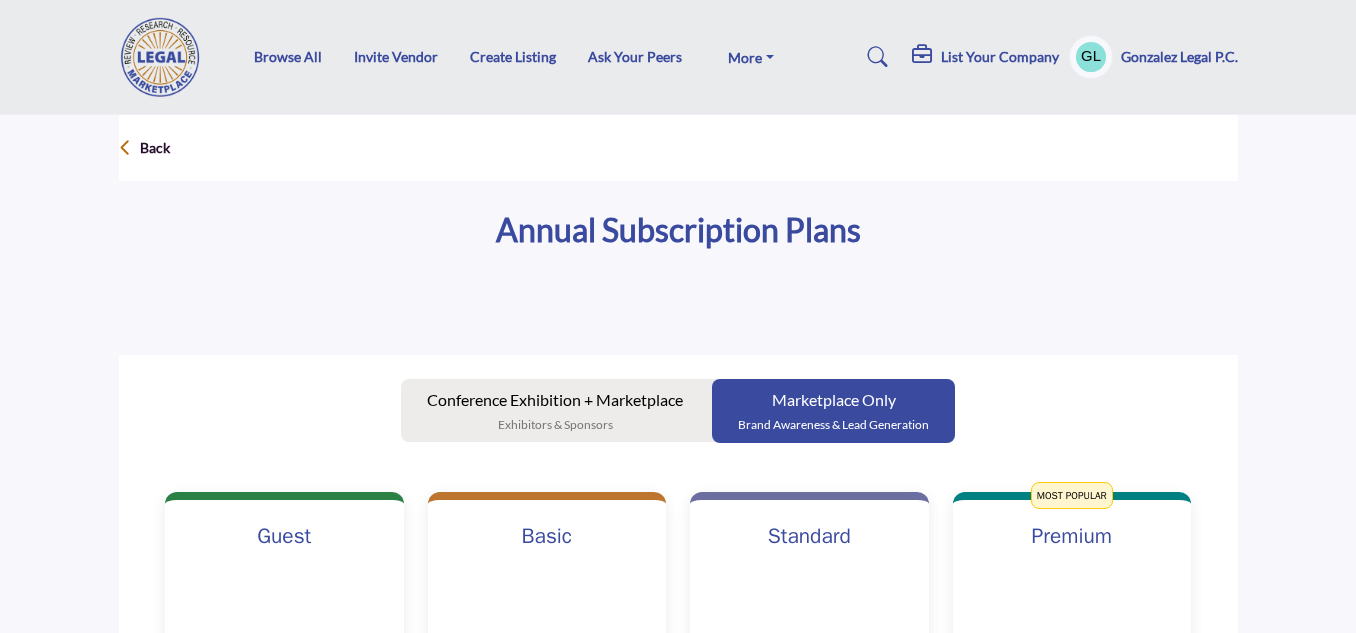 click on "Gonzalez Legal P.C." at bounding box center (1179, 57) 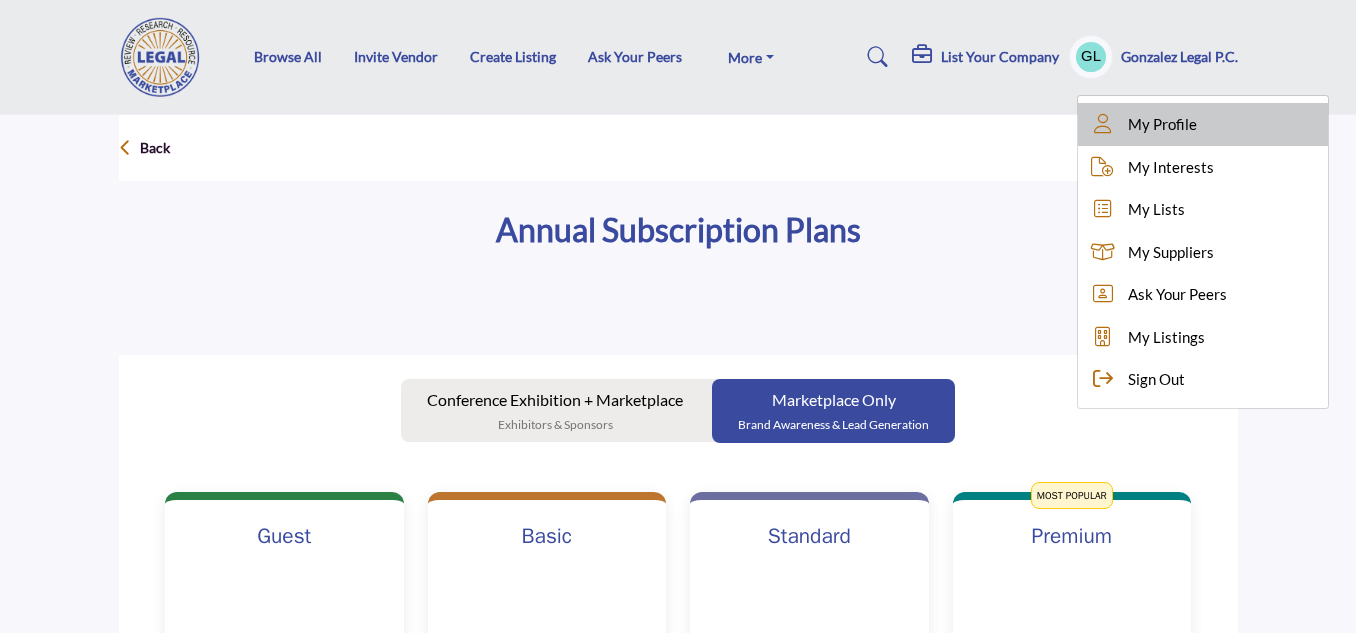 click on "My Profile" at bounding box center (1162, 124) 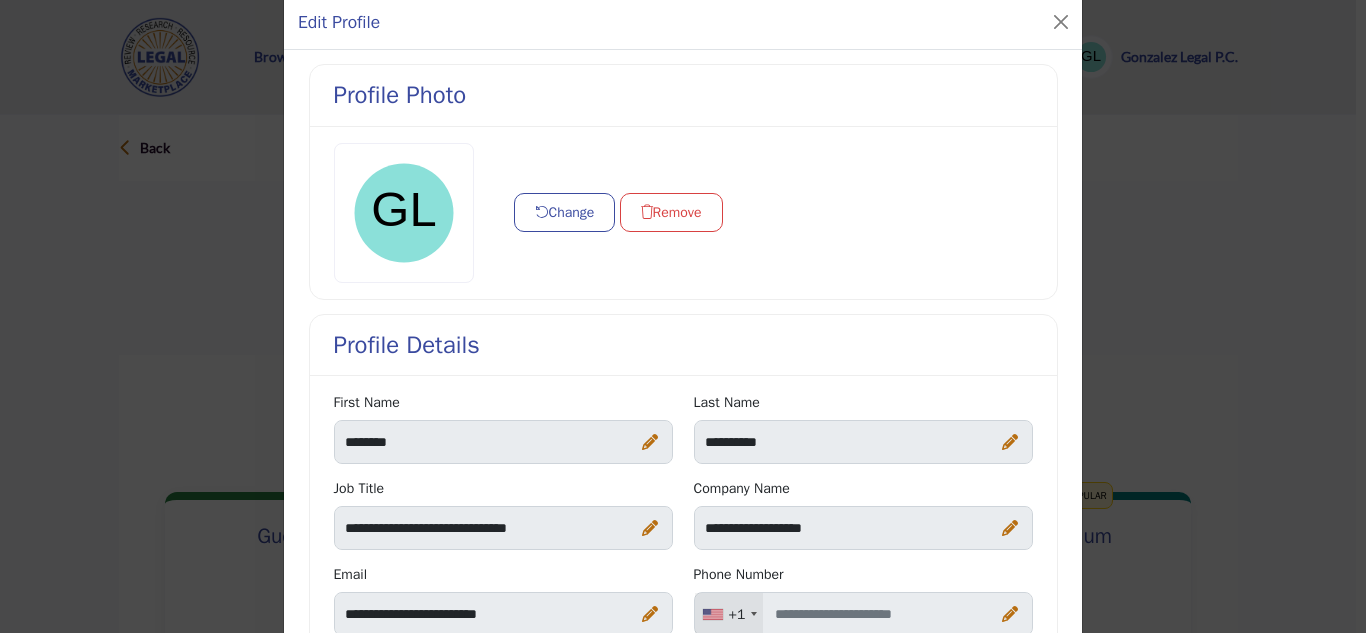 scroll, scrollTop: 0, scrollLeft: 0, axis: both 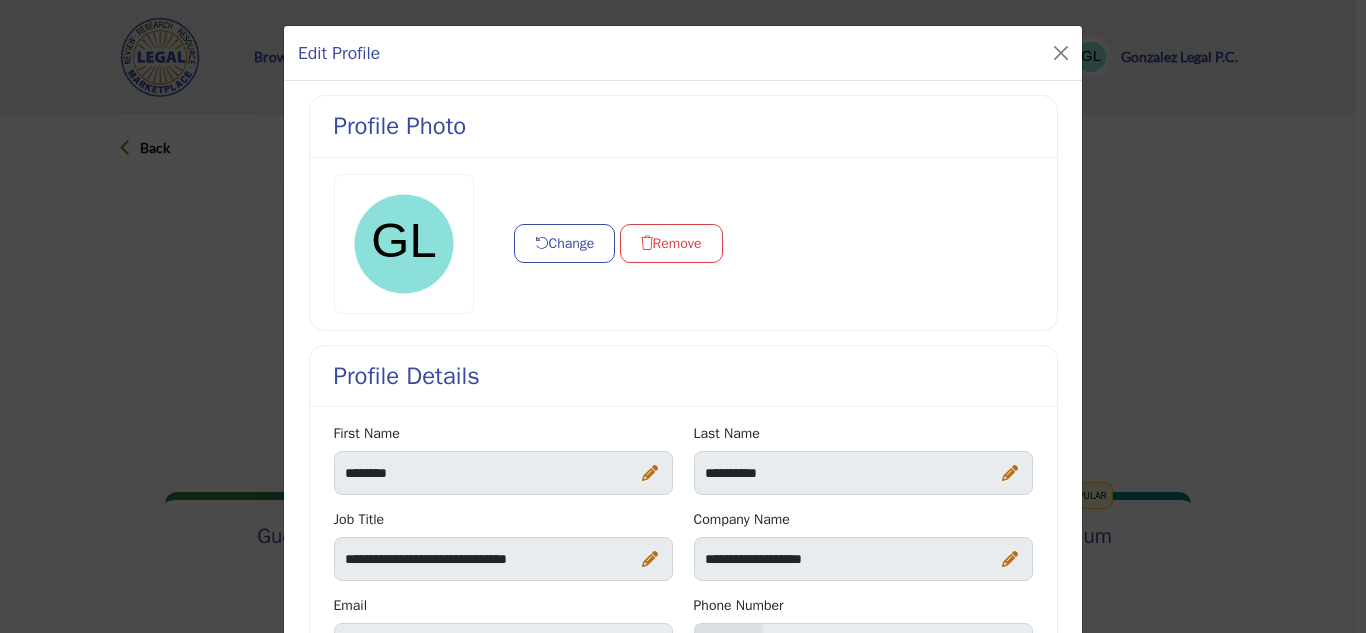 click on "Profile Photo
Change
Remove
Profile Details
First Name ******** Last Name" at bounding box center (683, 397) 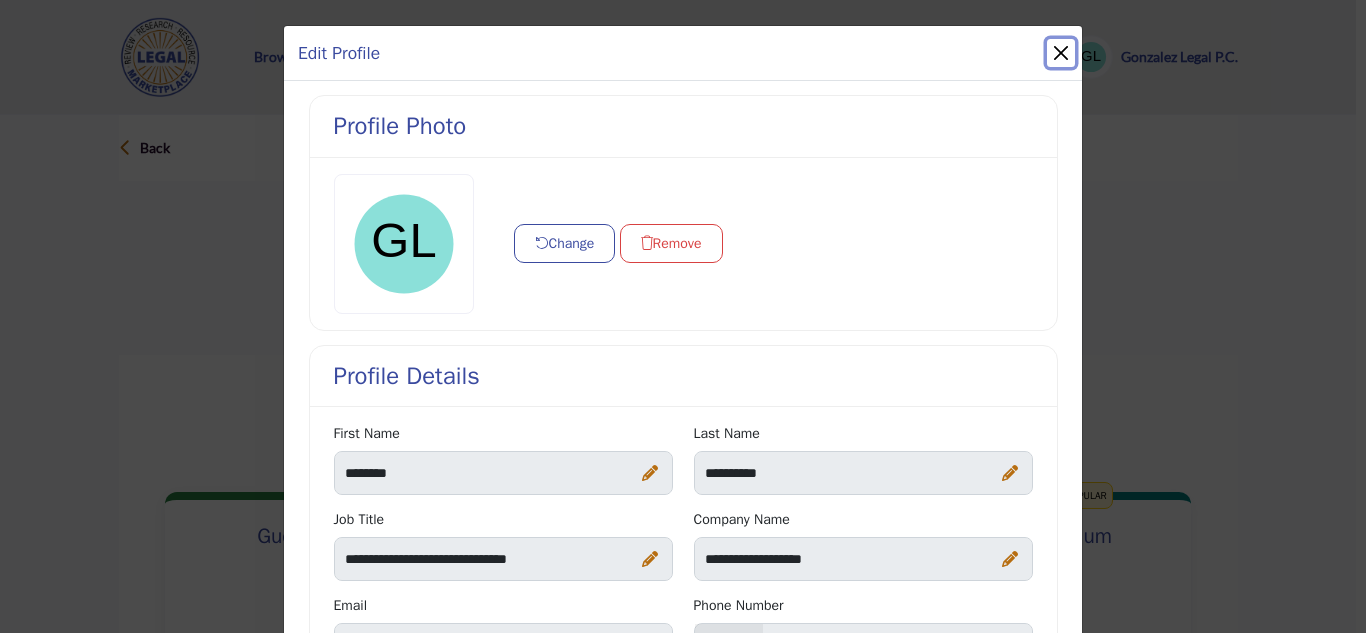 click at bounding box center [1061, 53] 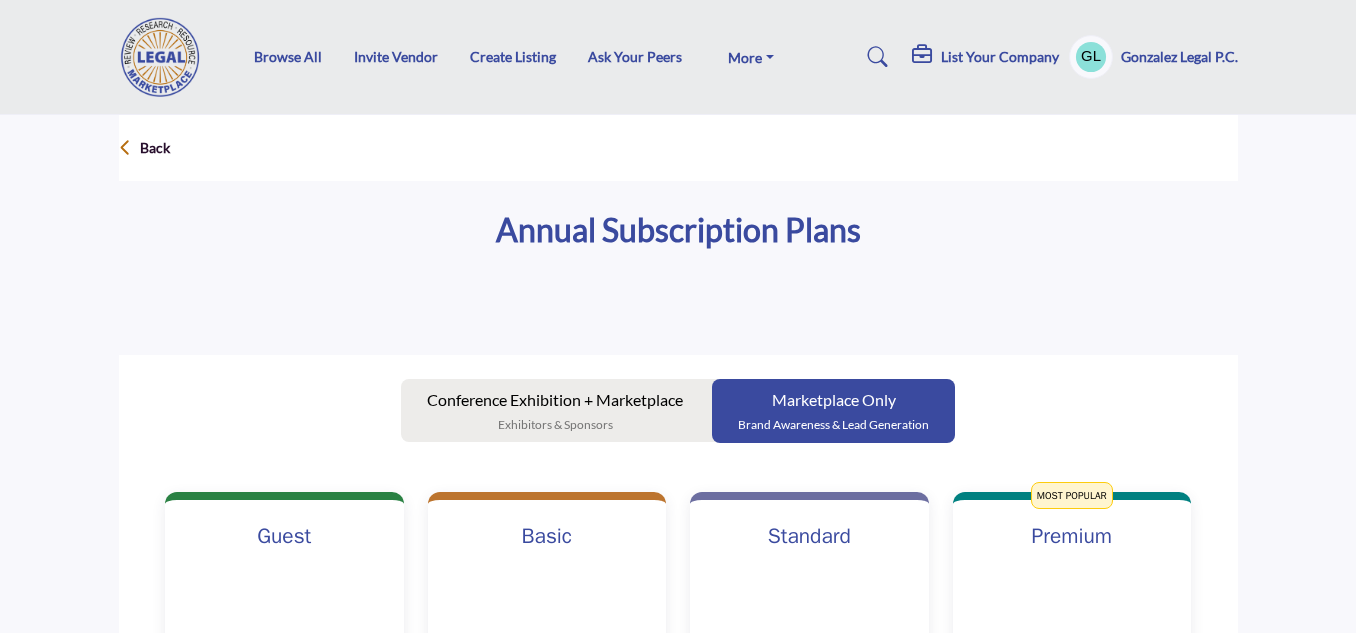 click on "Gonzalez Legal P.C." at bounding box center (1179, 57) 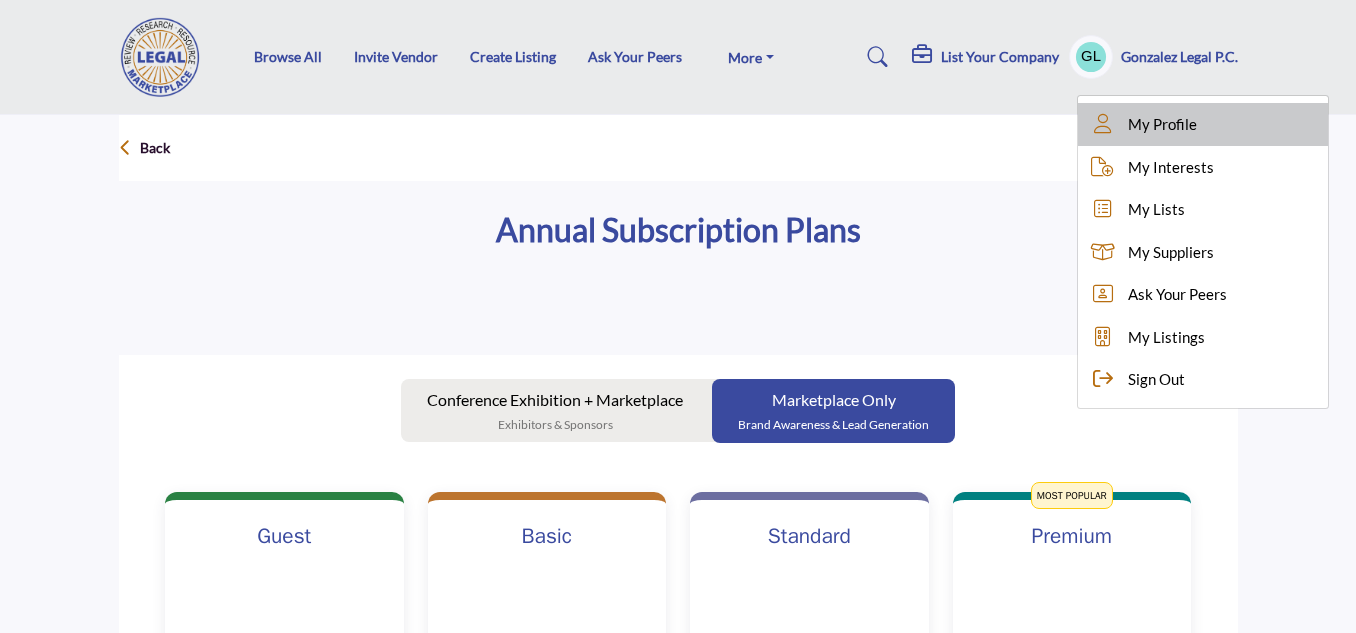 click on "My Profile" at bounding box center [1162, 124] 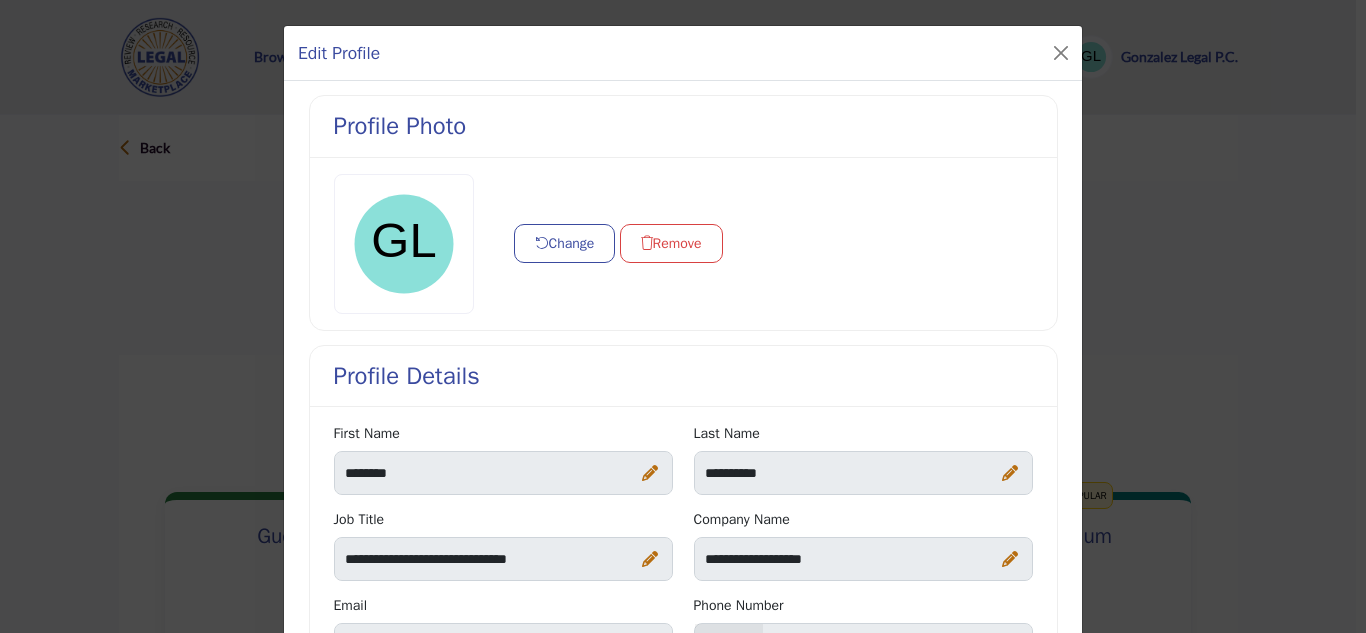 scroll, scrollTop: 184, scrollLeft: 0, axis: vertical 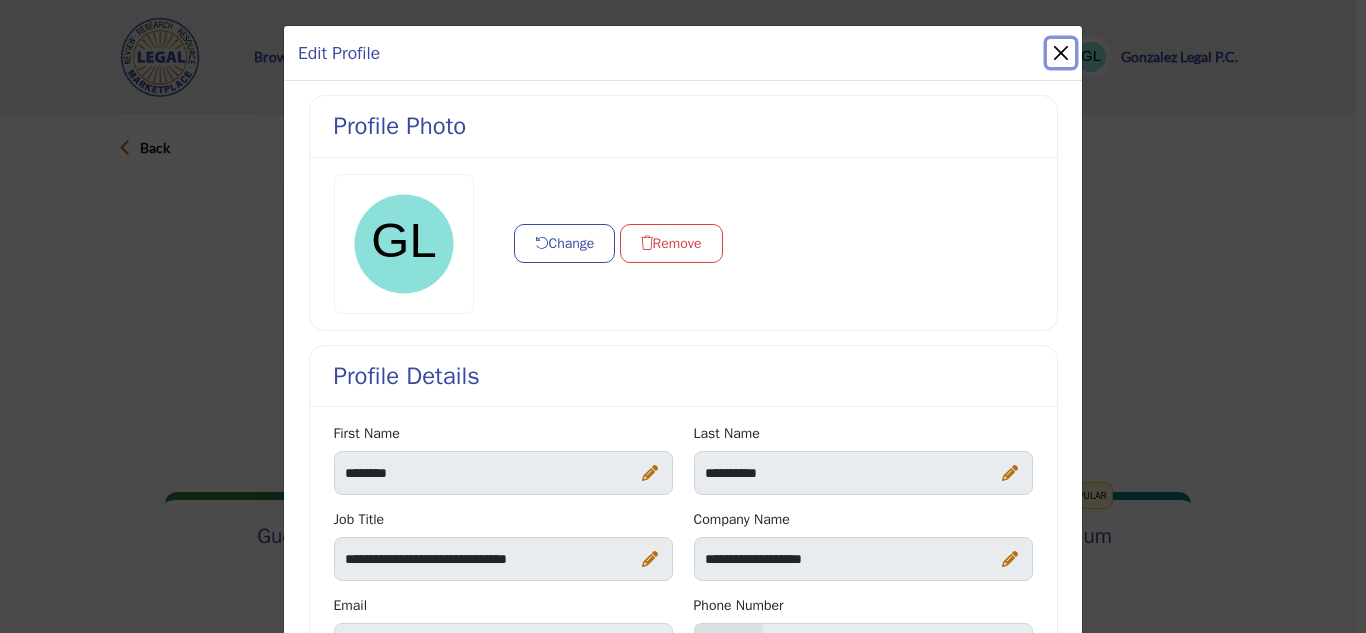 drag, startPoint x: 1052, startPoint y: 44, endPoint x: 1054, endPoint y: 64, distance: 20.09975 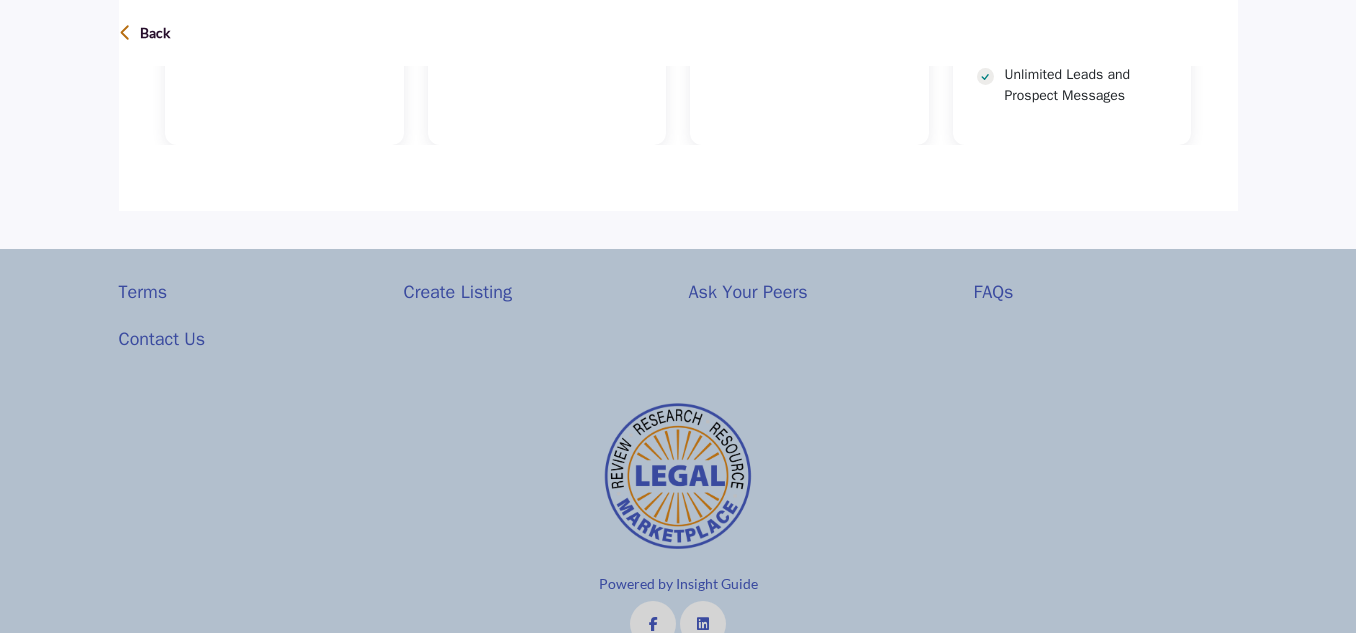 scroll, scrollTop: 1046, scrollLeft: 0, axis: vertical 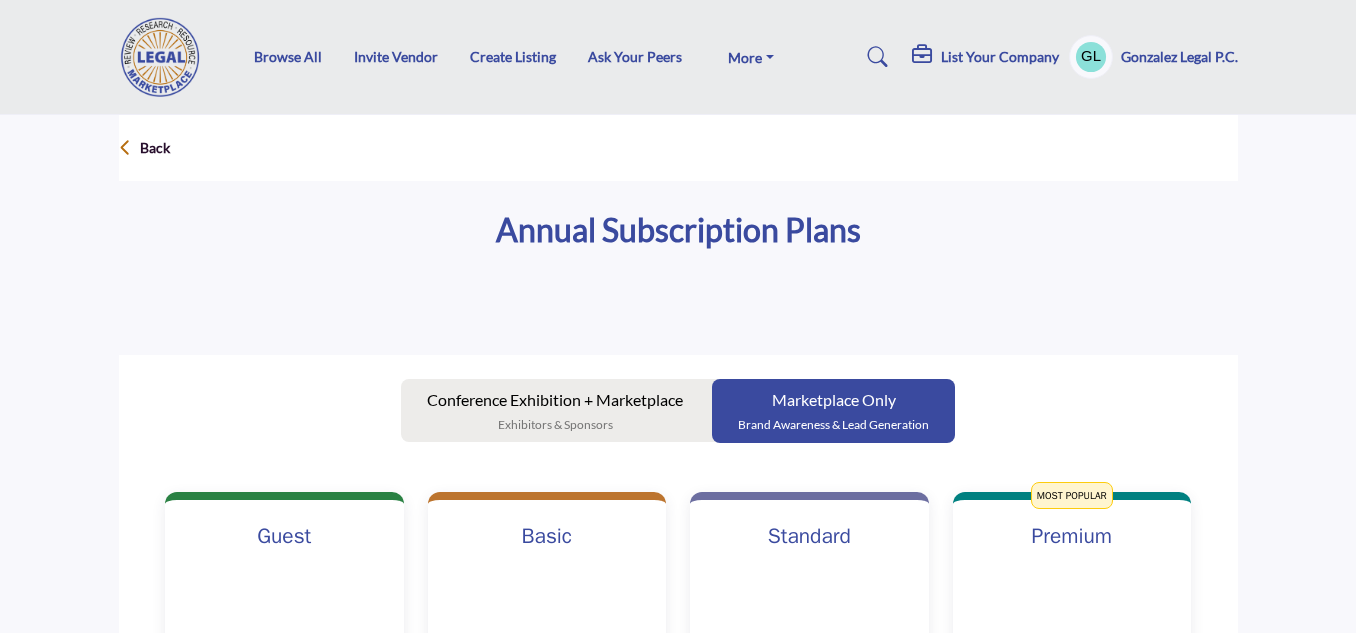 click on "Gonzalez Legal P.C." at bounding box center (1179, 57) 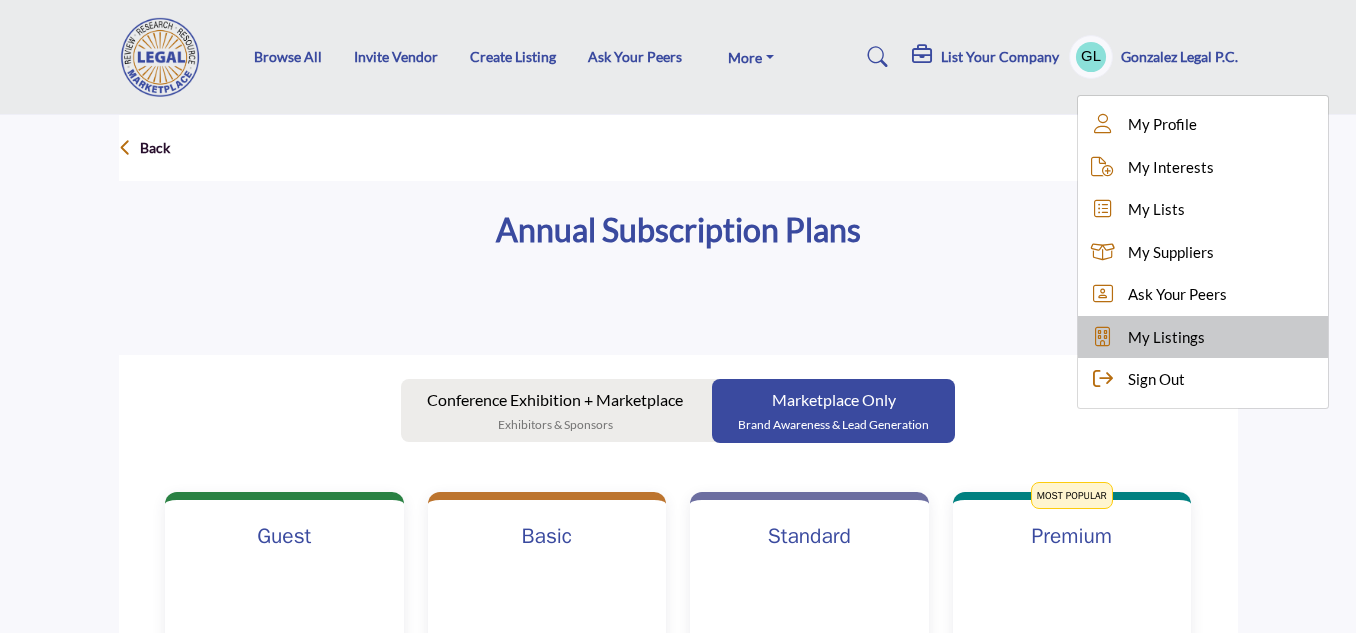 click on "My Listings" at bounding box center [1166, 337] 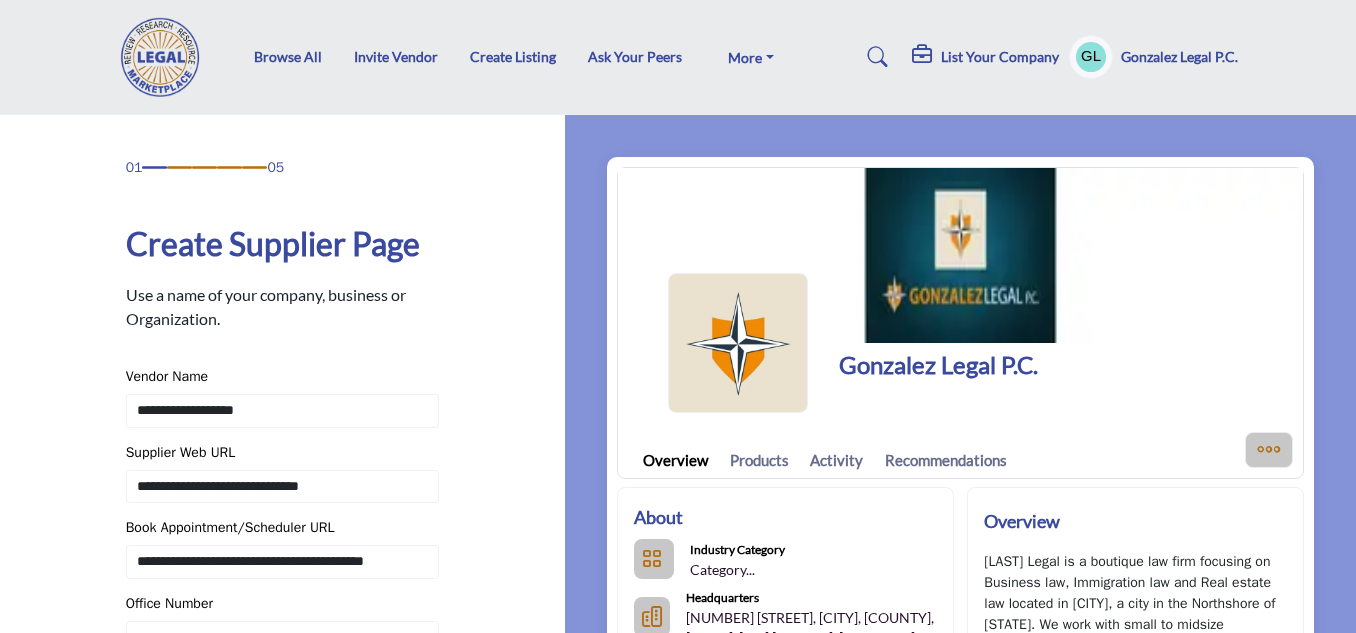scroll, scrollTop: 0, scrollLeft: 0, axis: both 